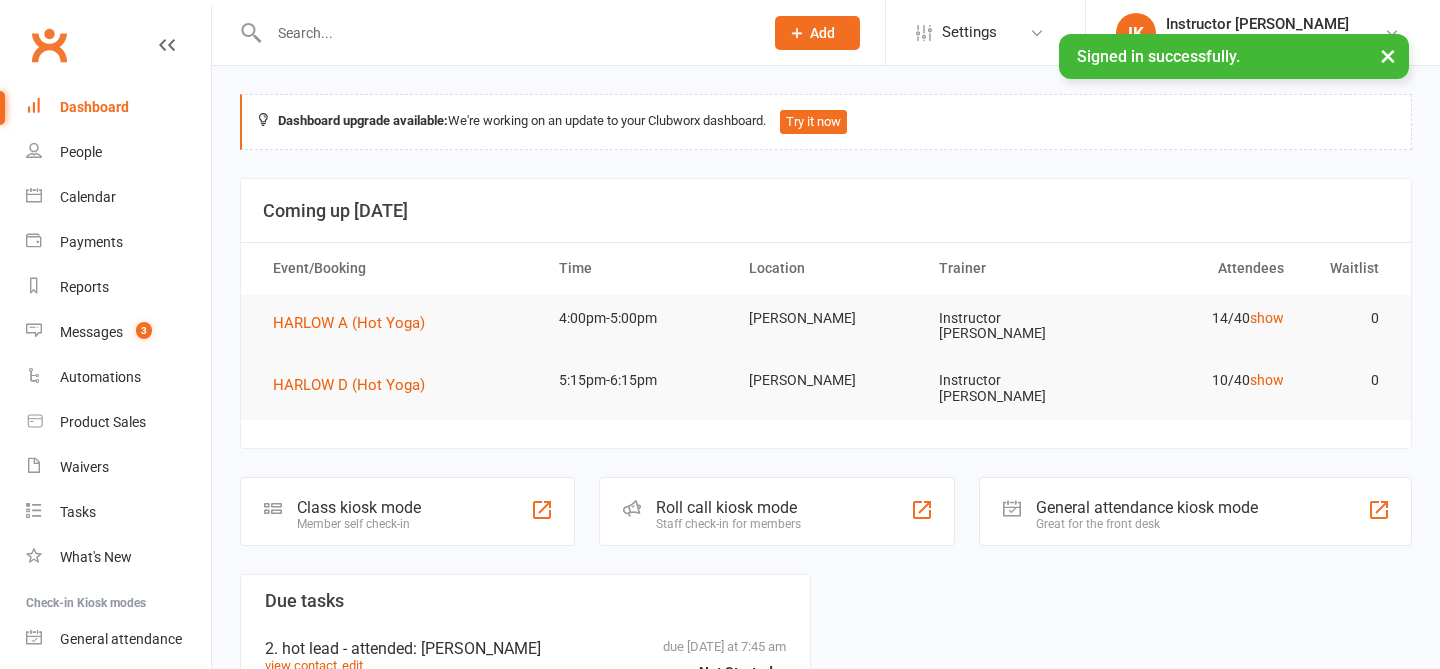 scroll, scrollTop: 0, scrollLeft: 0, axis: both 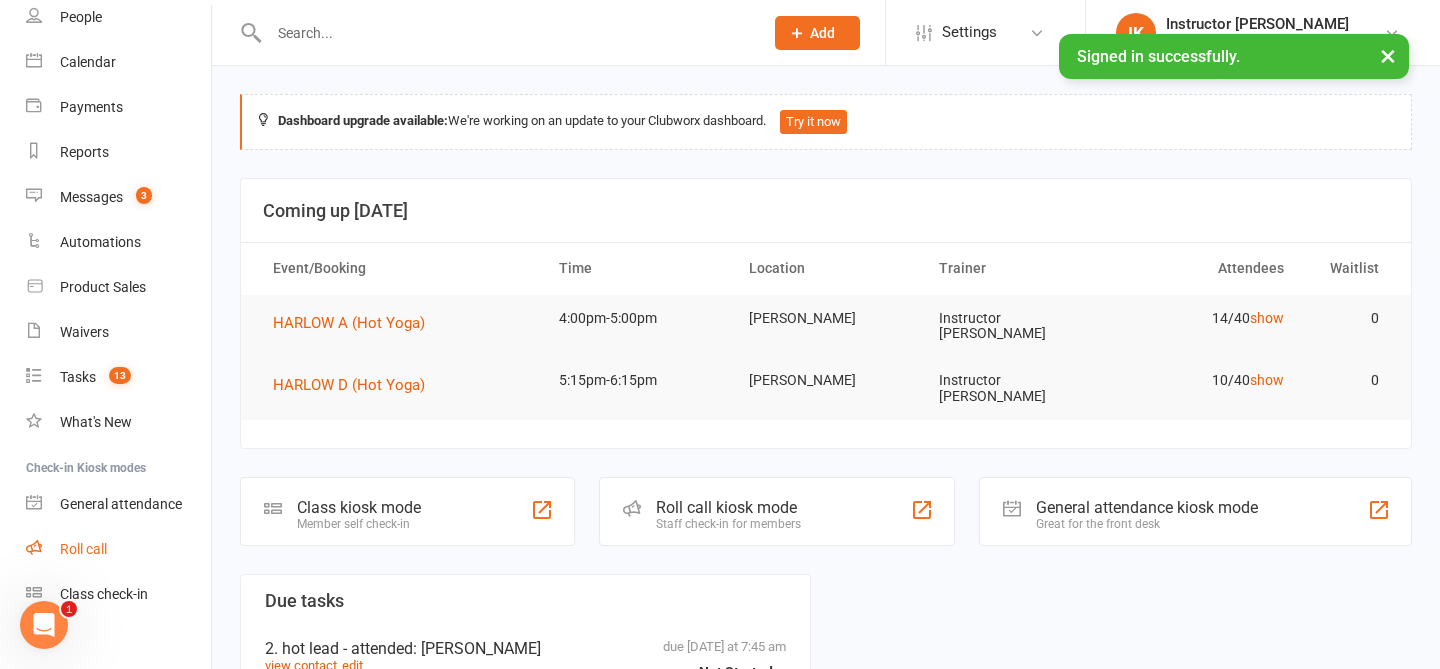 click on "Roll call" at bounding box center [83, 549] 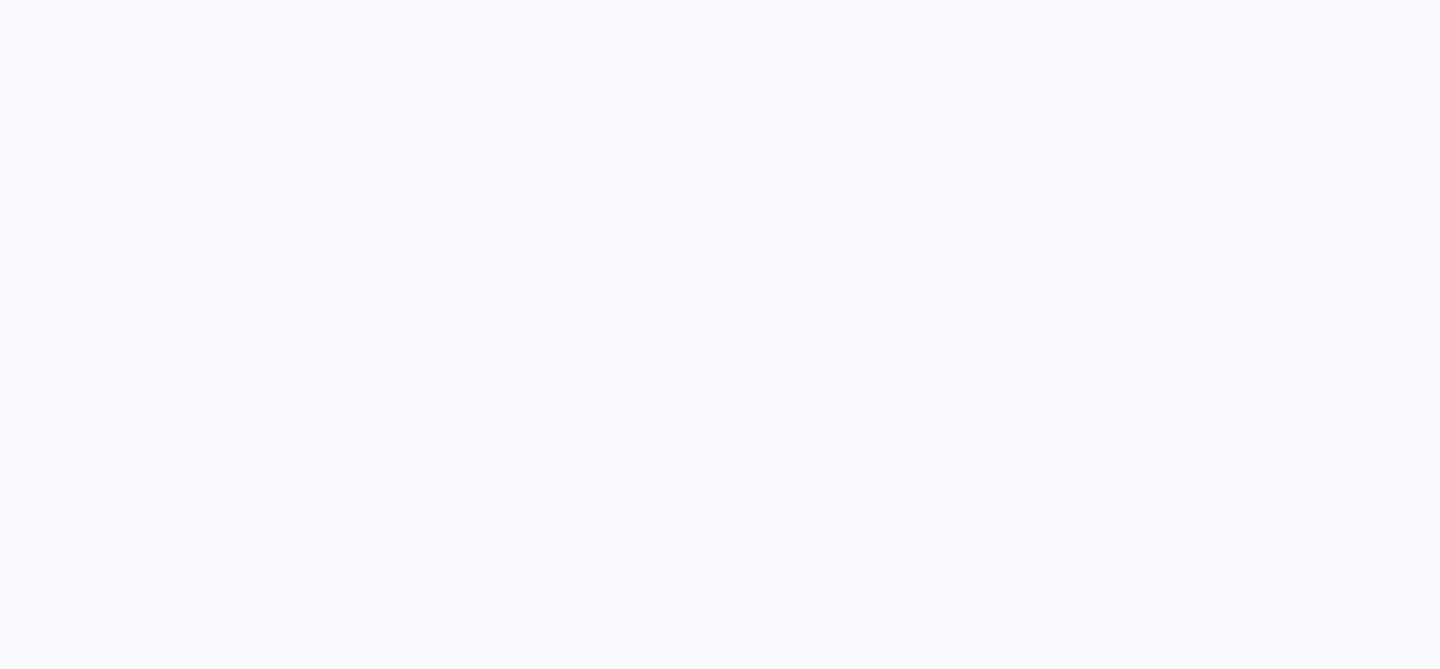 scroll, scrollTop: 0, scrollLeft: 0, axis: both 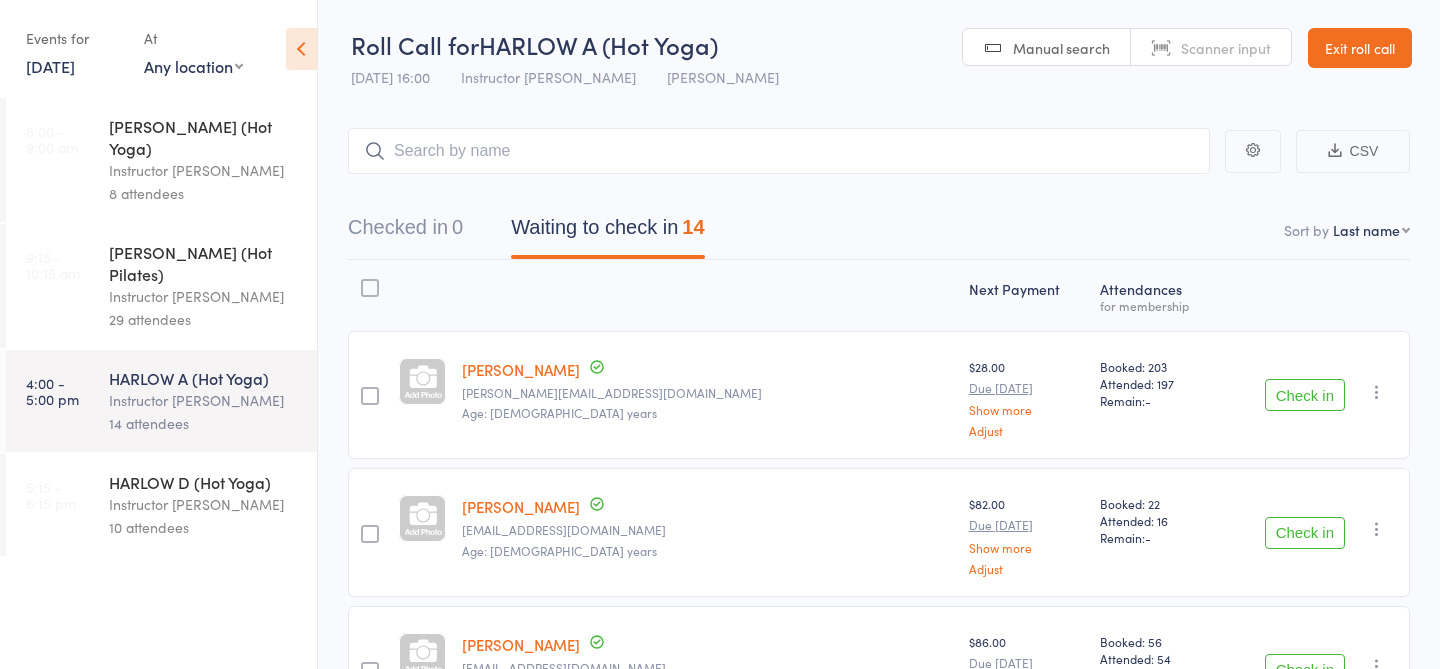click on "Instructor Krystyna" at bounding box center (204, 504) 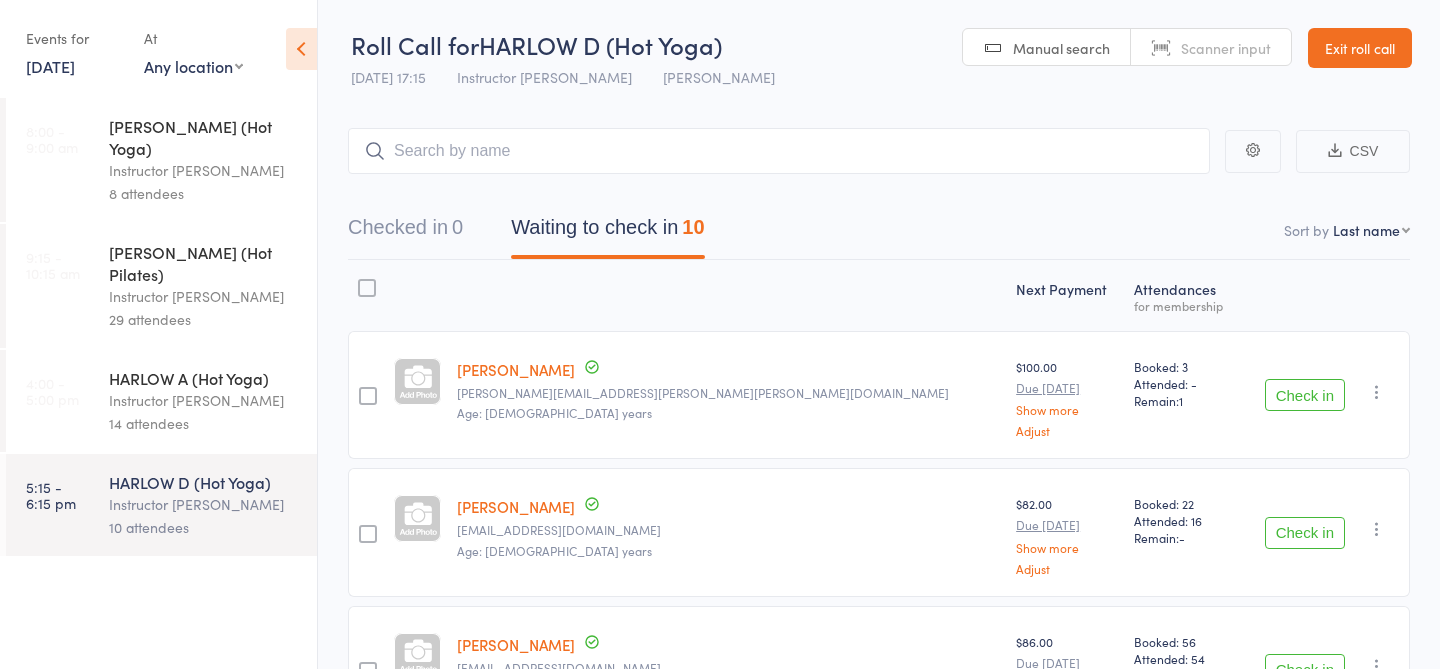 click on "14 attendees" at bounding box center [204, 423] 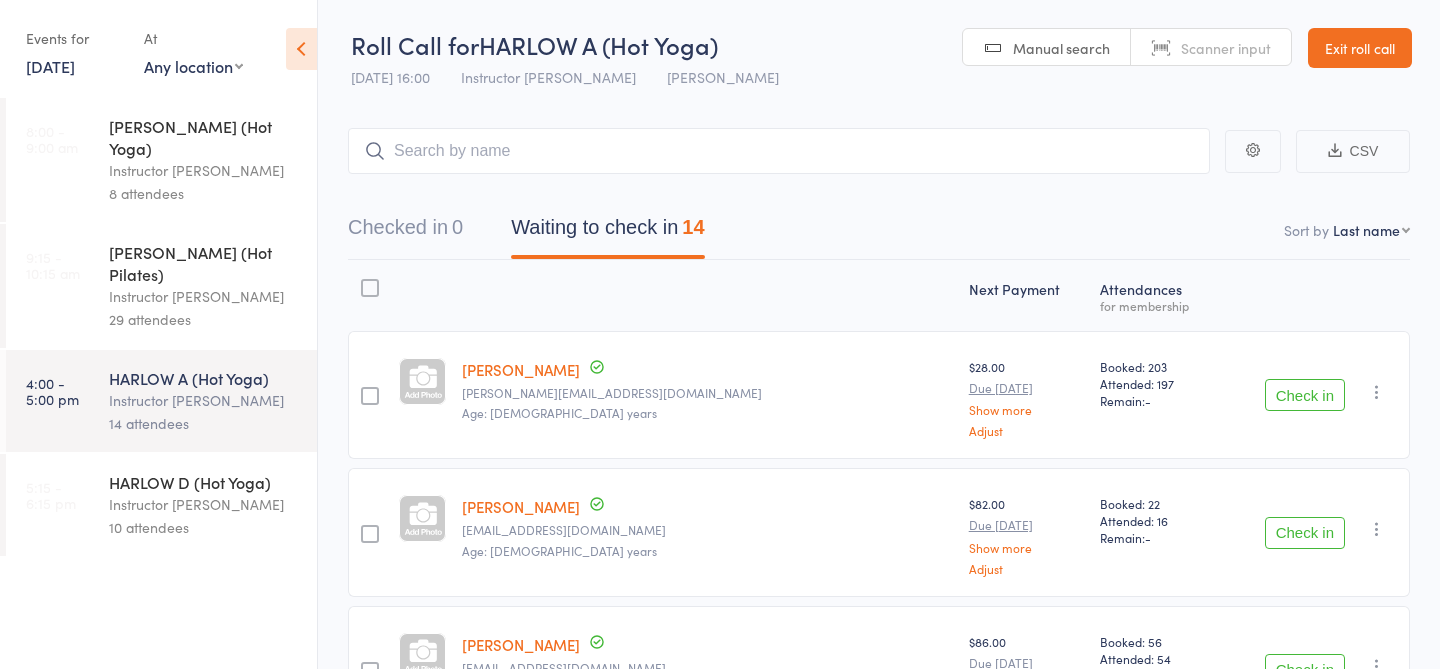 click on "8:00 - 9:00 am HARLOW B (Hot Yoga) Instructor Ali 8 attendees 9:15 - 10:15 am HARLOW C (Hot Pilates) Instructor Ali 29 attendees 4:00 - 5:00 pm HARLOW A (Hot Yoga) Instructor Krystyna 14 attendees 5:15 - 6:15 pm HARLOW D (Hot Yoga) Instructor Krystyna 10 attendees" at bounding box center [158, 383] 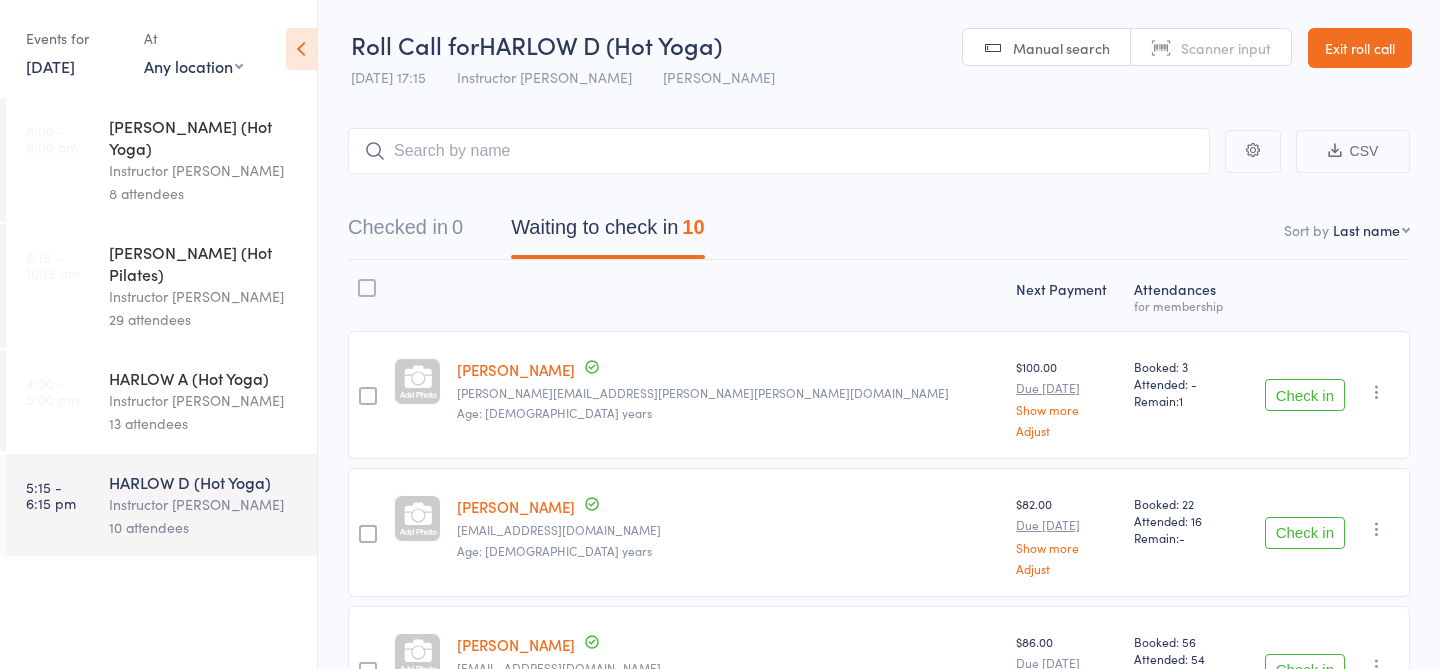 click on "HARLOW A (Hot Yoga) Instructor Krystyna 13 attendees" at bounding box center (213, 401) 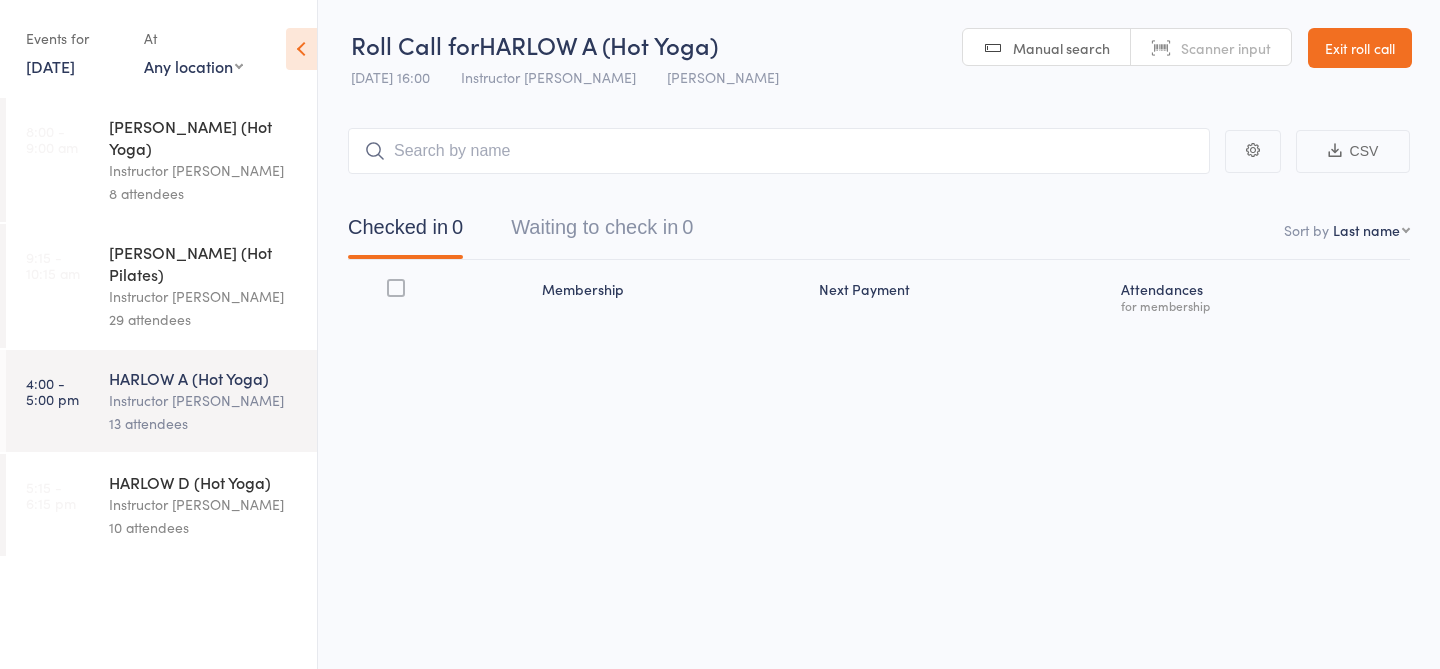 click on "29 attendees" at bounding box center [204, 319] 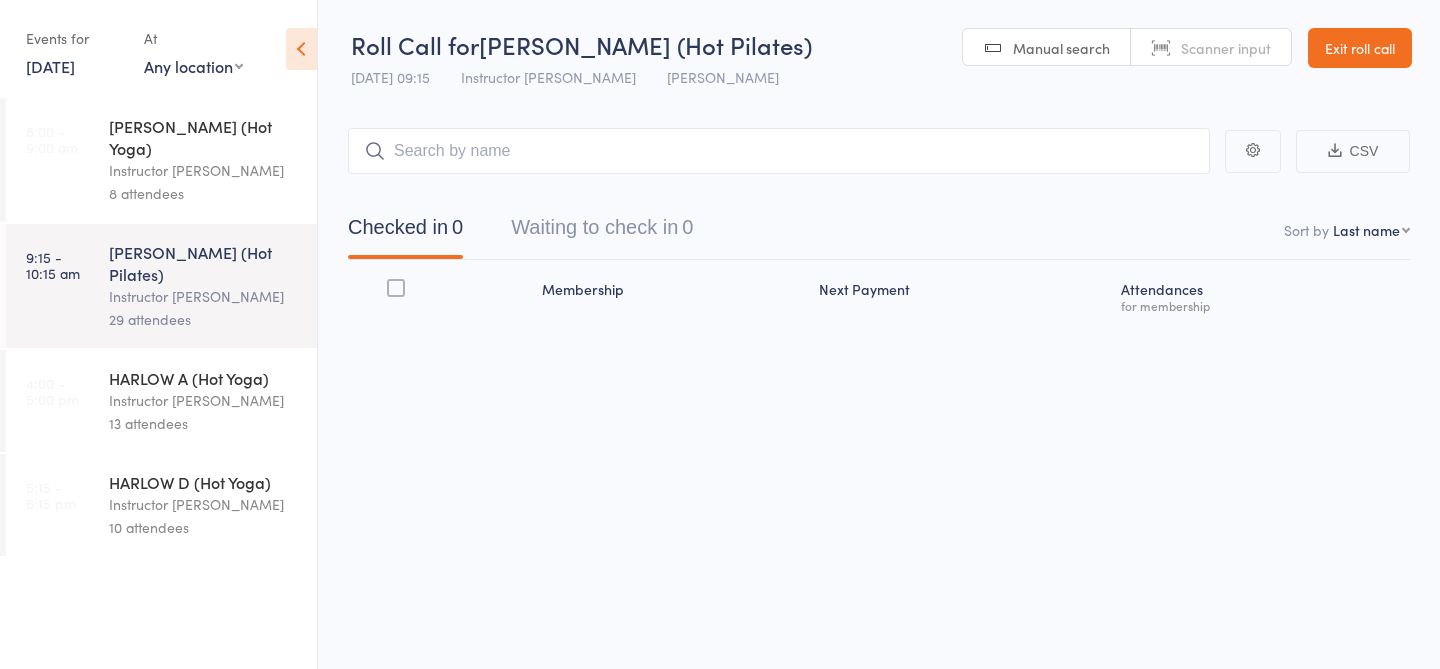 click on "Instructor Ali" at bounding box center (204, 170) 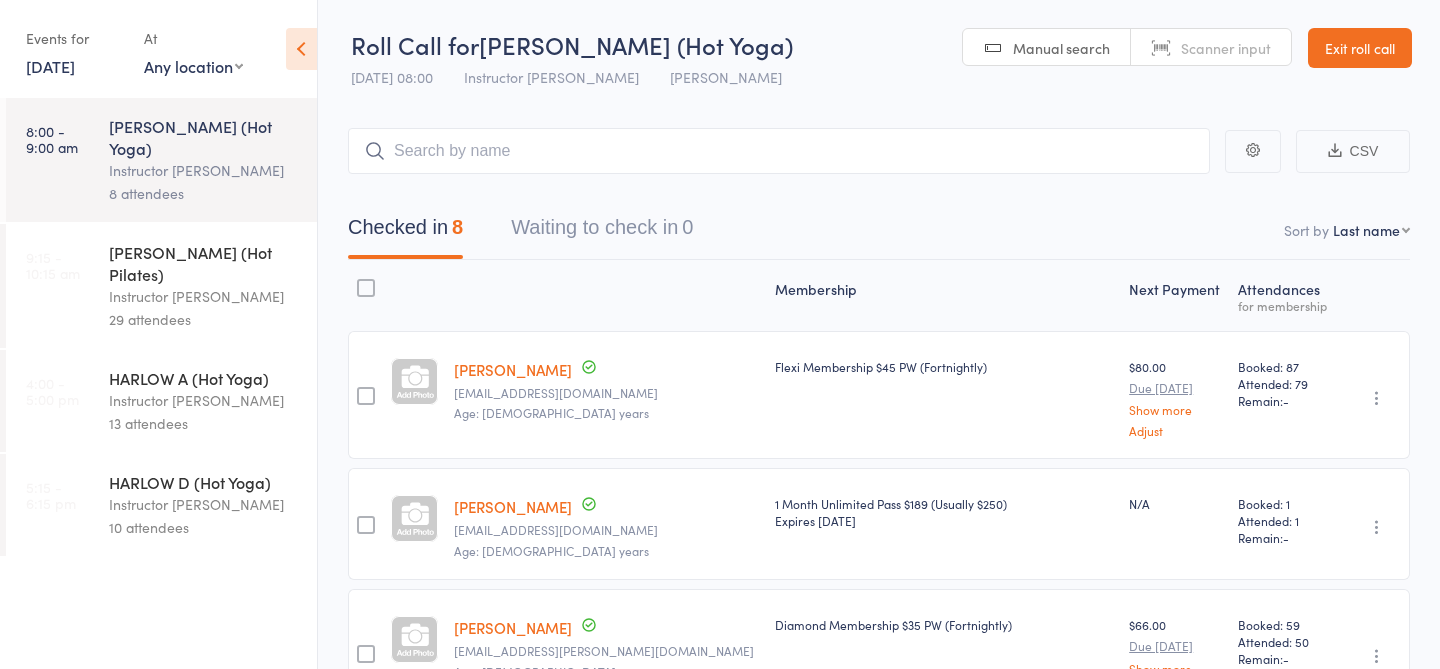 click on "Instructor [PERSON_NAME]" at bounding box center (204, 400) 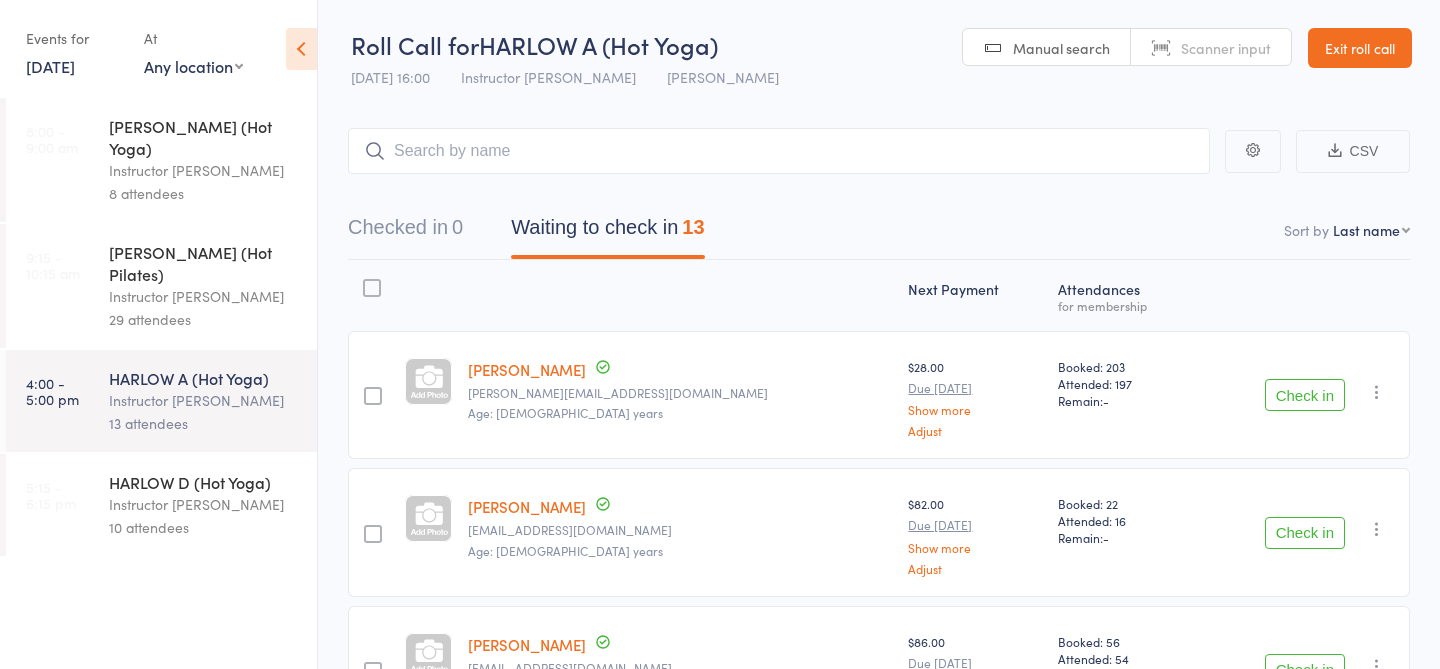 click on "Instructor [PERSON_NAME]" at bounding box center [204, 504] 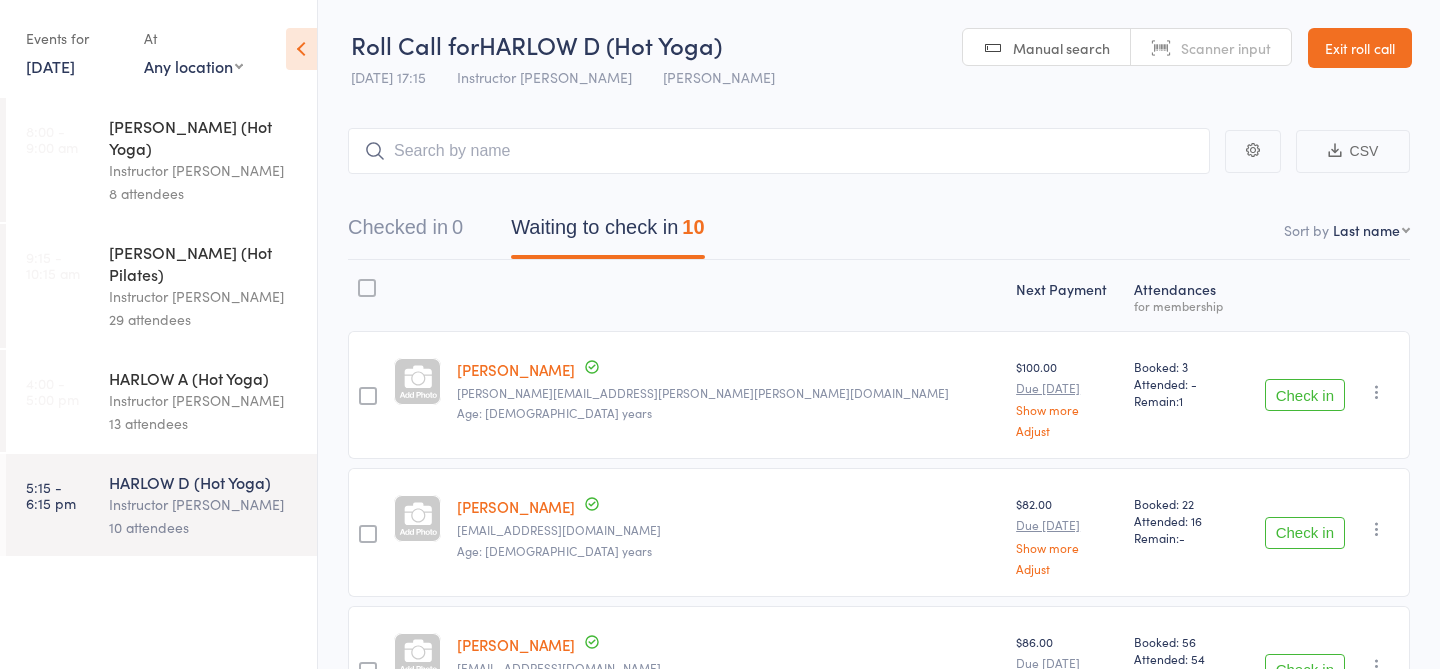 click on "Instructor Ali" at bounding box center [204, 296] 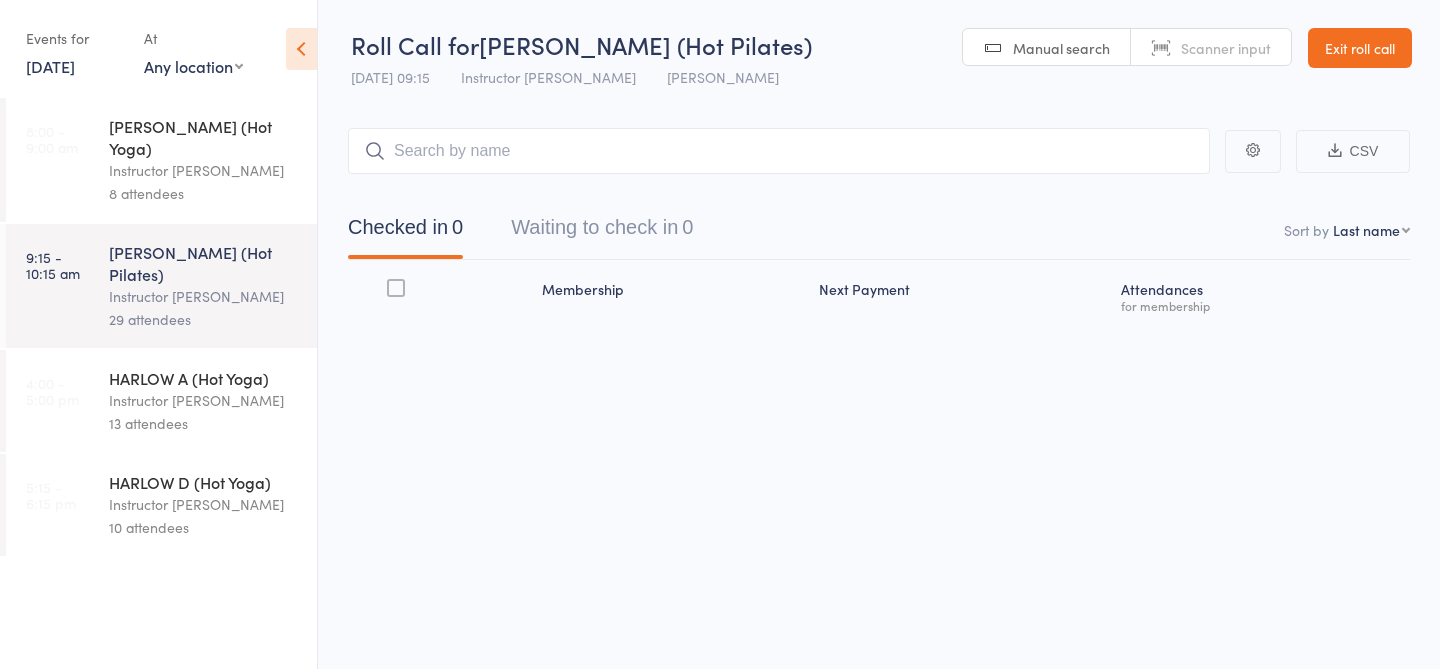 click on "8 attendees" at bounding box center [204, 193] 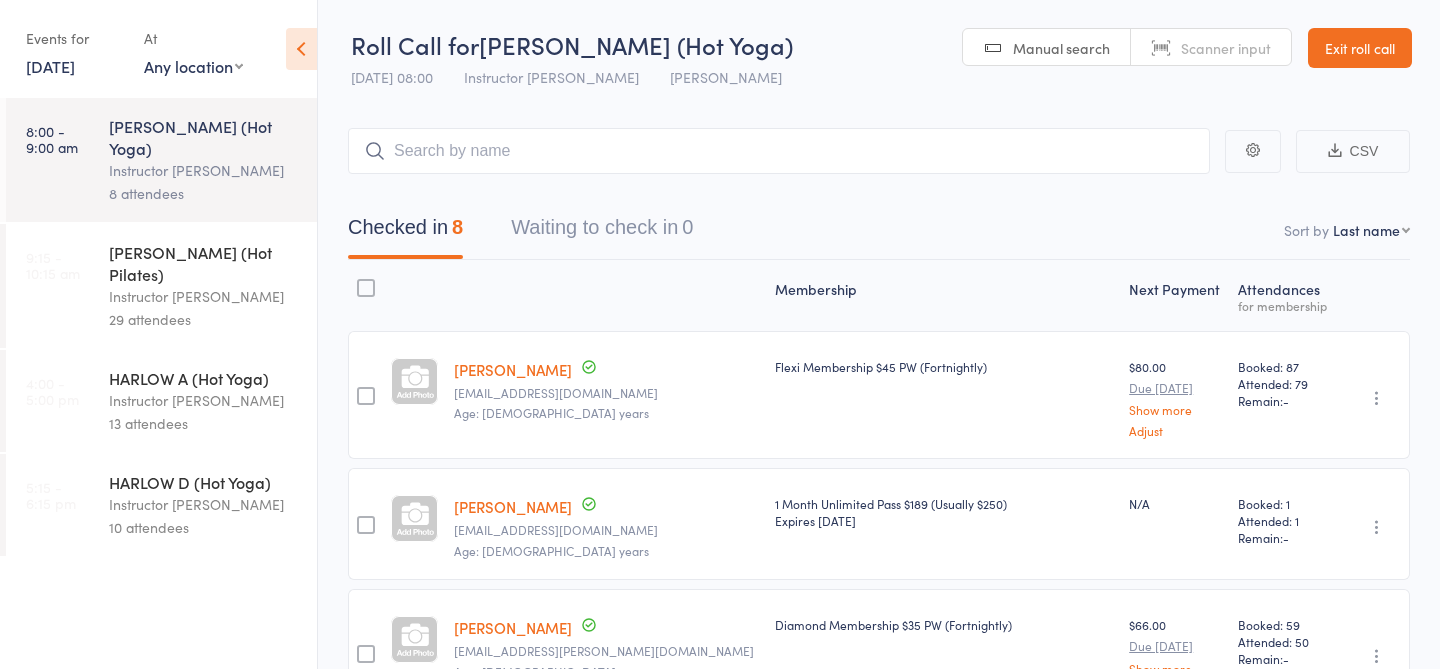 click on "Instructor [PERSON_NAME]" at bounding box center (204, 400) 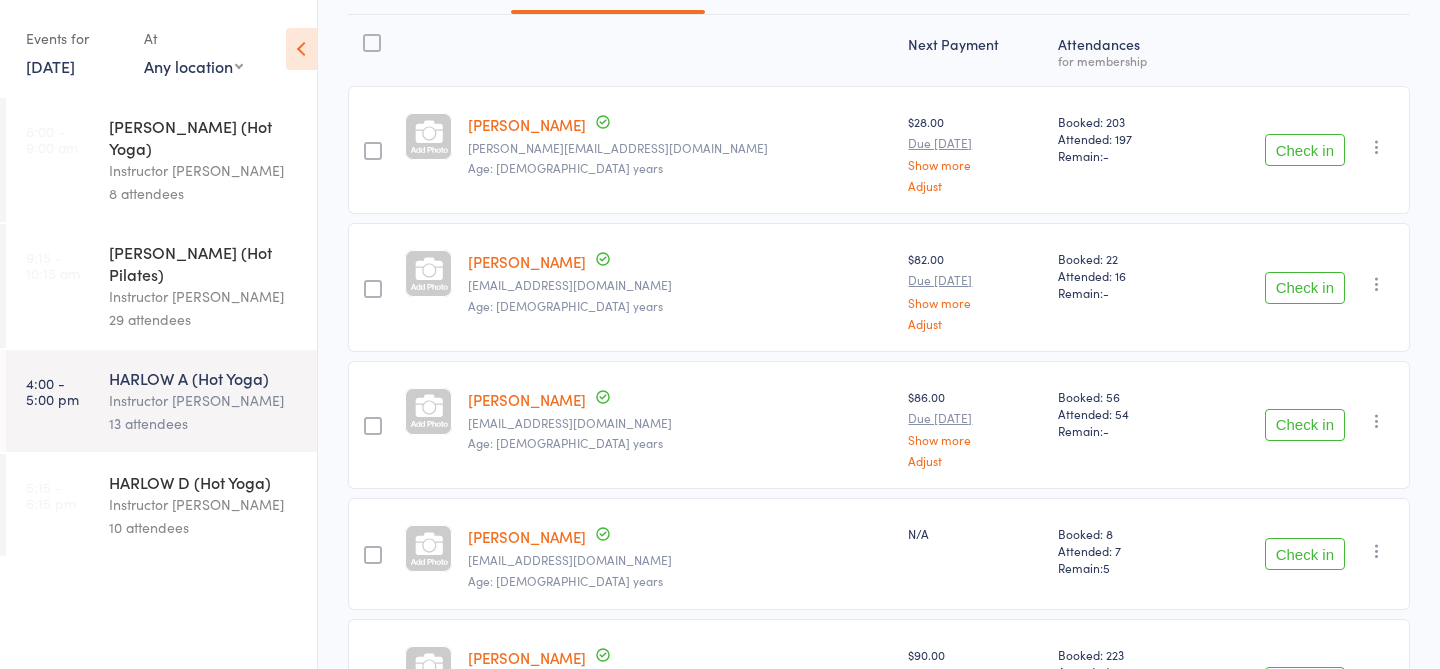 scroll, scrollTop: 0, scrollLeft: 0, axis: both 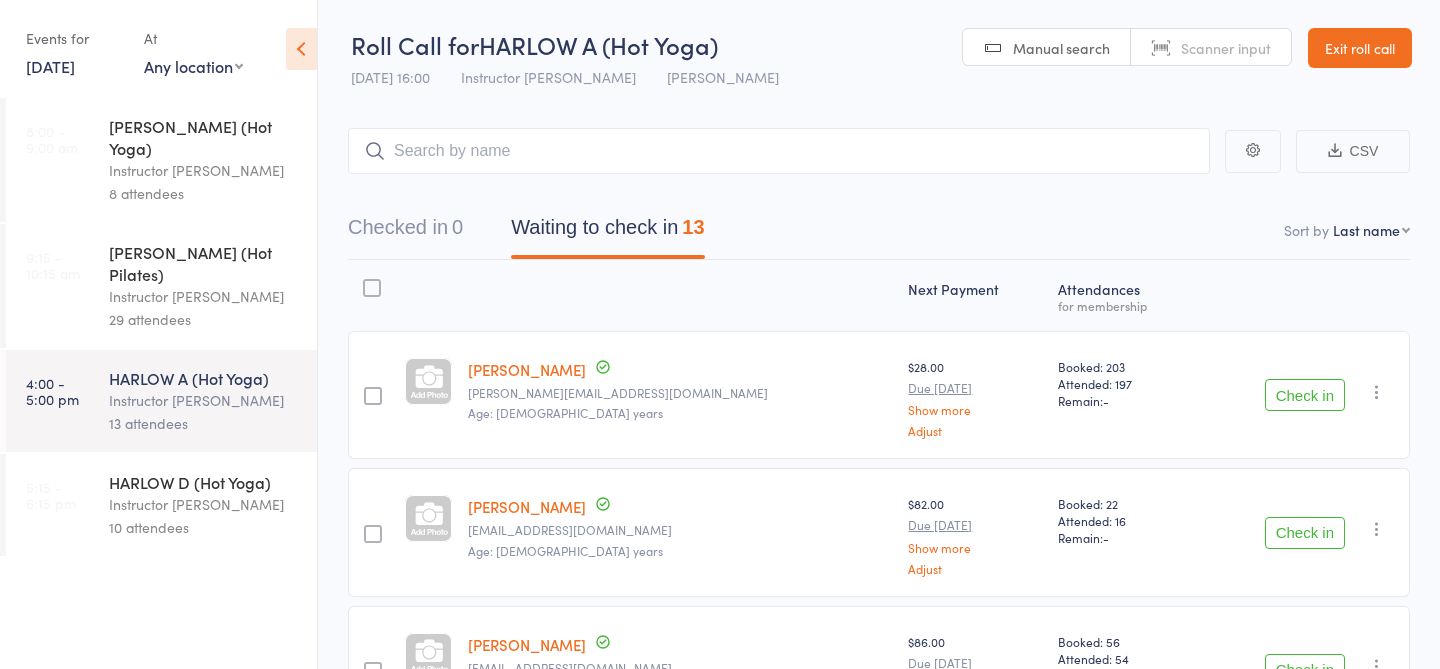 click on "HARLOW D (Hot Yoga)" at bounding box center [204, 482] 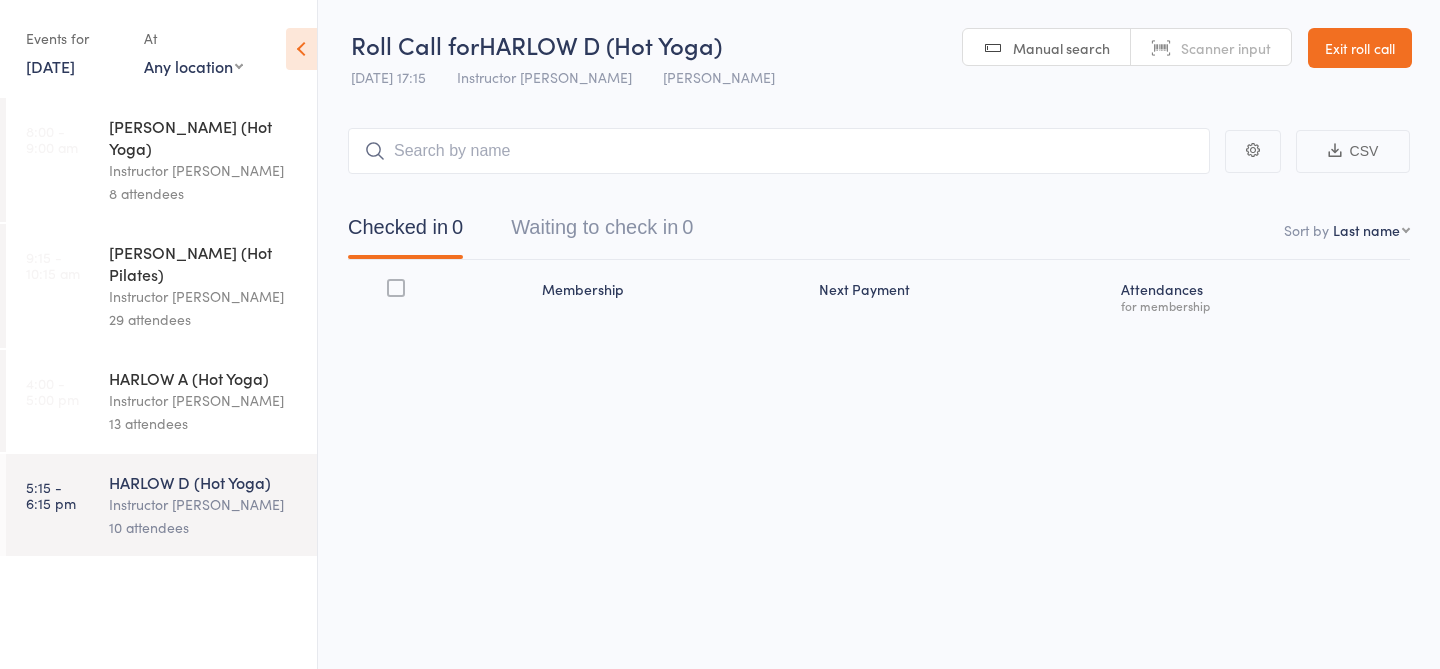 click on "29 attendees" at bounding box center (204, 319) 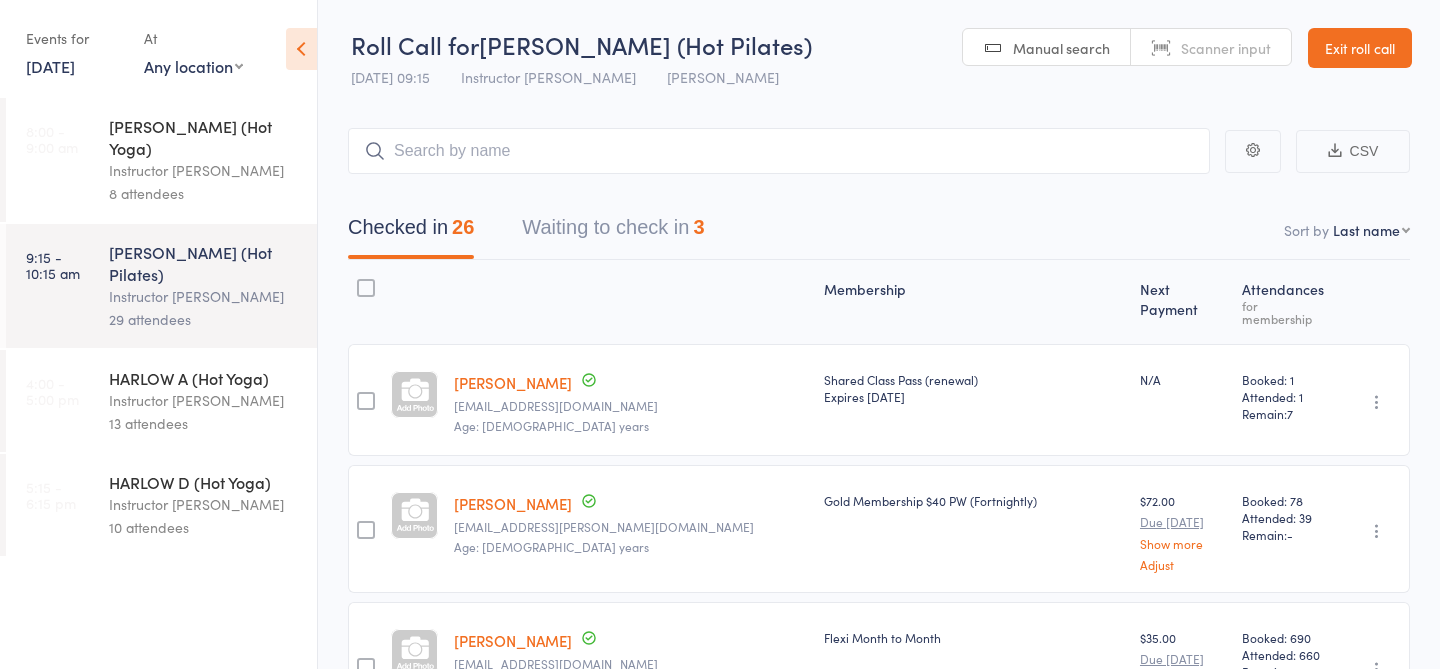 click on "Waiting to check in  3" at bounding box center (613, 232) 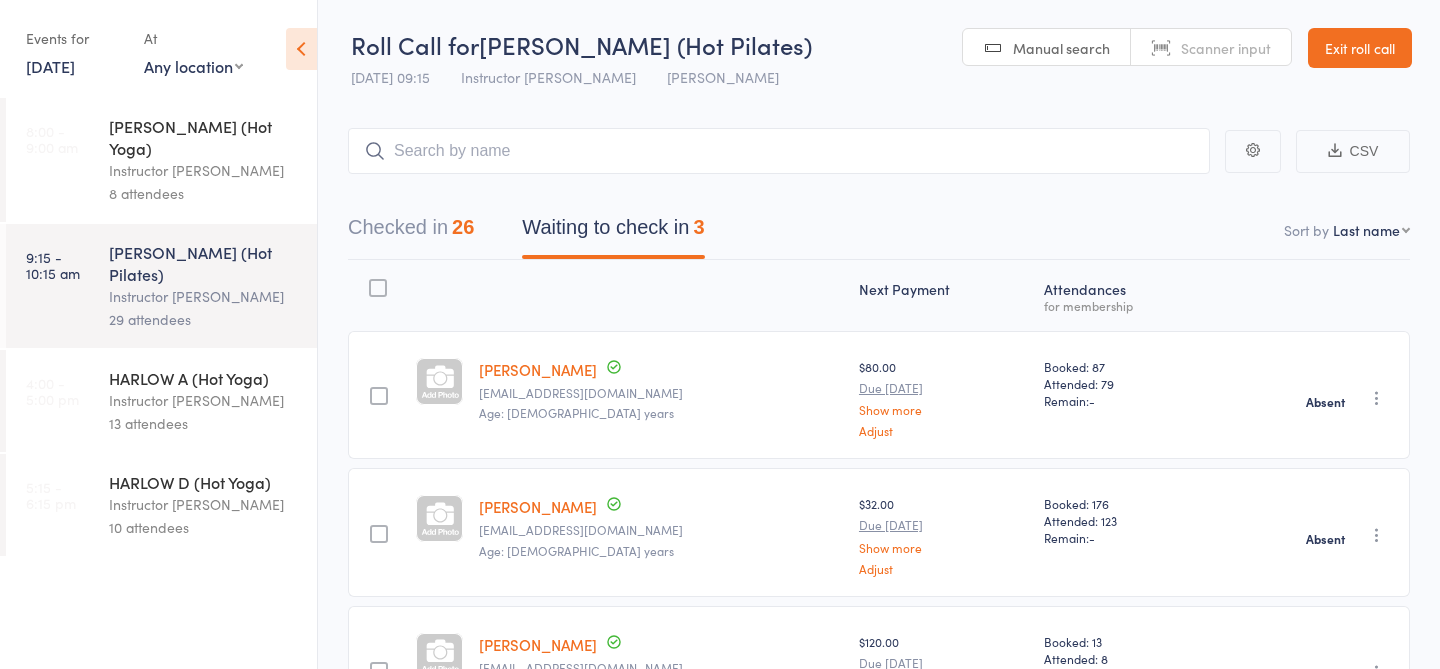 scroll, scrollTop: 152, scrollLeft: 0, axis: vertical 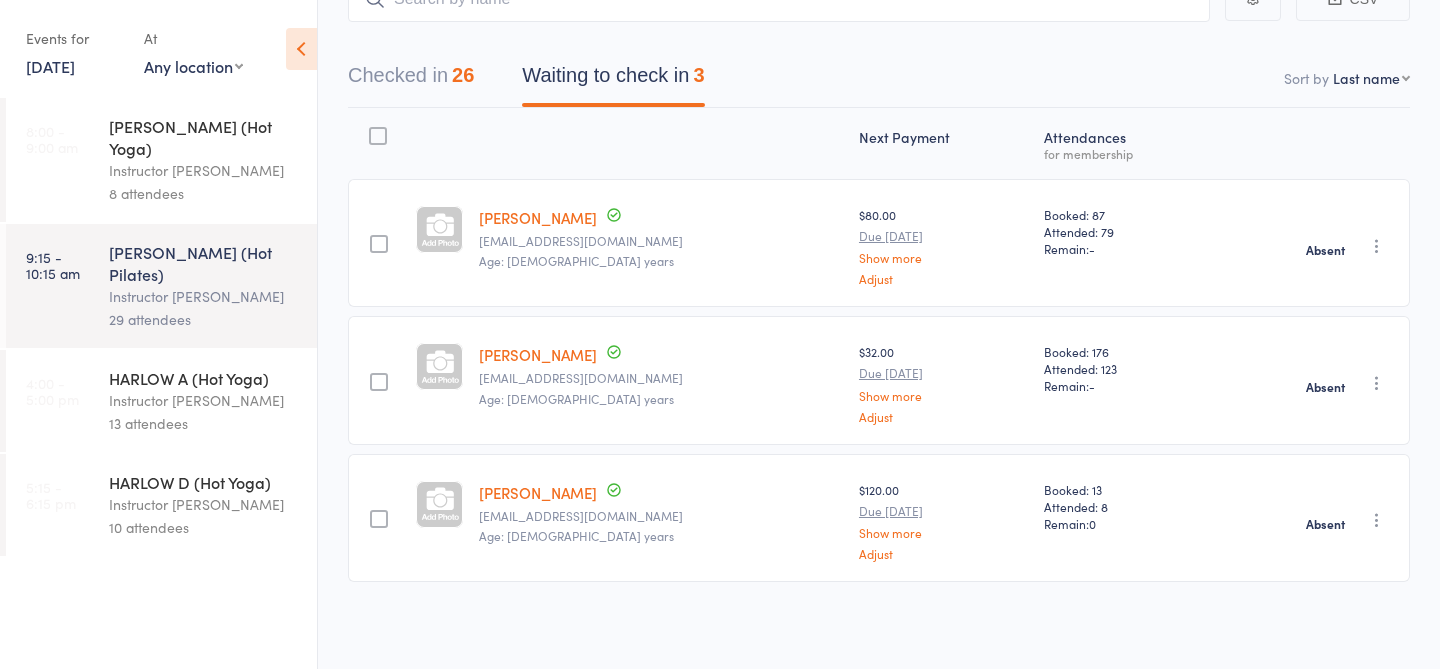 click on "Checked in  26" at bounding box center (411, 80) 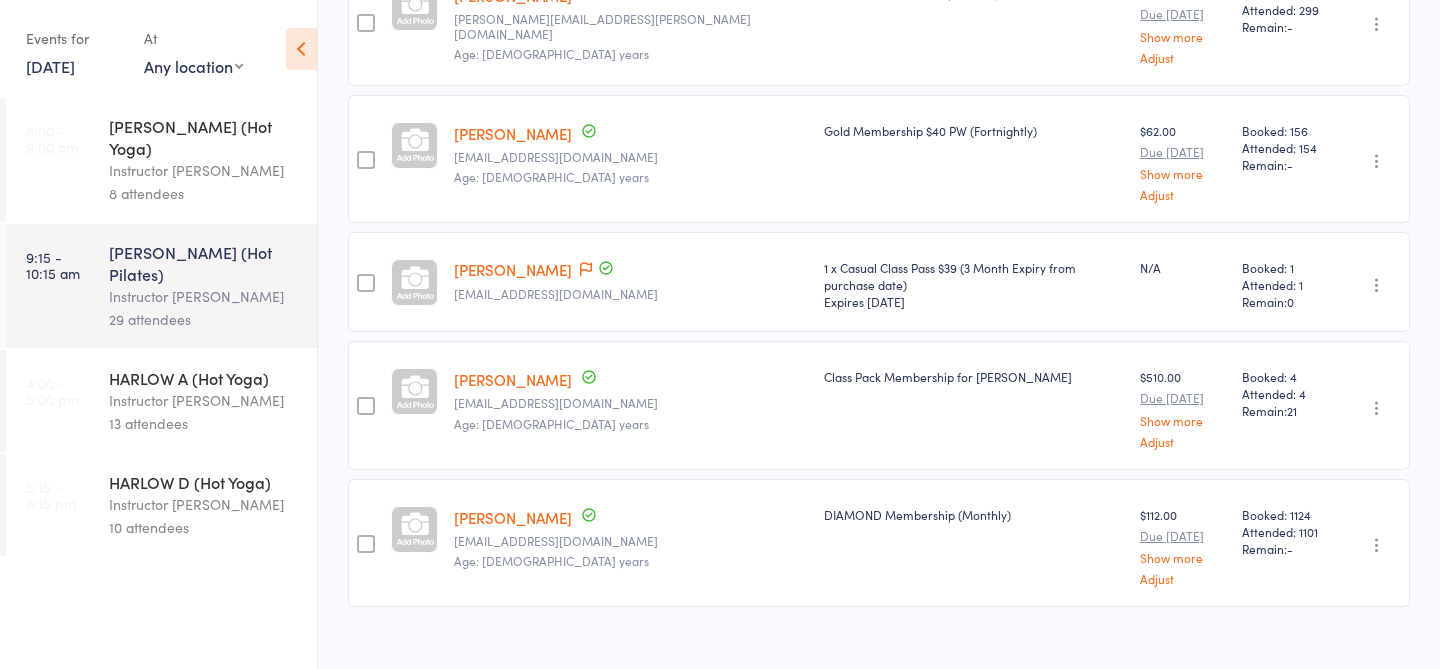 scroll, scrollTop: 3233, scrollLeft: 0, axis: vertical 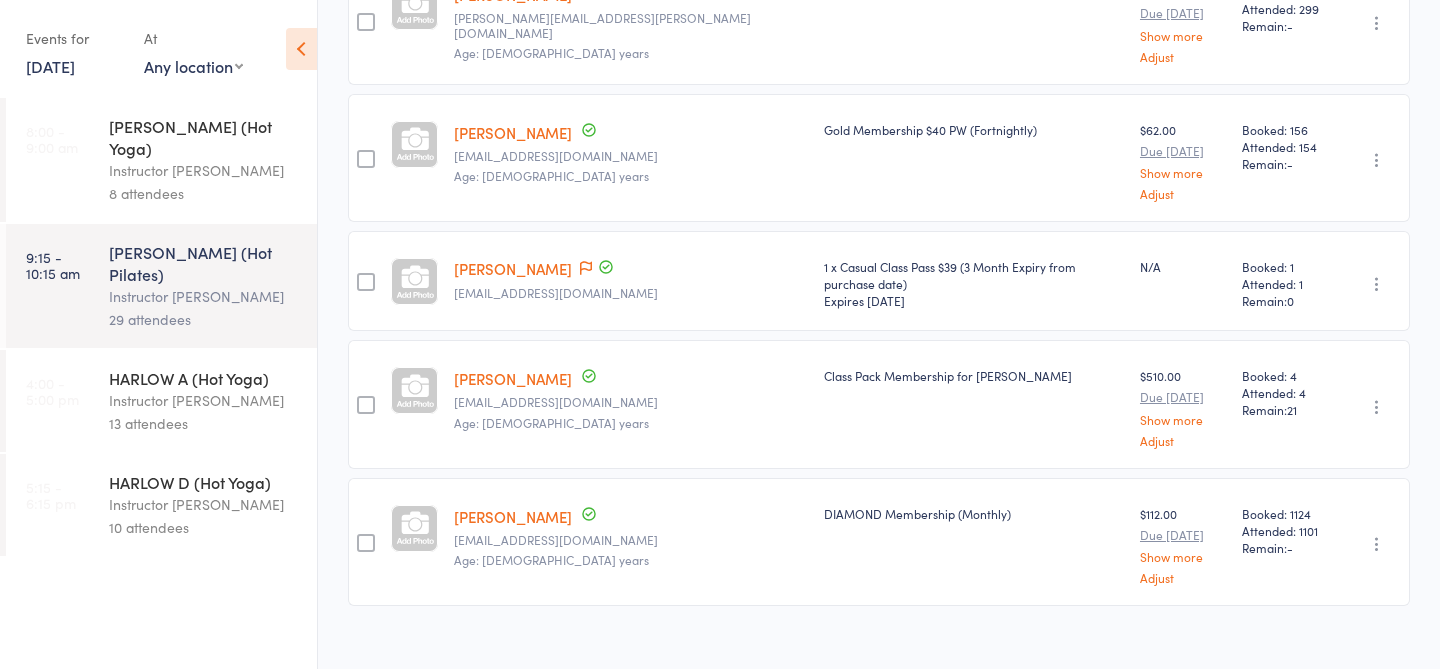 click on "Instructor [PERSON_NAME]" at bounding box center [204, 400] 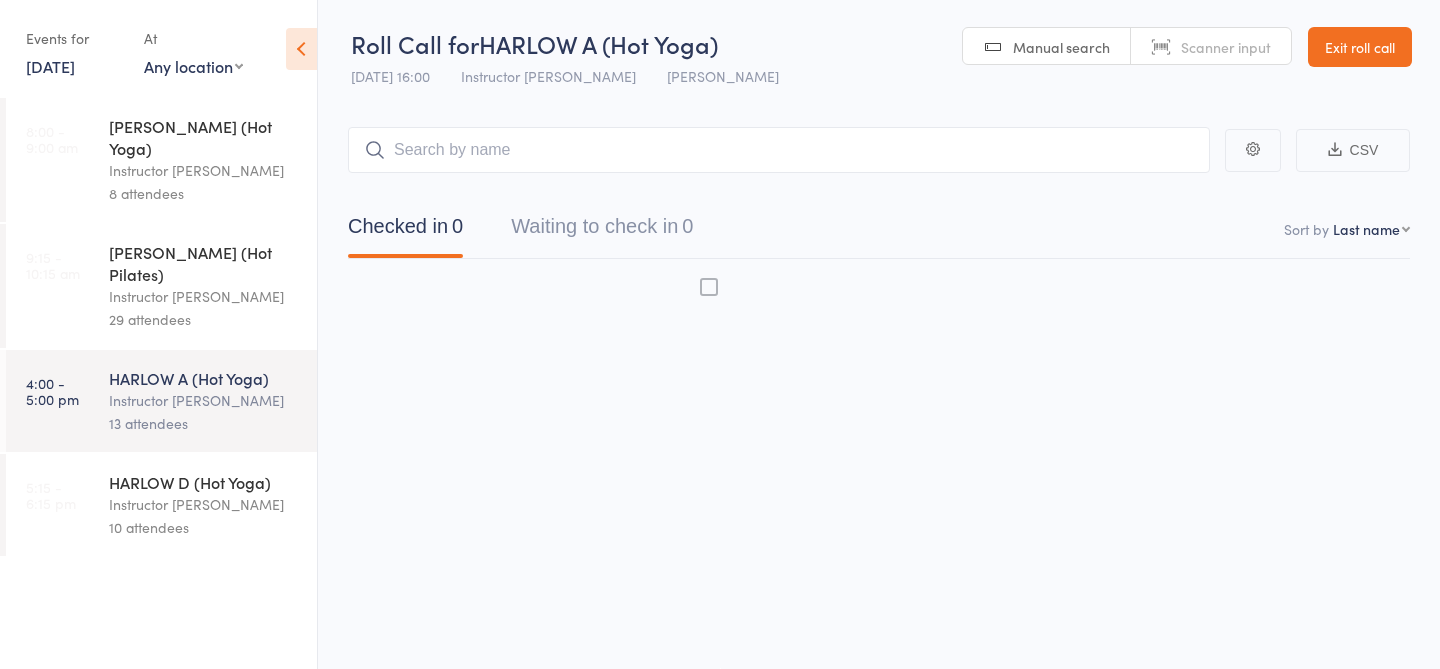 scroll, scrollTop: 1, scrollLeft: 0, axis: vertical 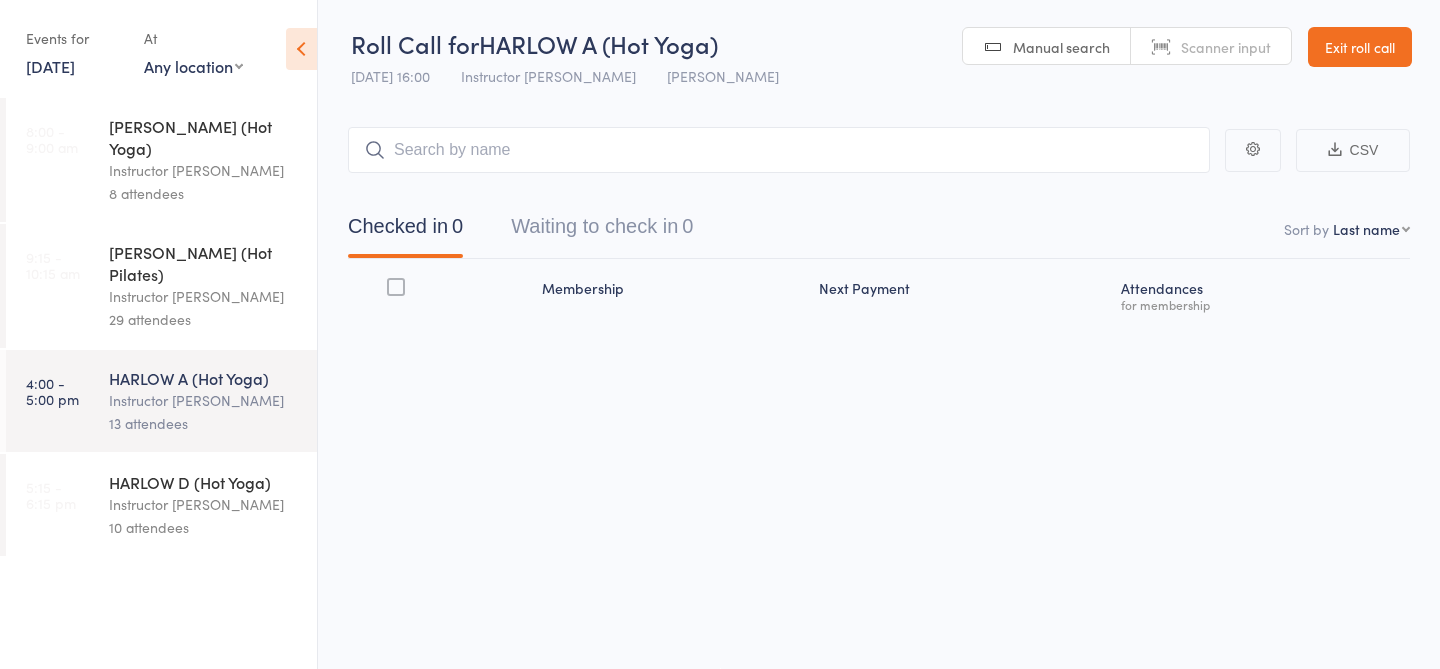 click on "10 attendees" at bounding box center [204, 527] 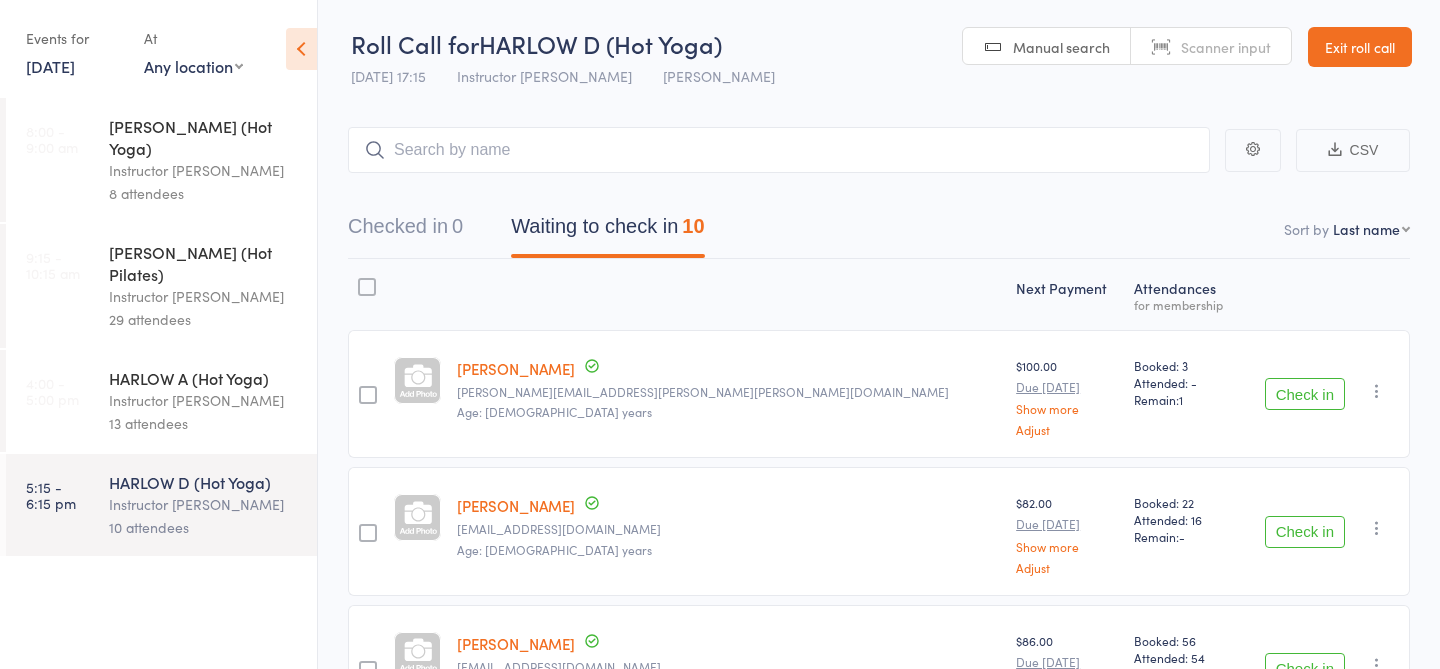 click on "13 attendees" at bounding box center [204, 423] 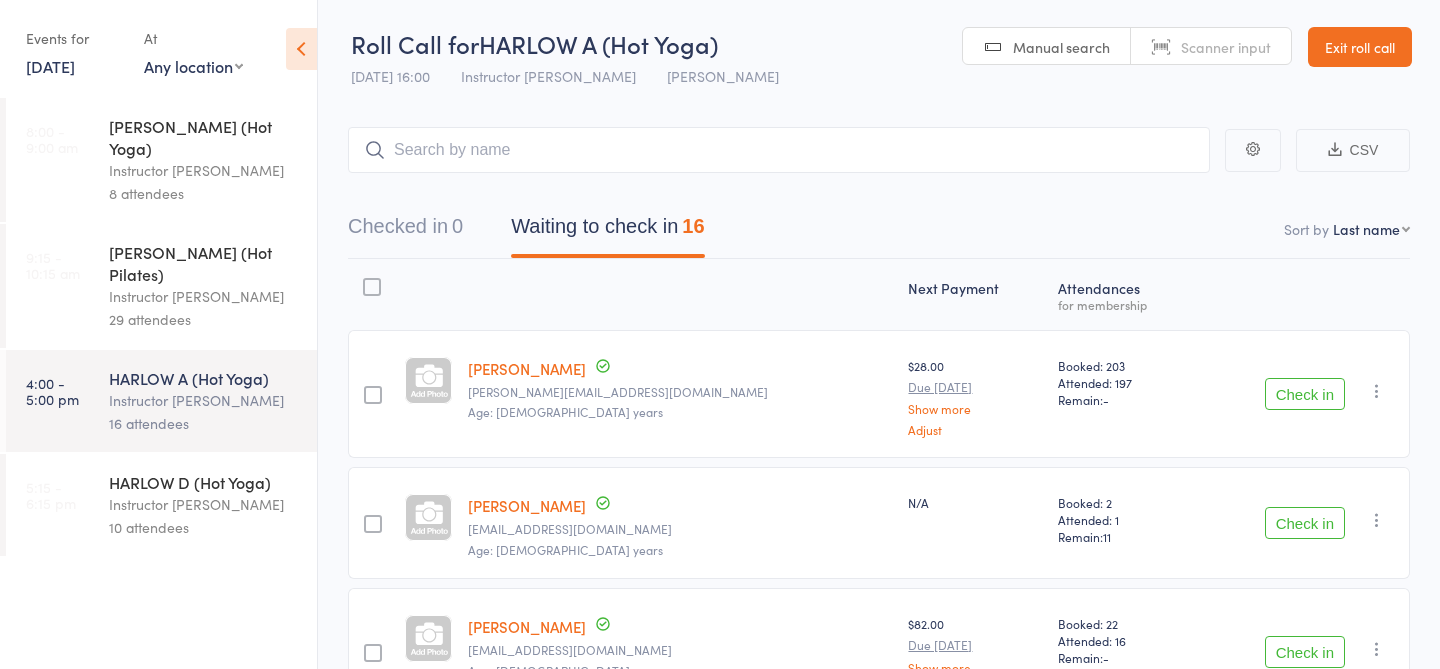 click on "10 attendees" at bounding box center (204, 527) 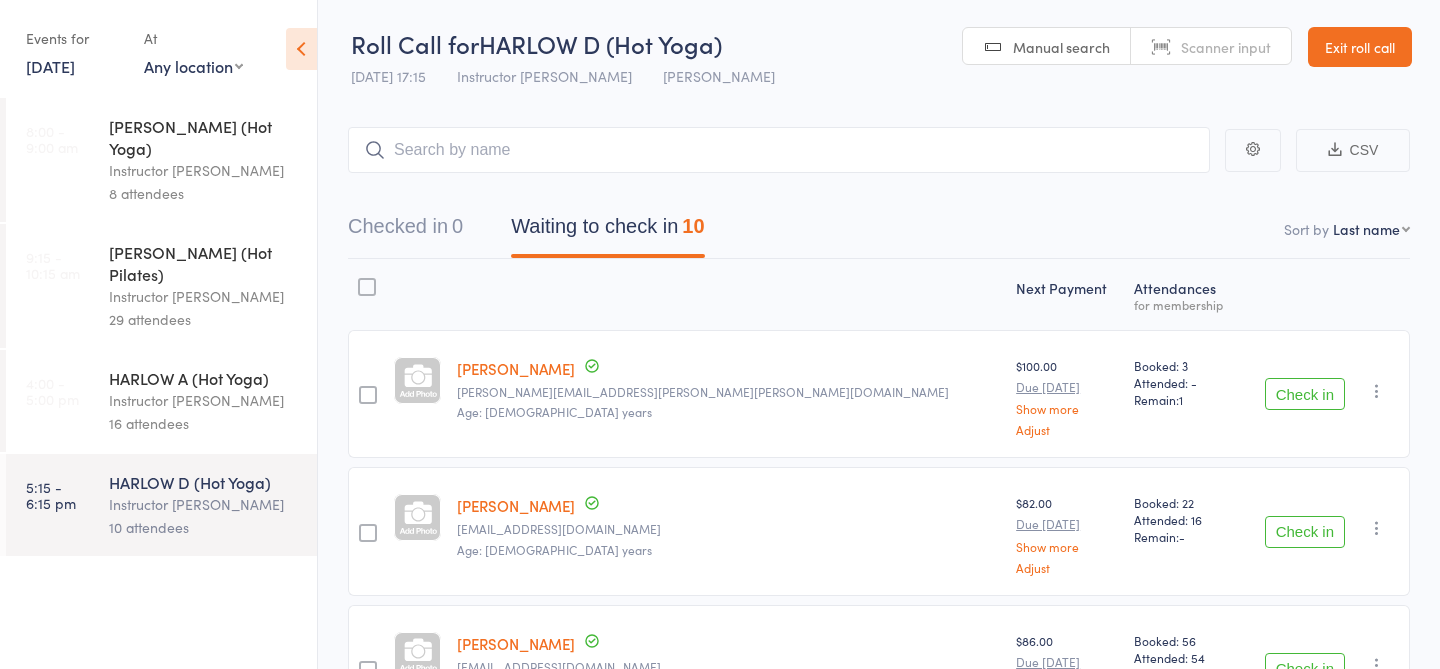 click on "16 attendees" at bounding box center [204, 423] 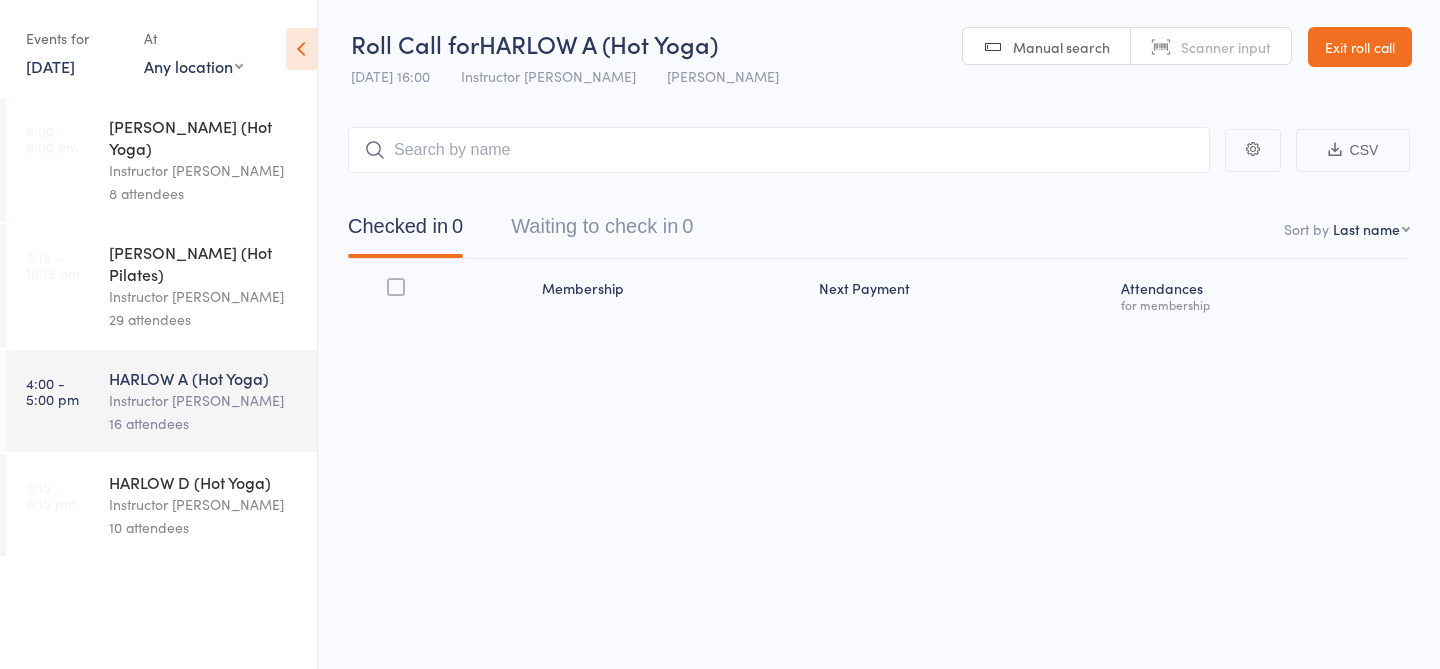 click on "16 attendees" at bounding box center [204, 423] 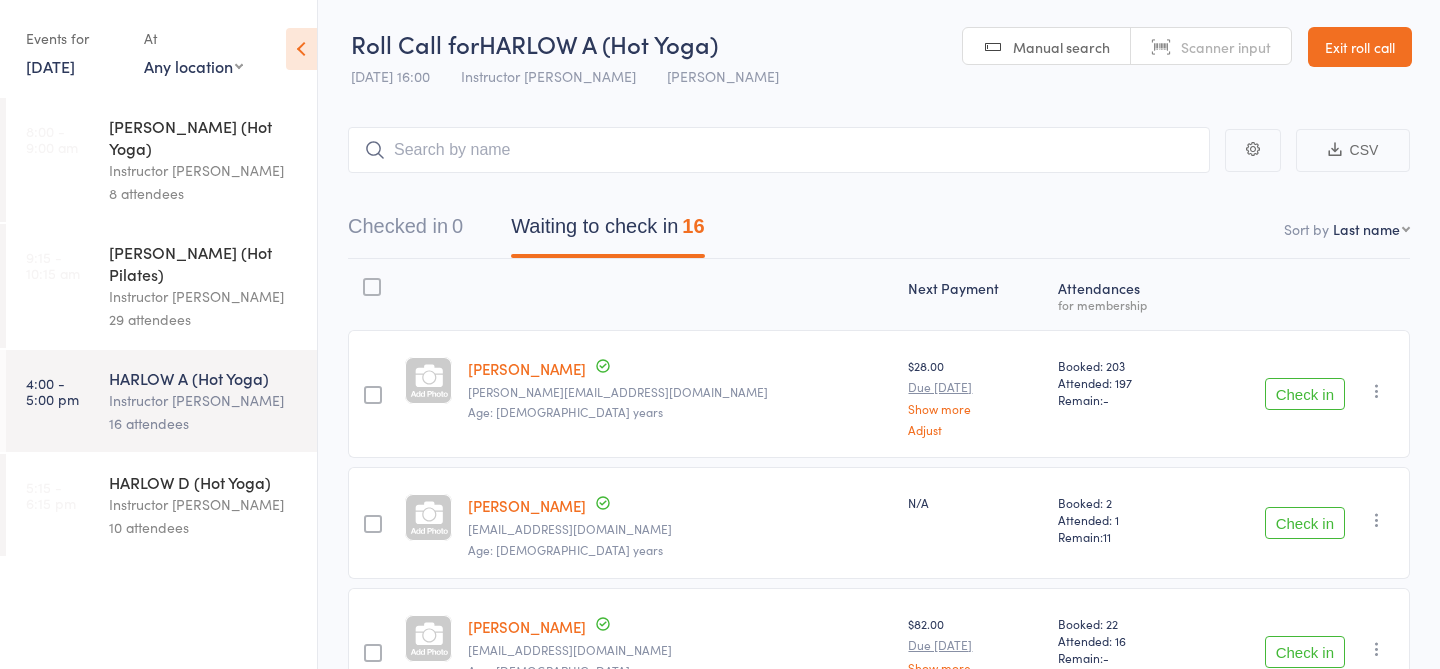 click on "Instructor [PERSON_NAME]" at bounding box center (204, 504) 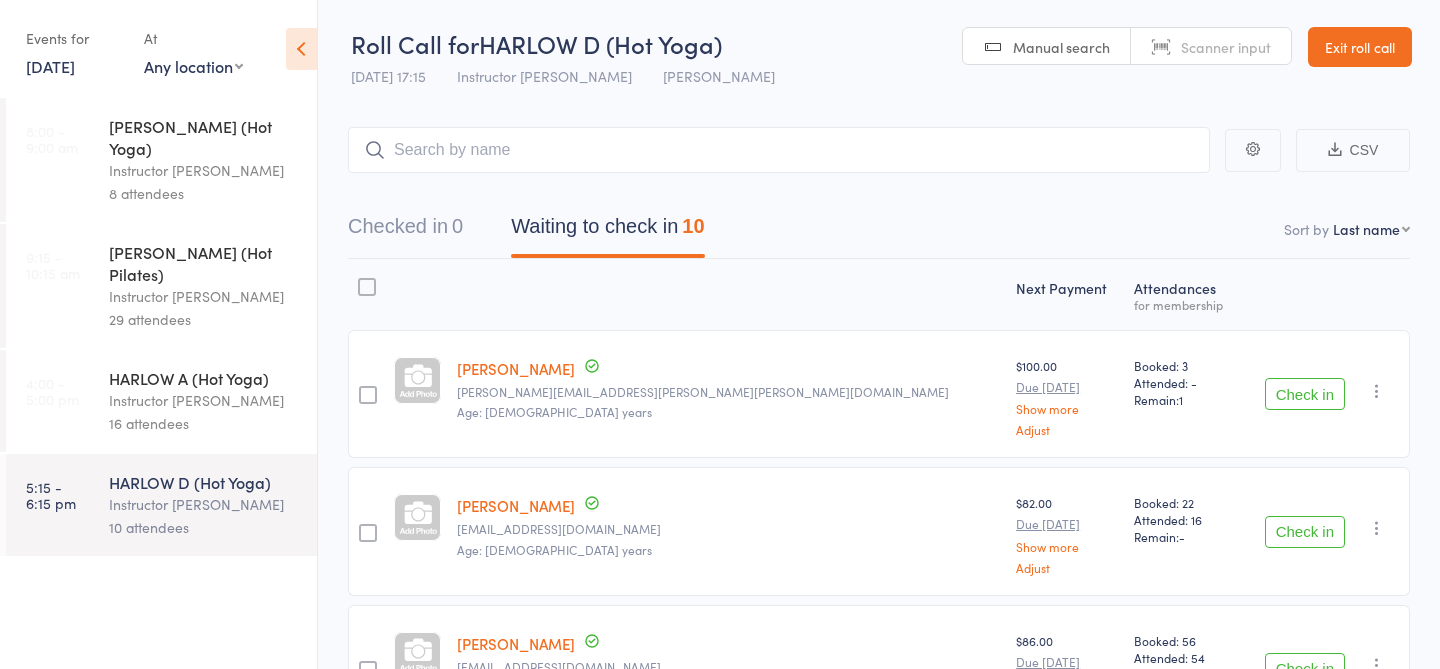click on "Instructor [PERSON_NAME]" at bounding box center (204, 400) 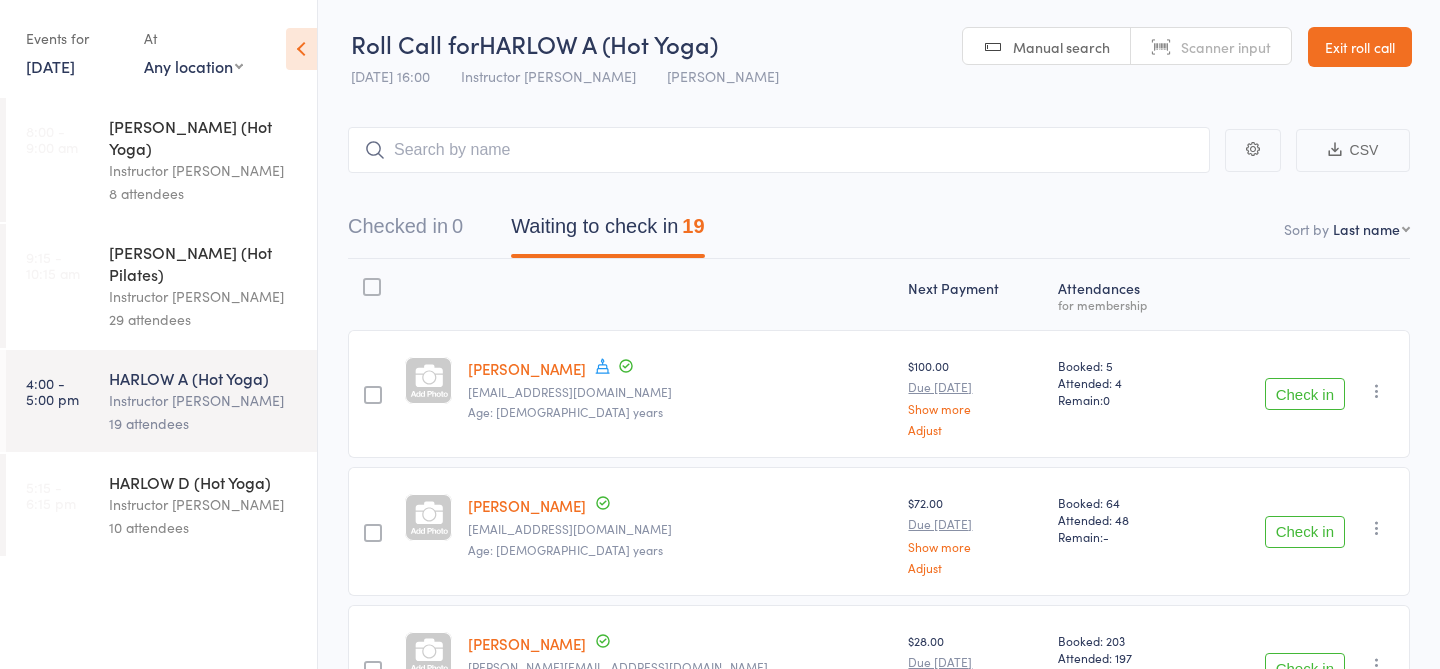 click on "Instructor [PERSON_NAME]" at bounding box center (204, 504) 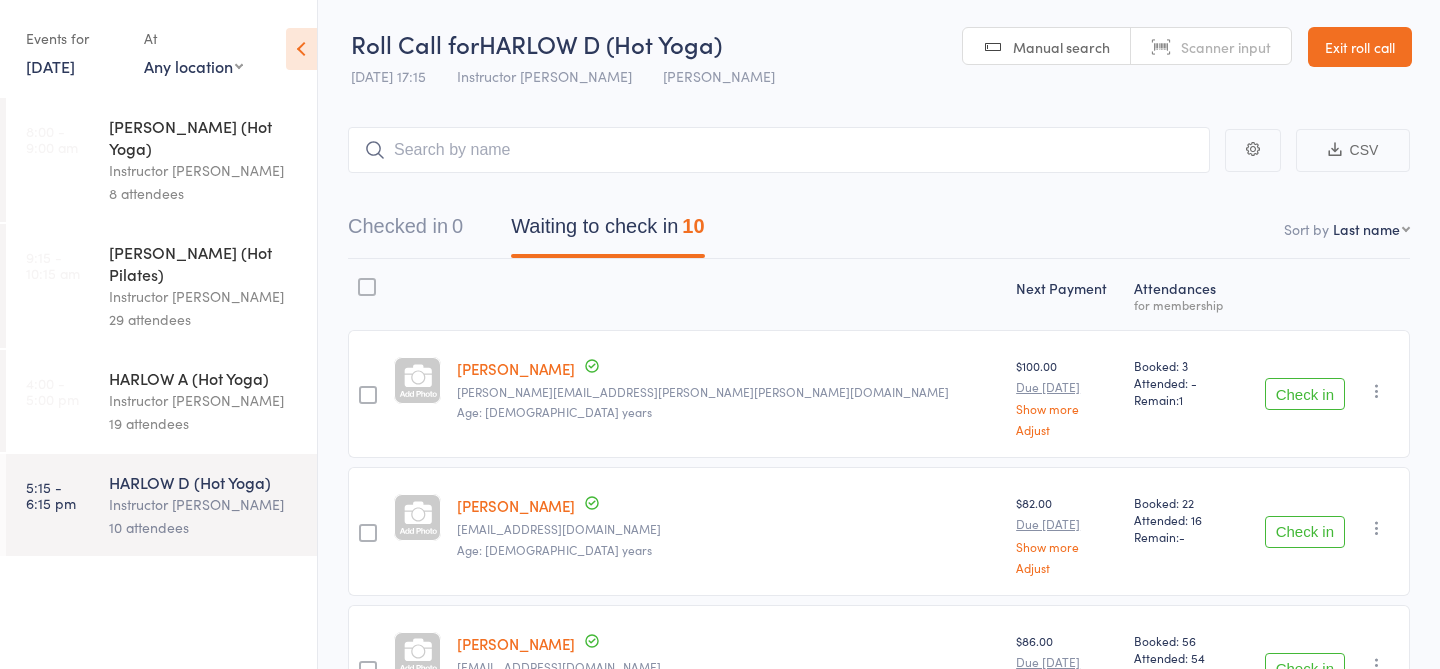 click on "19 attendees" at bounding box center [204, 423] 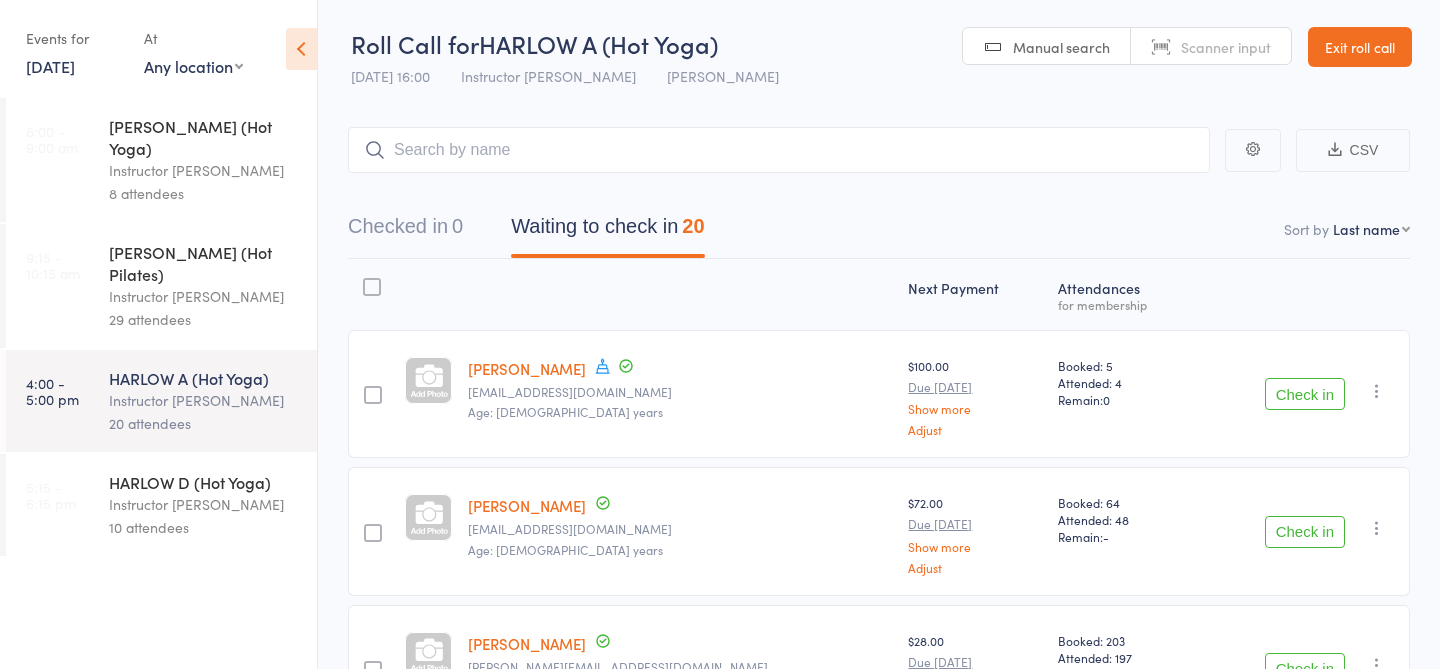 click on "HARLOW D (Hot Yoga)" at bounding box center (204, 482) 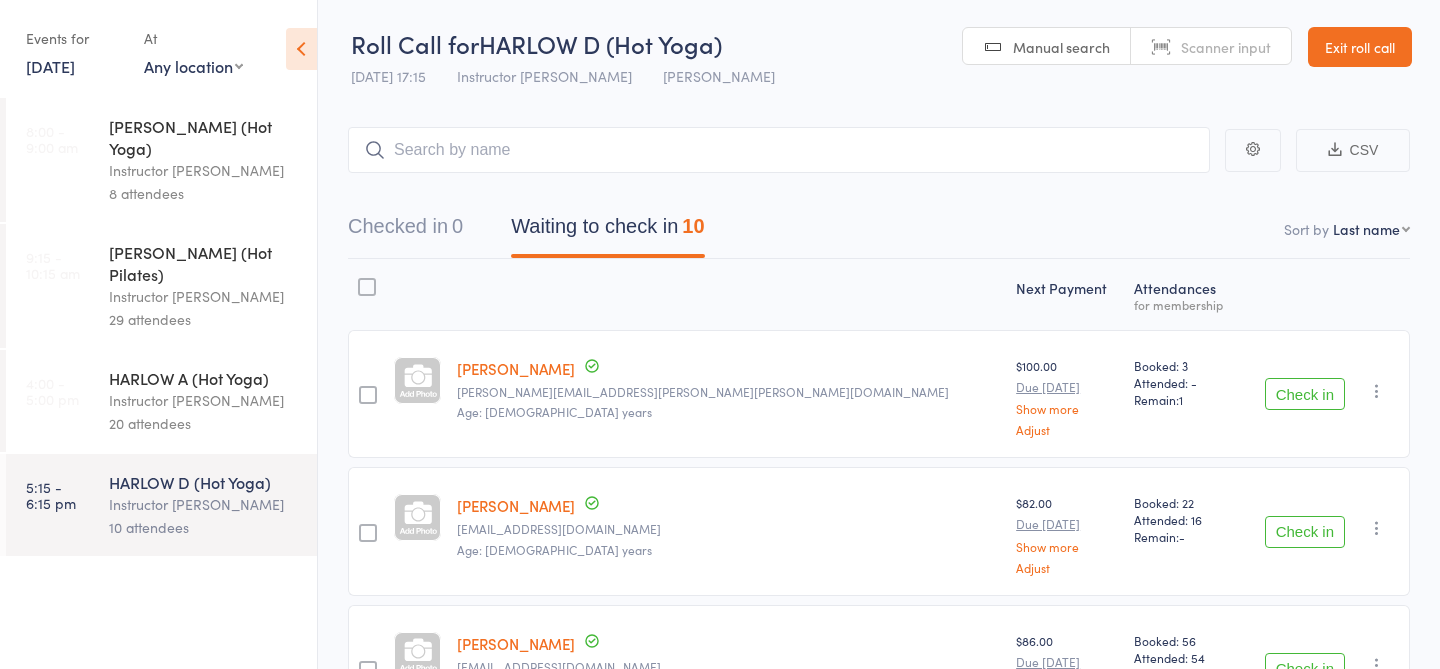 click on "HARLOW A (Hot Yoga)" at bounding box center (204, 378) 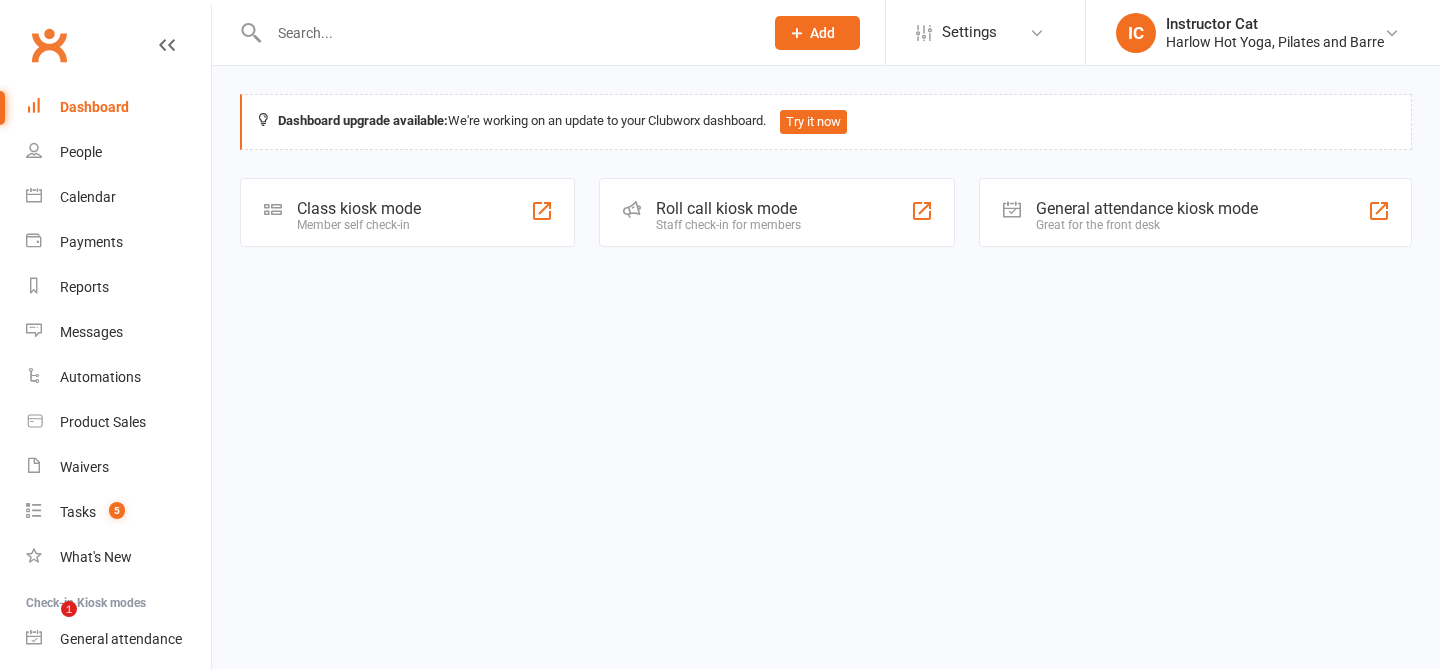scroll, scrollTop: 0, scrollLeft: 0, axis: both 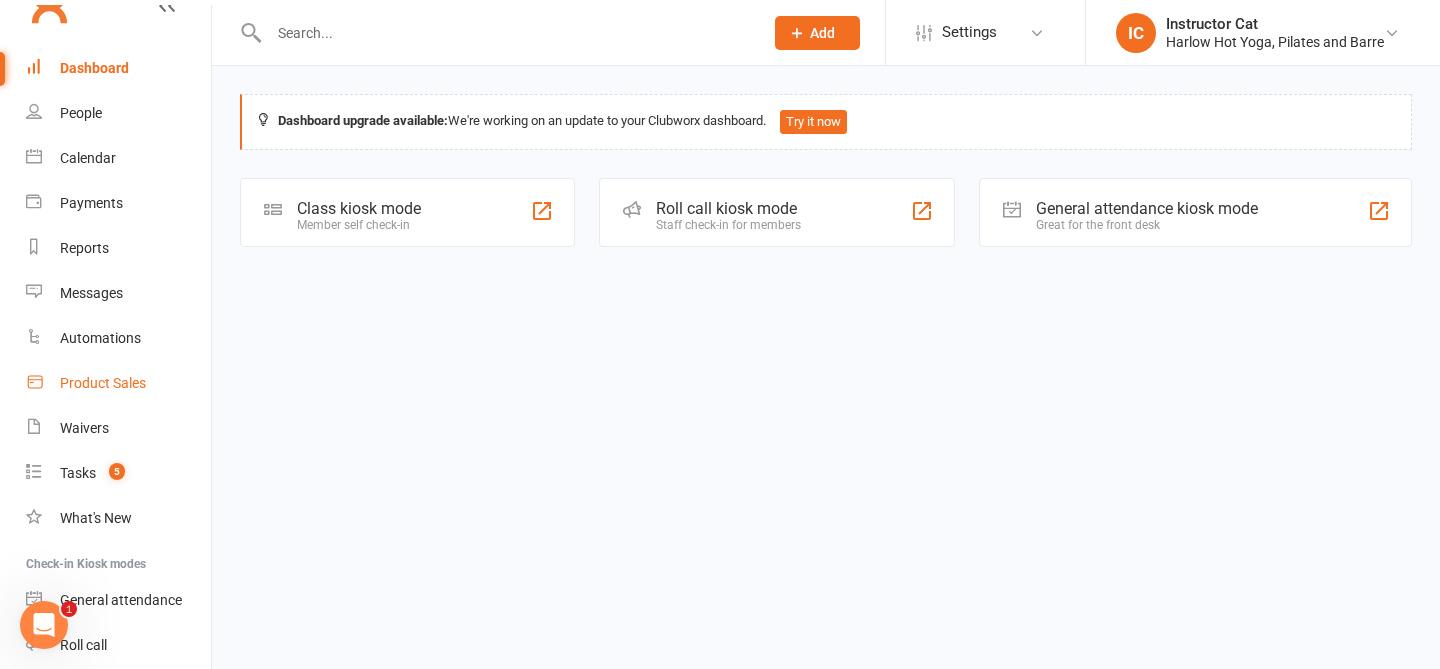 click on "Product Sales" at bounding box center [103, 383] 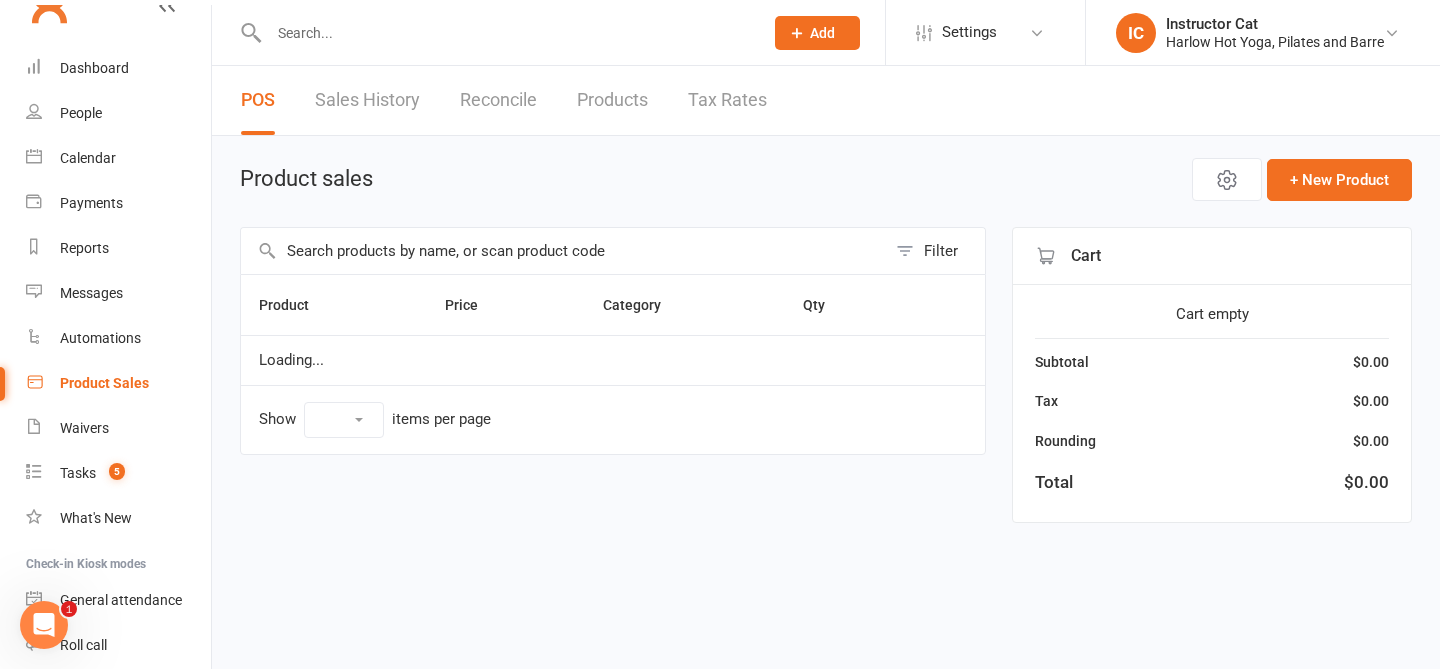 select on "10" 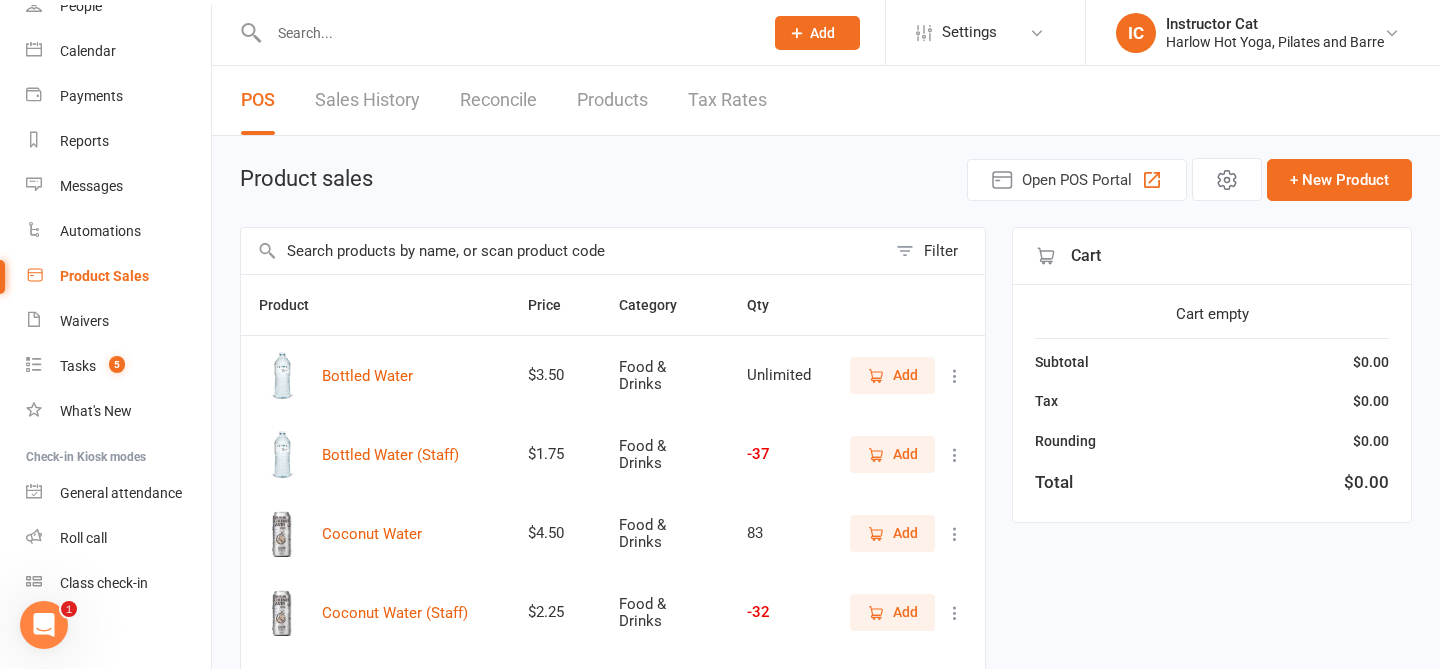 scroll, scrollTop: 158, scrollLeft: 0, axis: vertical 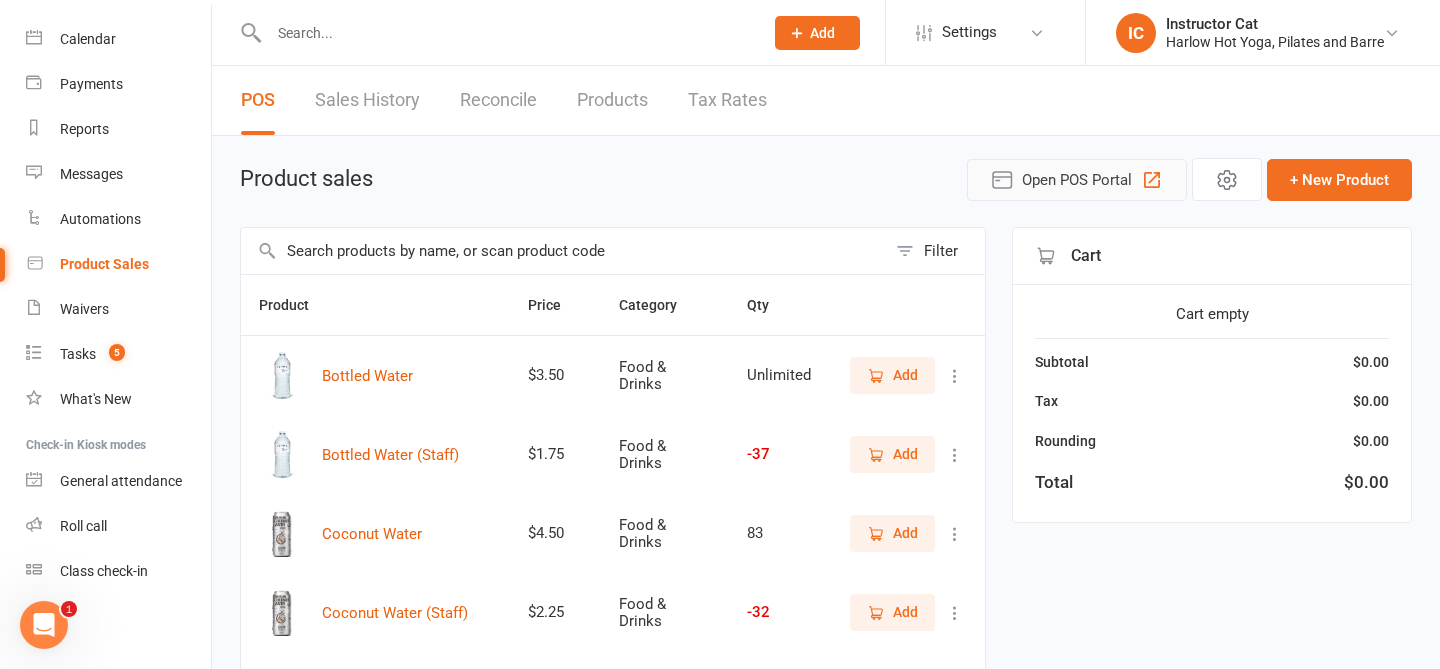 click on "Open POS Portal" at bounding box center [1077, 180] 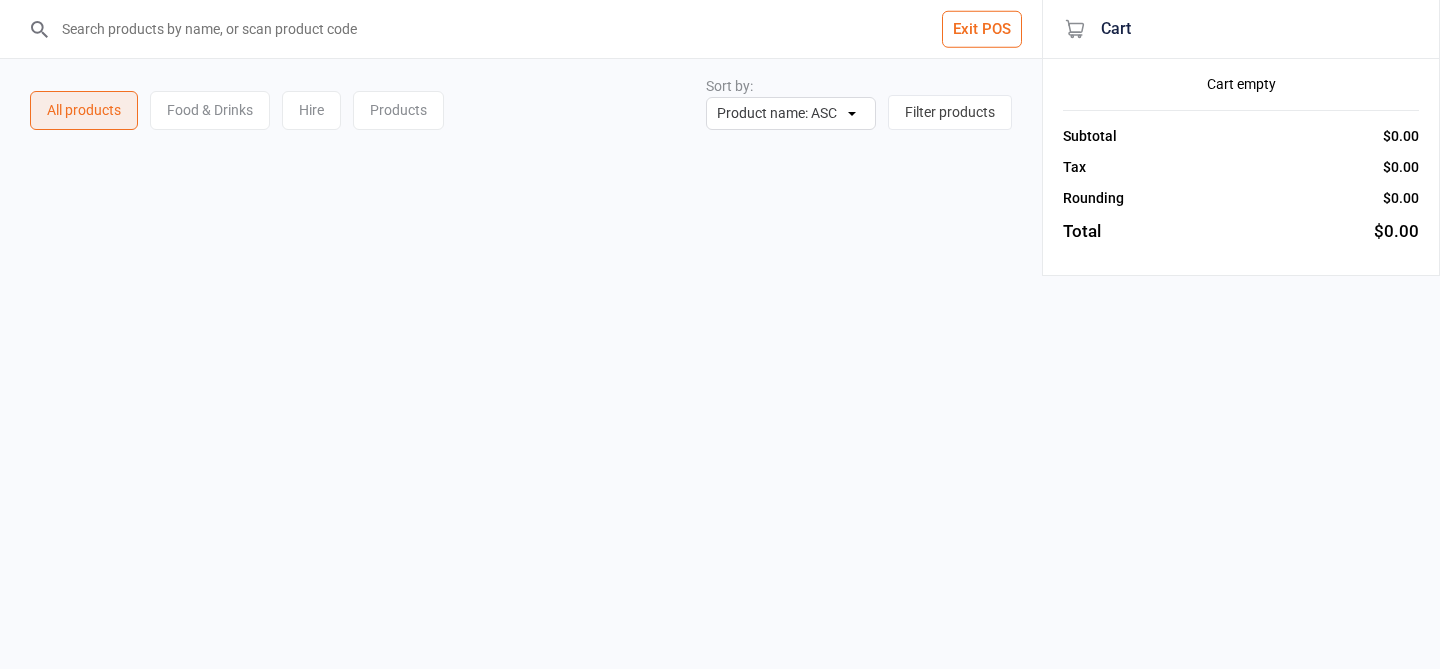 scroll, scrollTop: 0, scrollLeft: 0, axis: both 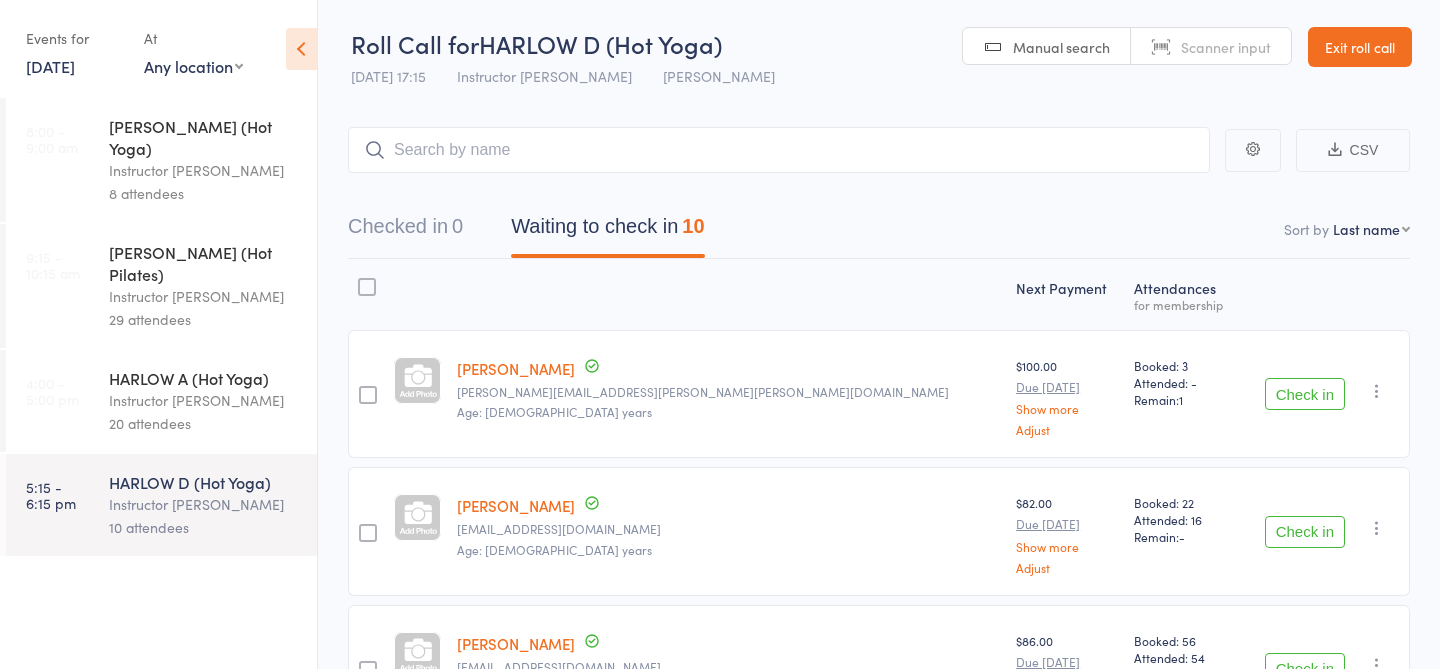 click on "20 attendees" at bounding box center (204, 423) 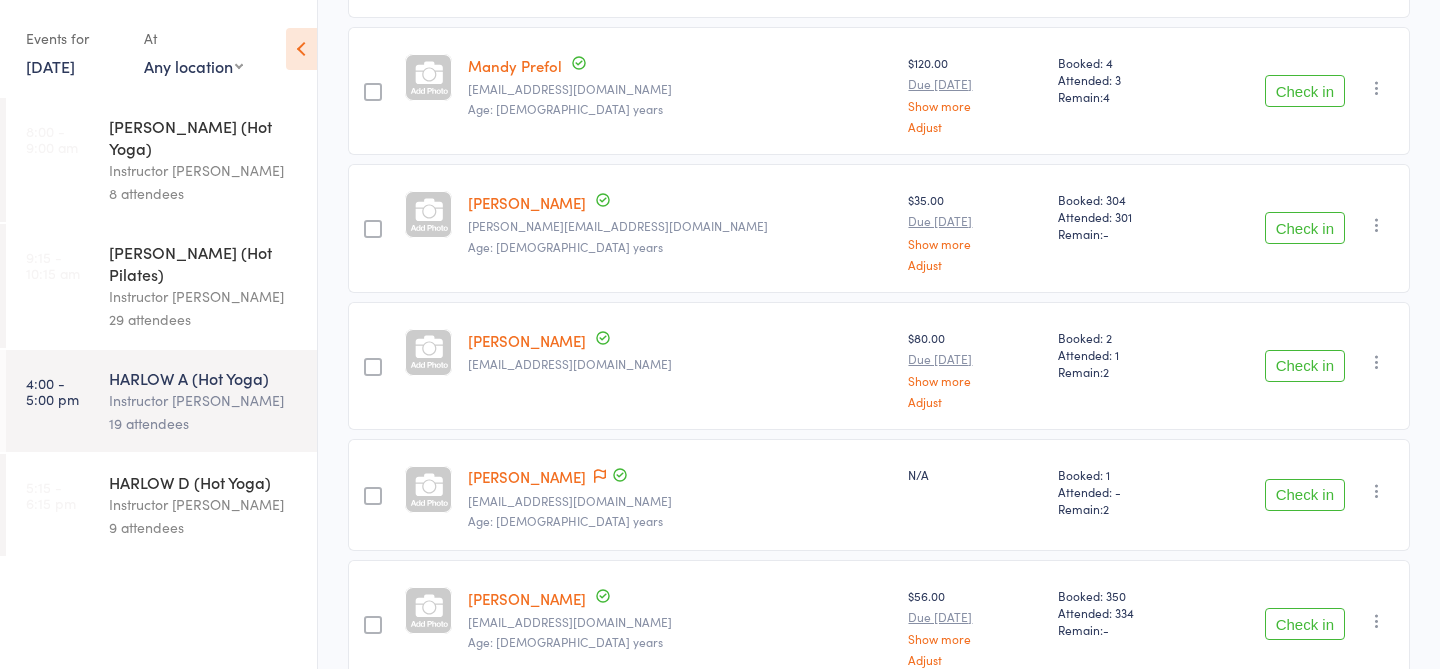 scroll, scrollTop: 2278, scrollLeft: 0, axis: vertical 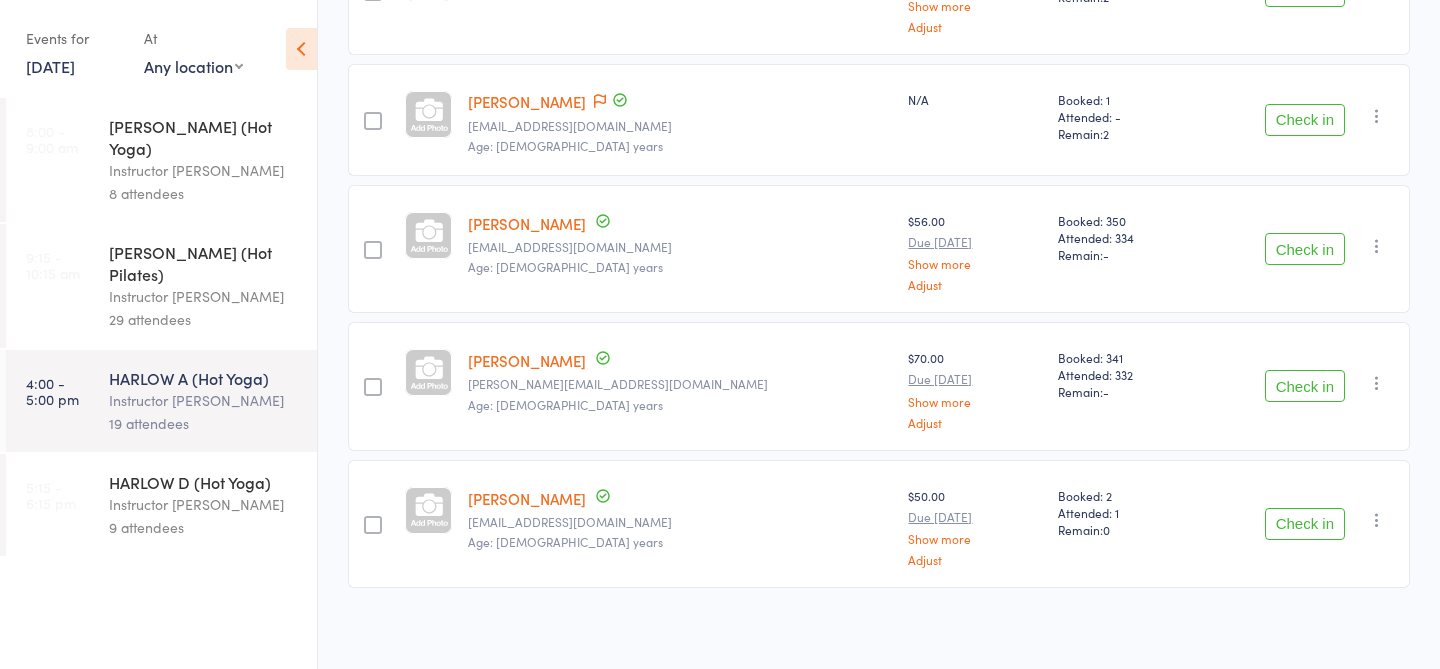 click on "Instructor [PERSON_NAME]" at bounding box center (204, 504) 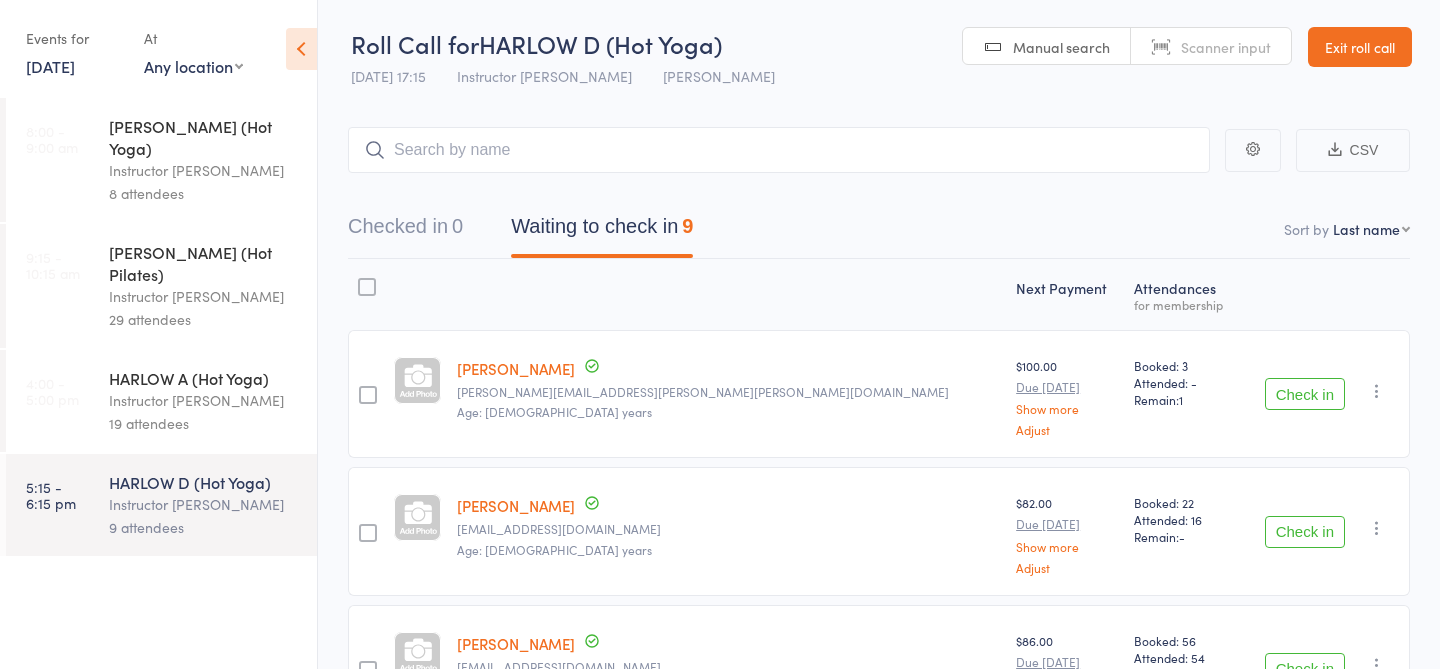 click on "Instructor [PERSON_NAME]" at bounding box center (204, 400) 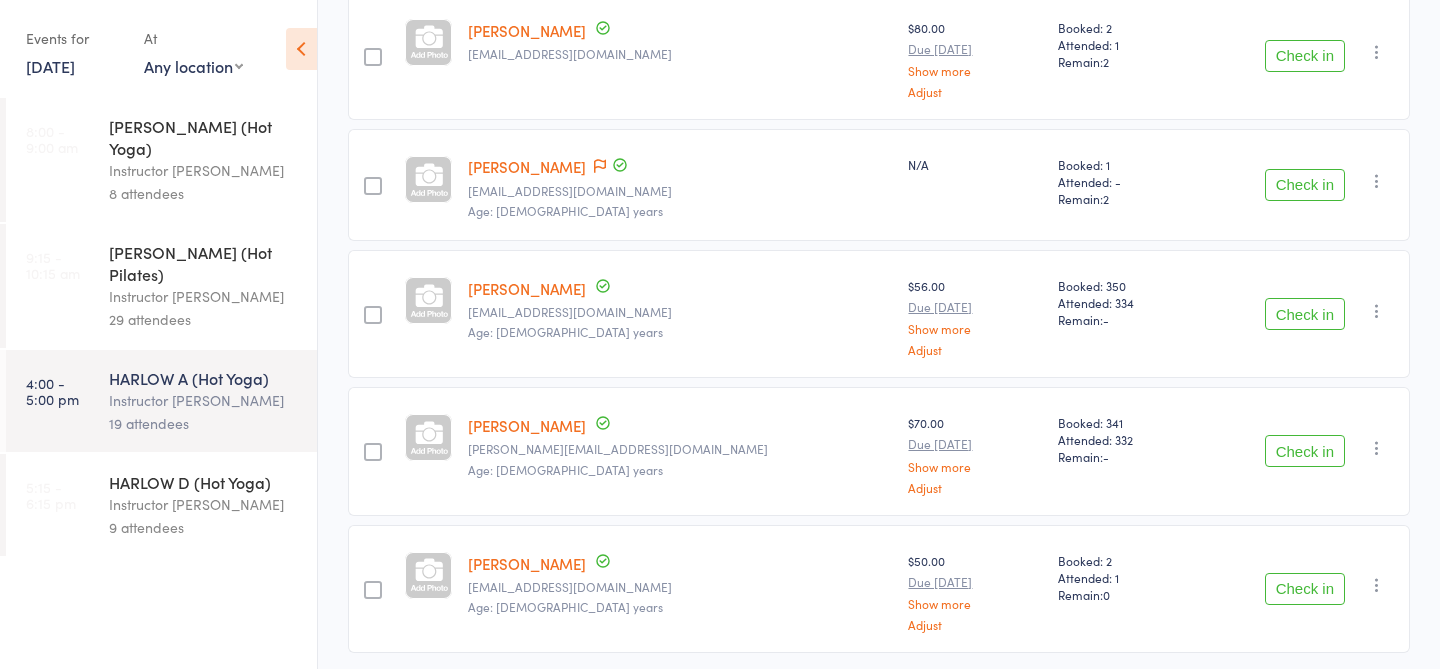 scroll, scrollTop: 2278, scrollLeft: 0, axis: vertical 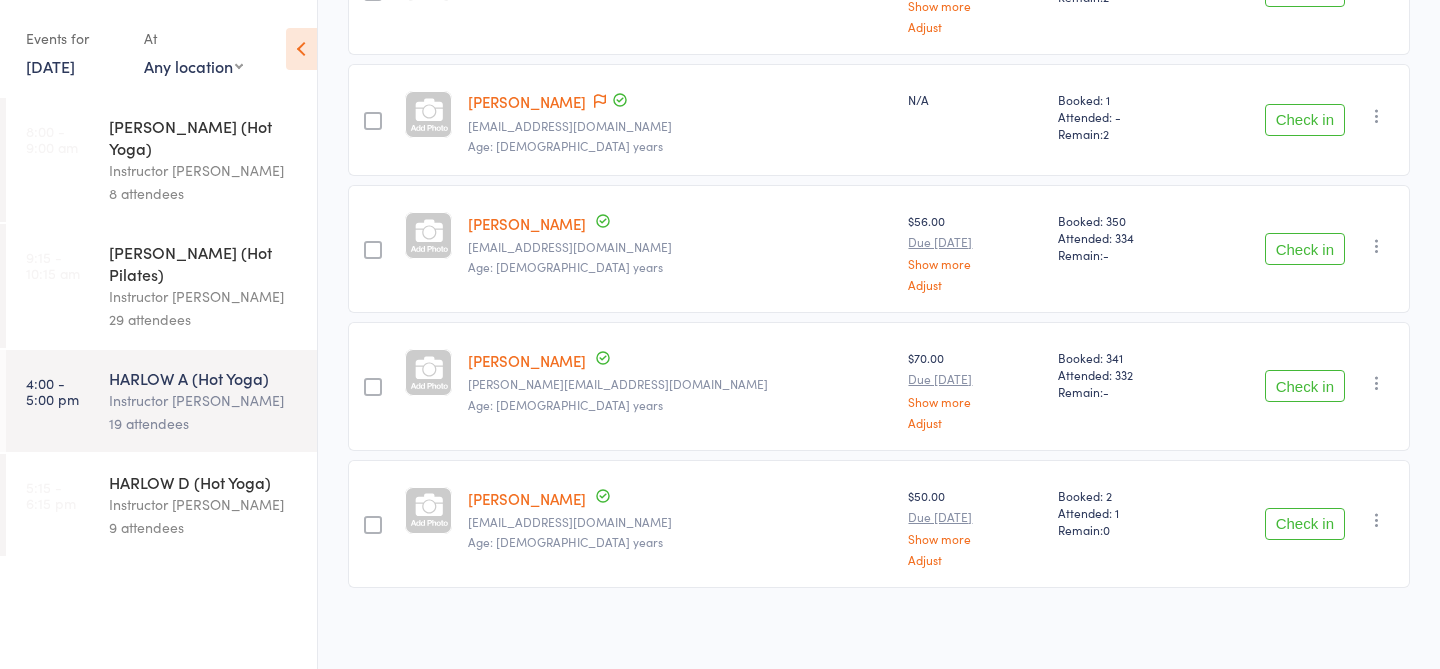 click on "Hannah Supper" at bounding box center (527, 101) 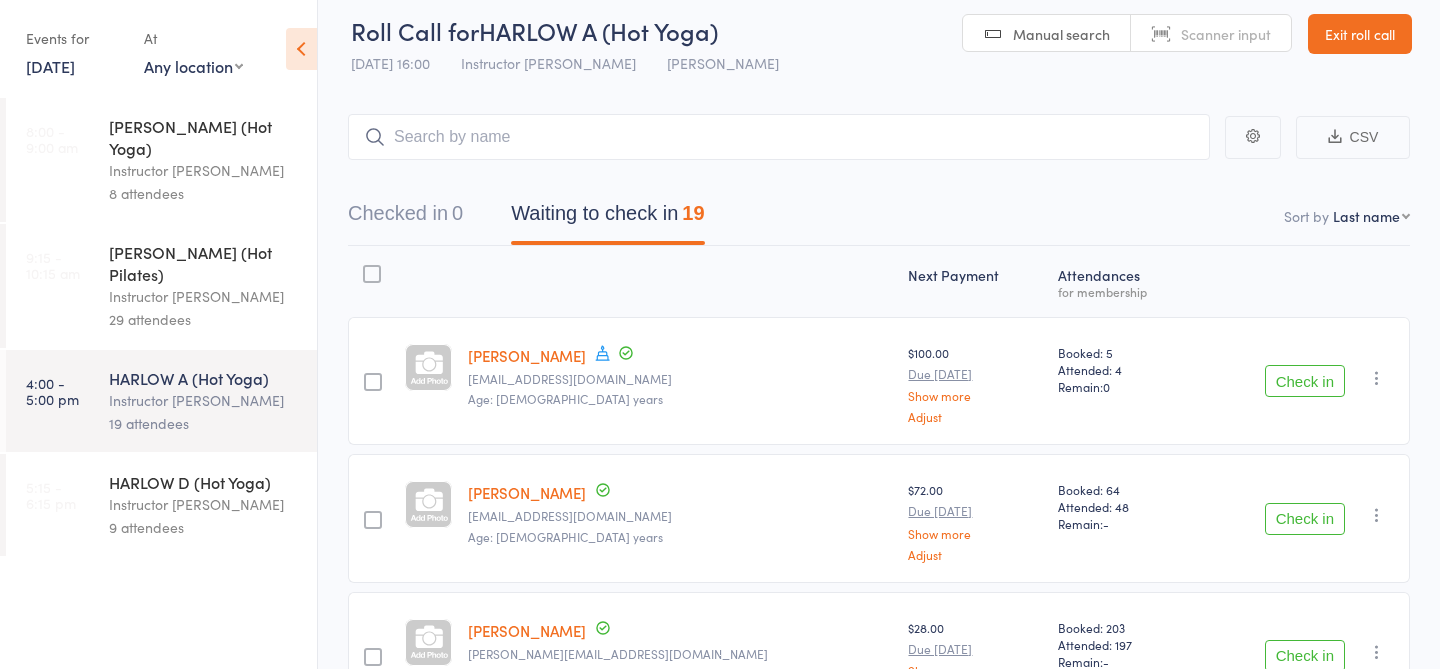 scroll, scrollTop: 0, scrollLeft: 0, axis: both 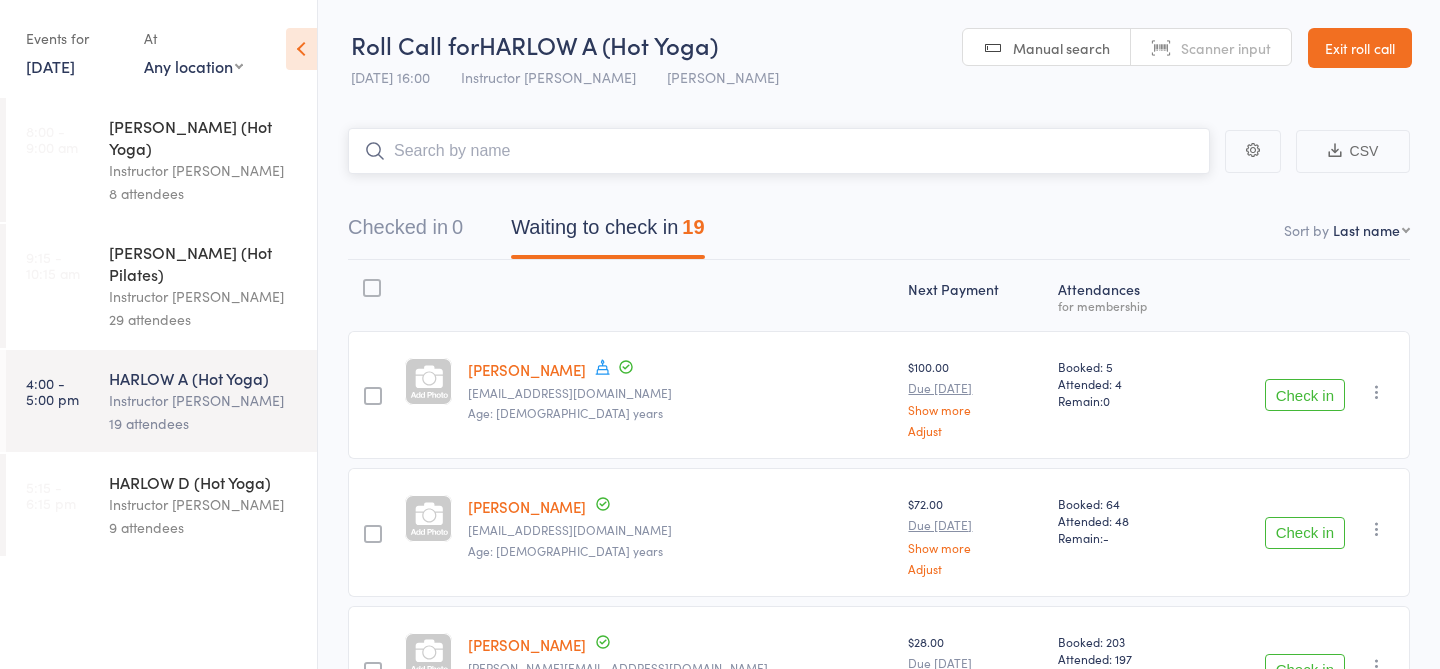 click at bounding box center (779, 151) 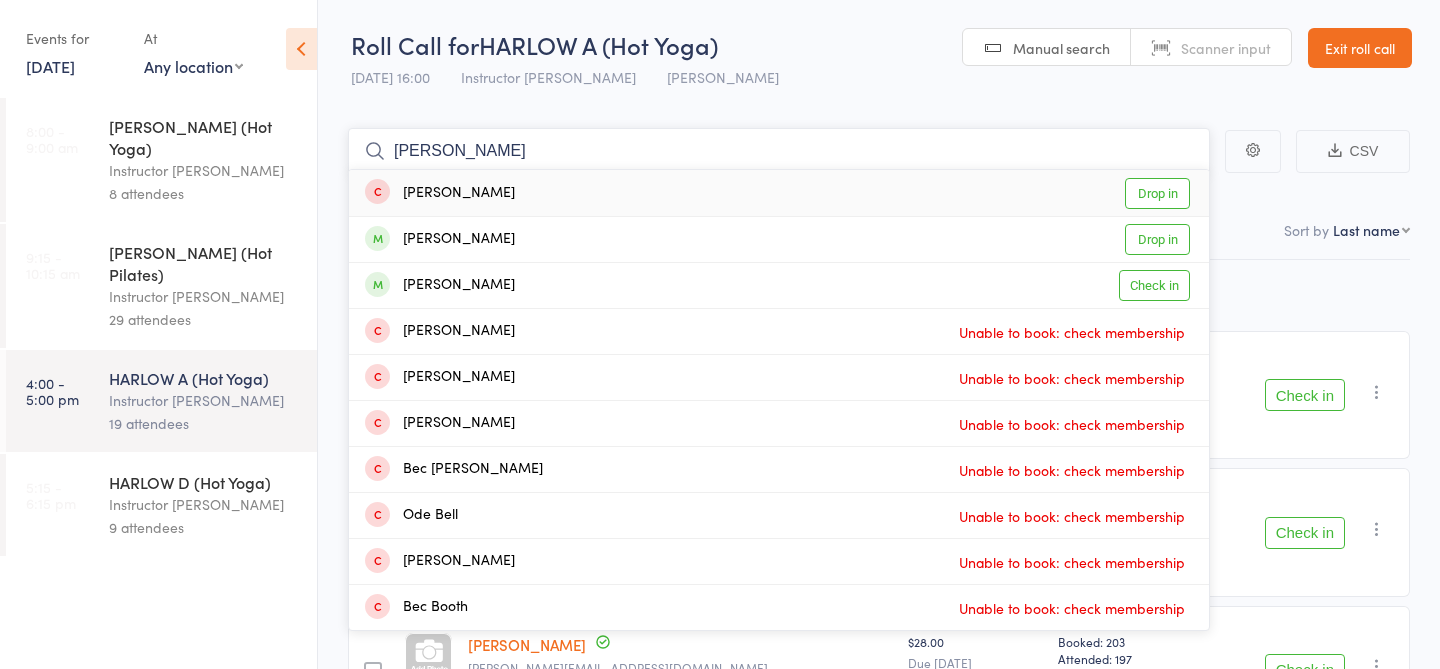 type on "bess" 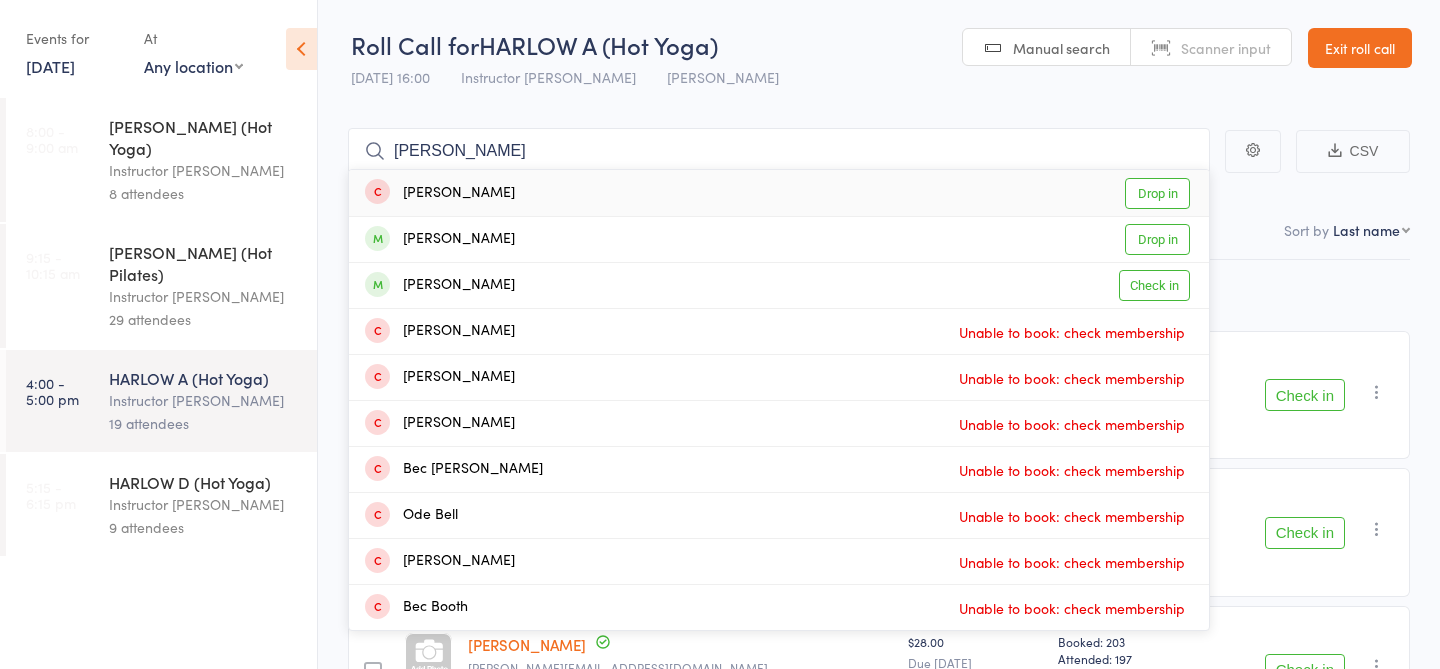 click on "Drop in" at bounding box center (1157, 193) 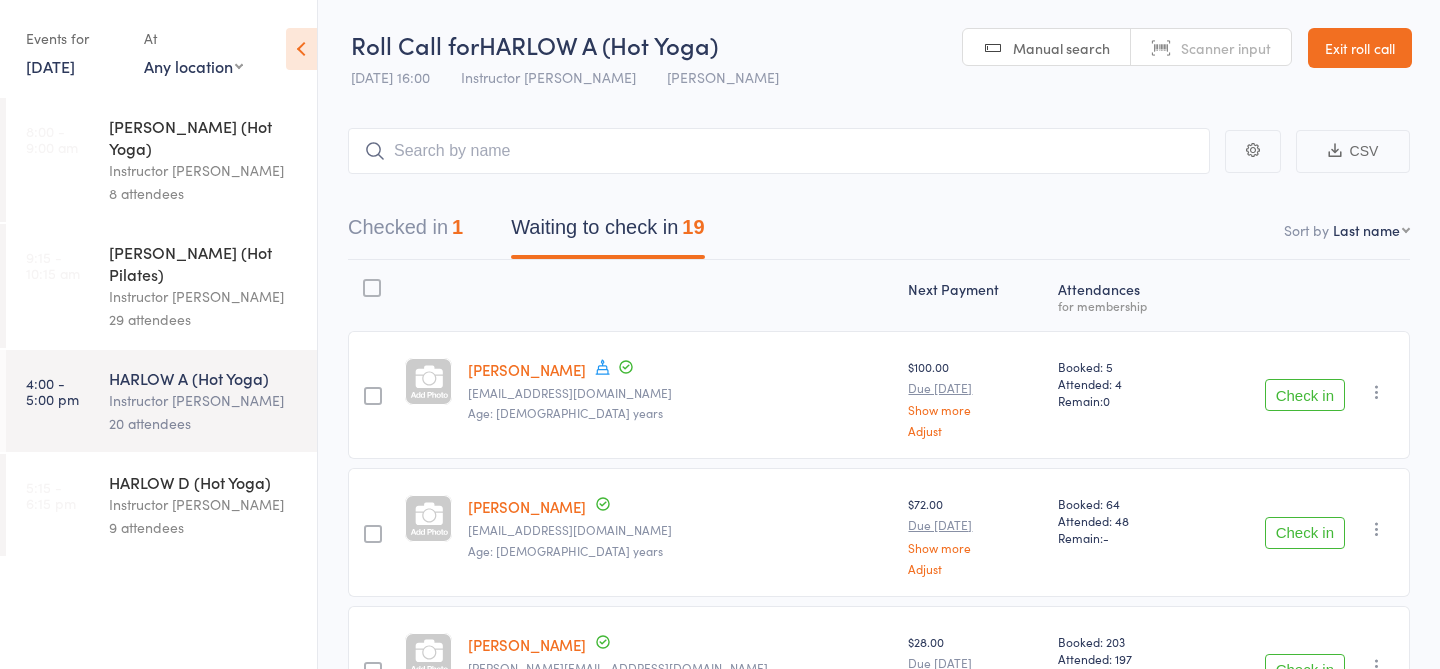 click on "Instructor [PERSON_NAME]" at bounding box center [204, 504] 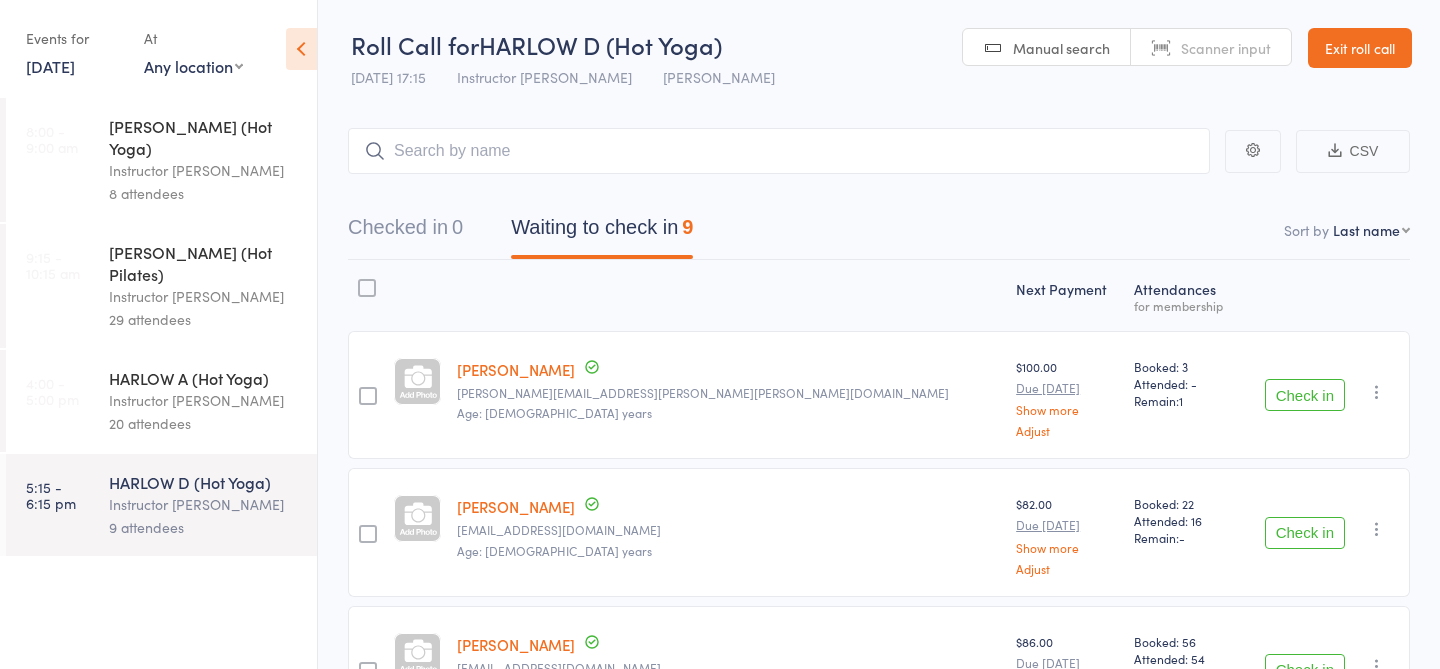 click on "20 attendees" at bounding box center (204, 423) 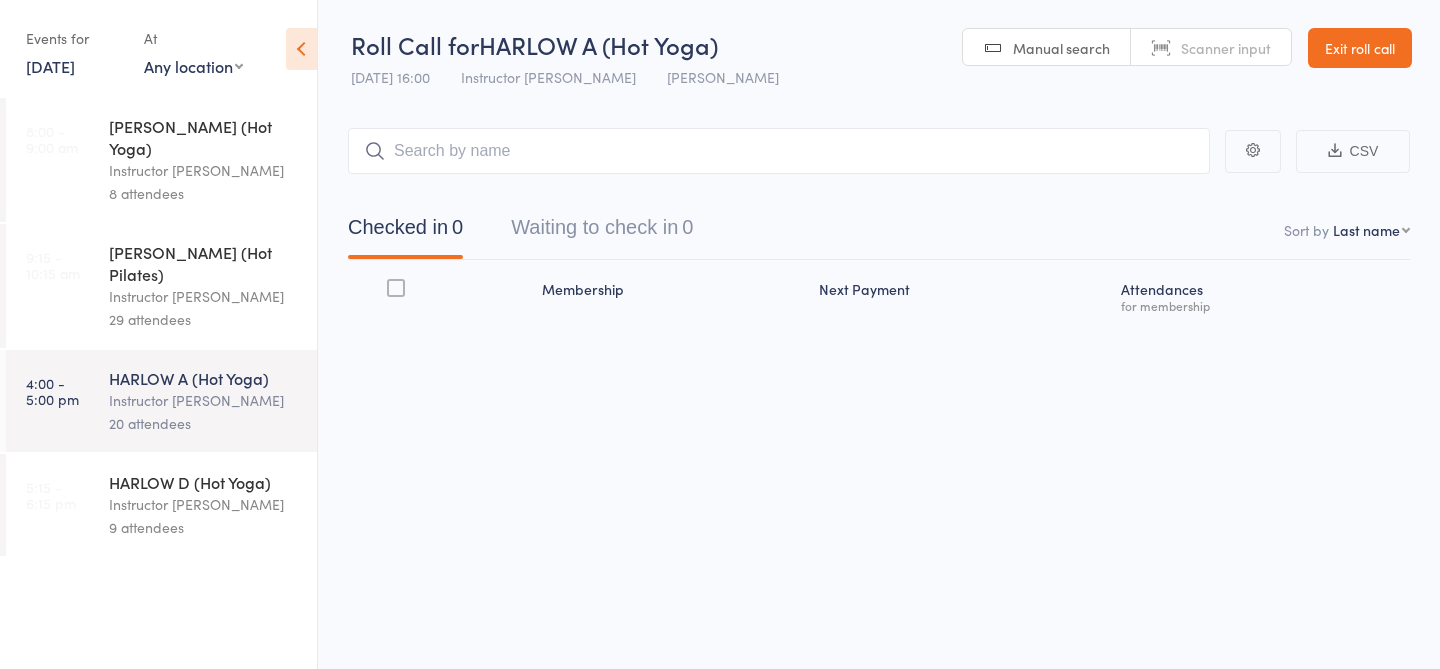 click on "Instructor [PERSON_NAME]" at bounding box center [204, 504] 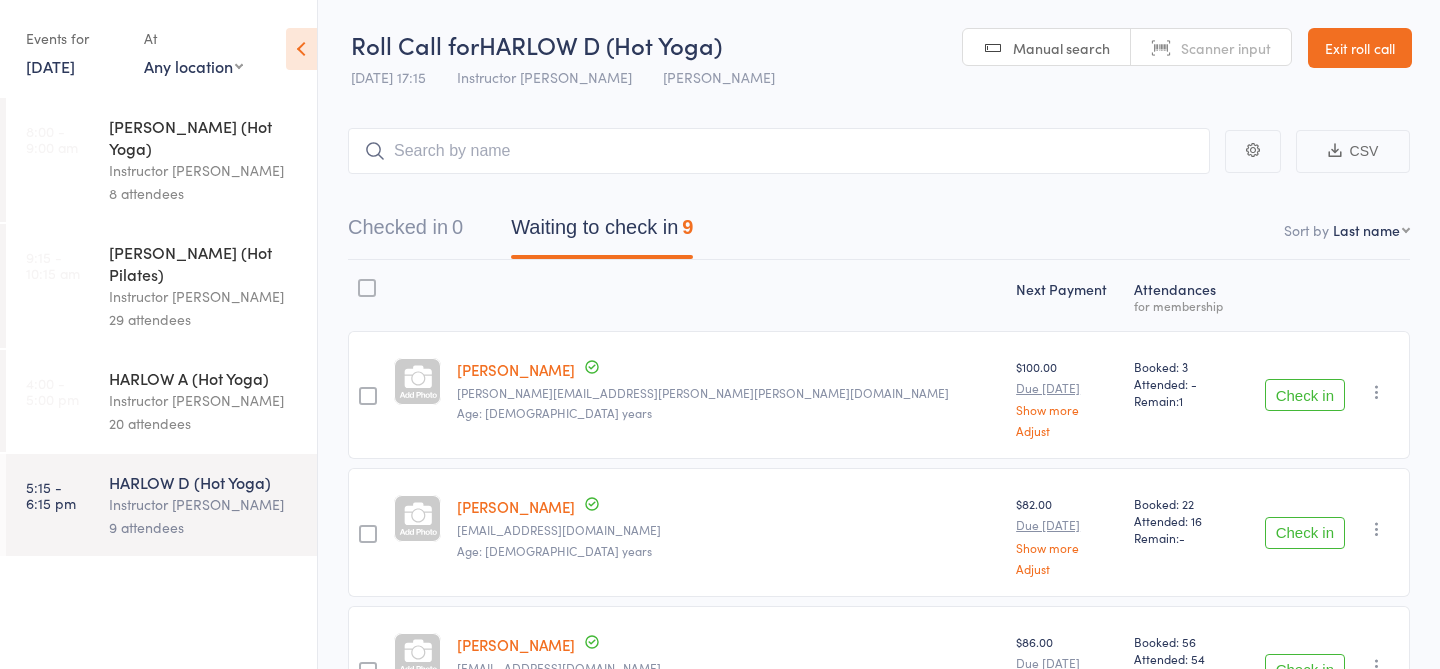 click on "4:00 - 5:00 pm HARLOW A (Hot Yoga) Instructor Krystyna 20 attendees" at bounding box center (161, 401) 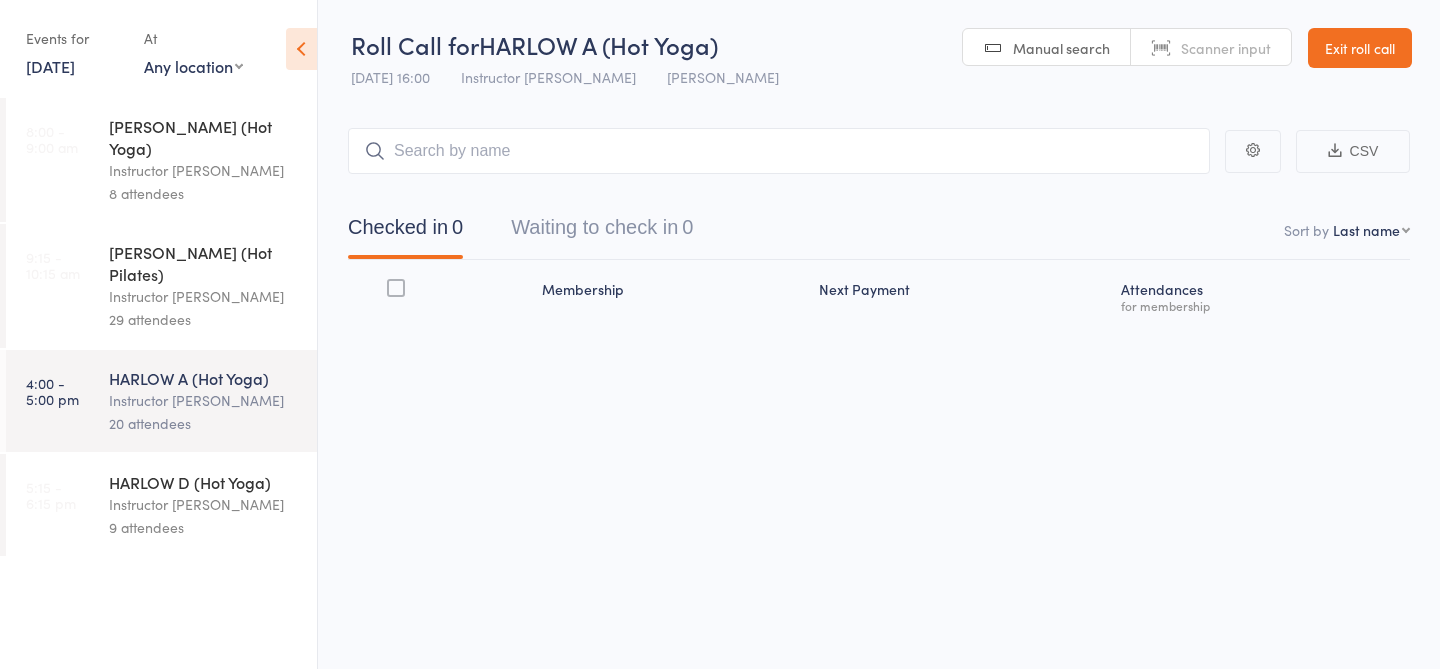 click on "Instructor Ali" at bounding box center [204, 296] 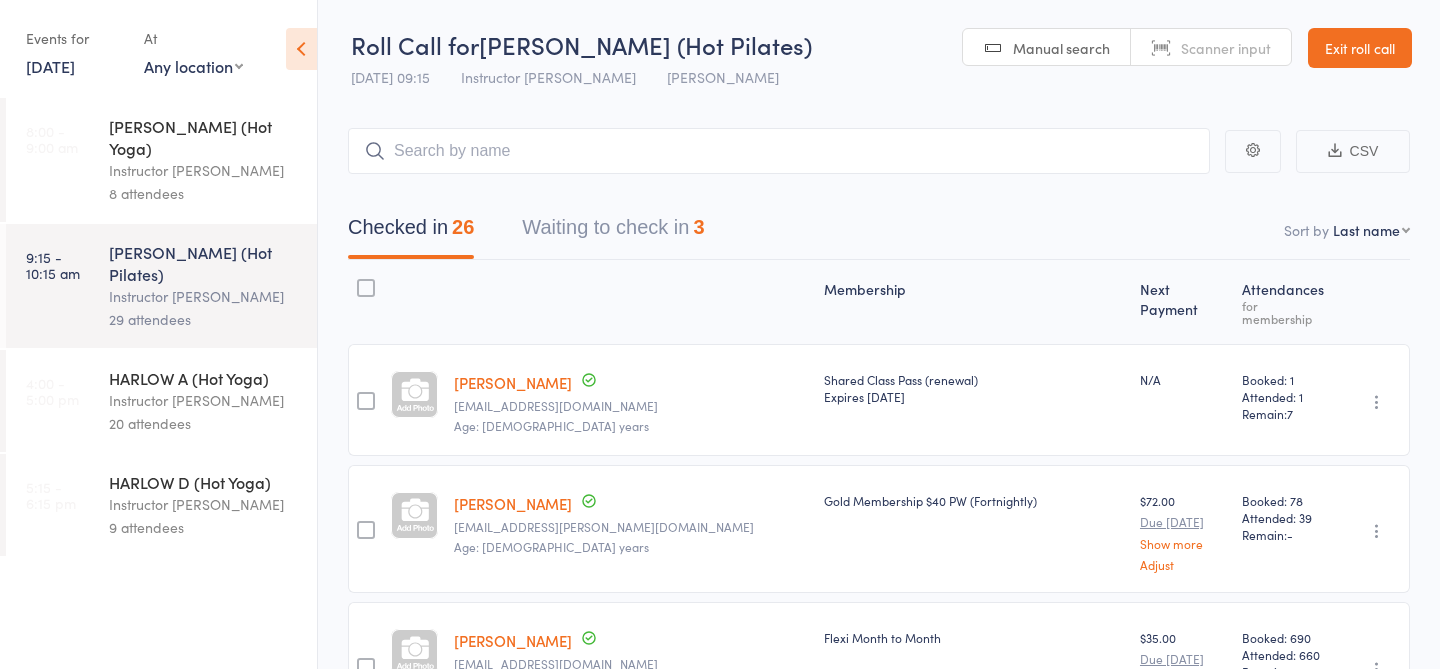 click on "HARLOW A (Hot Yoga)" at bounding box center (204, 378) 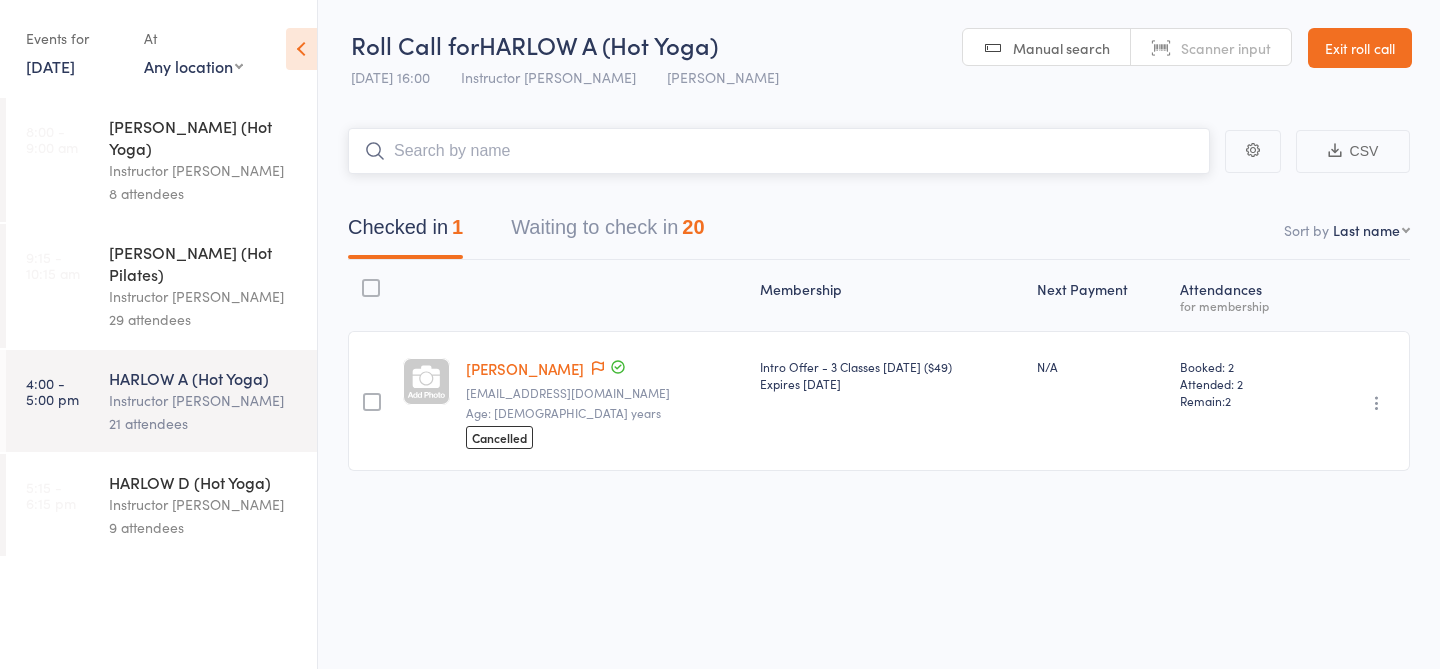 click on "Waiting to check in  20" at bounding box center (607, 232) 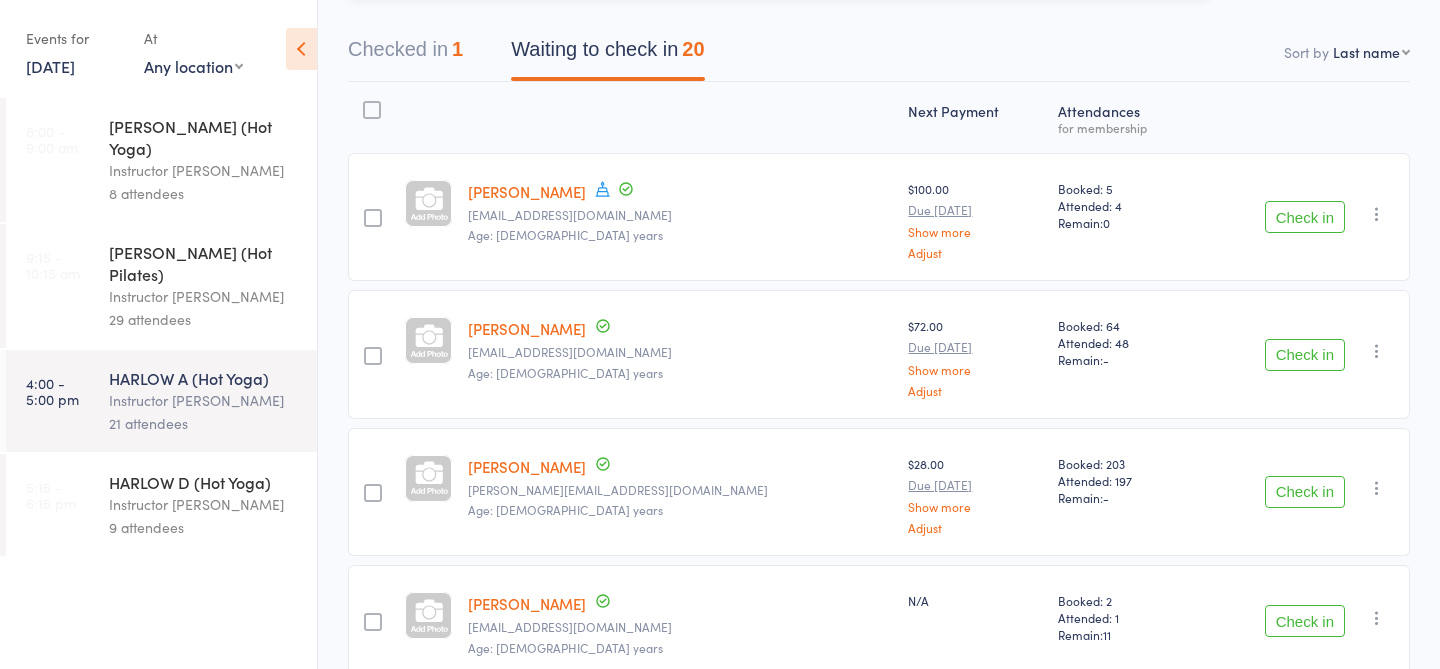 scroll, scrollTop: 179, scrollLeft: 0, axis: vertical 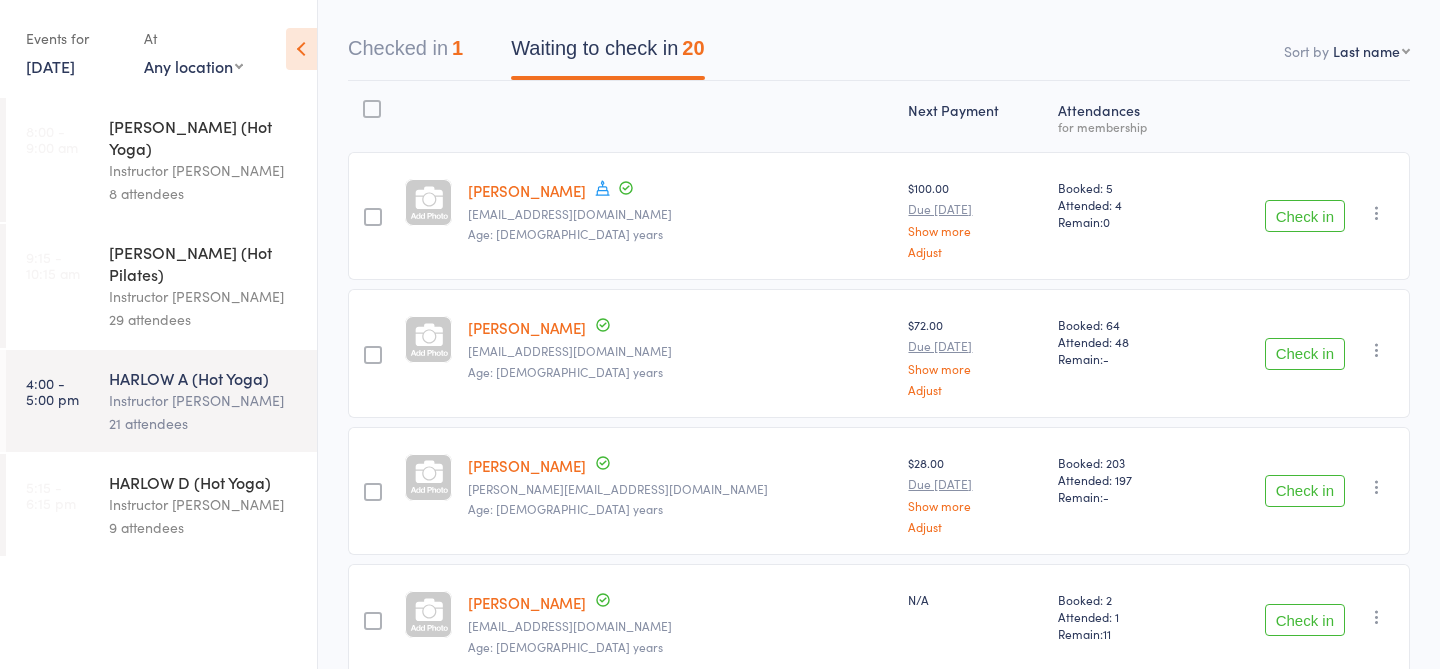 click on "5:15 - 6:15 pm" at bounding box center [51, 495] 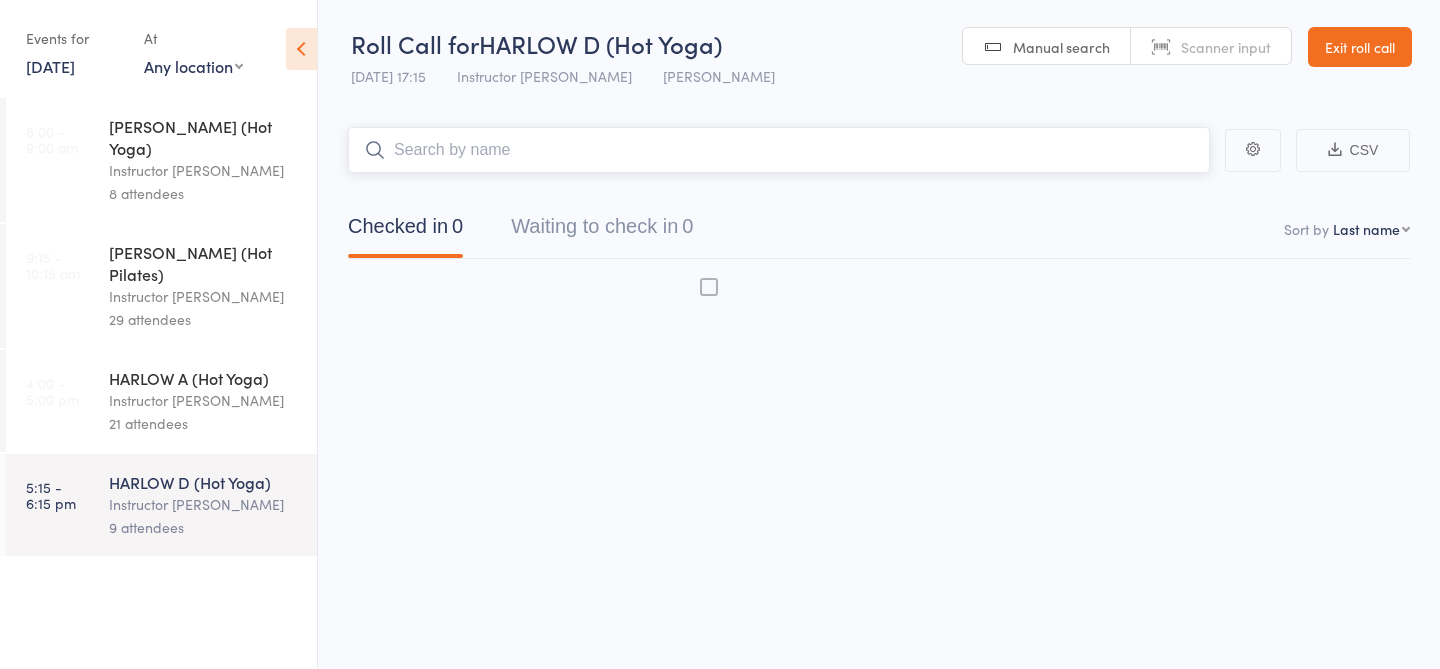 scroll, scrollTop: 1, scrollLeft: 0, axis: vertical 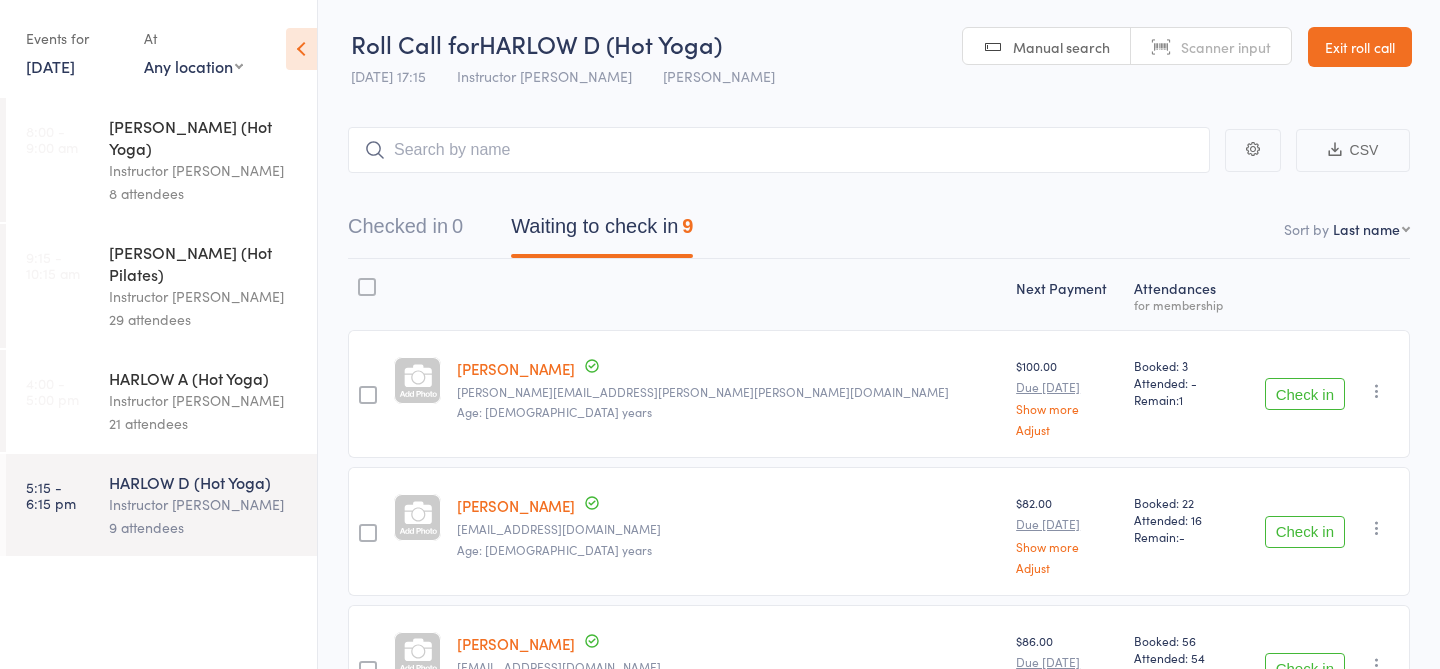 click on "Instructor [PERSON_NAME]" at bounding box center (204, 400) 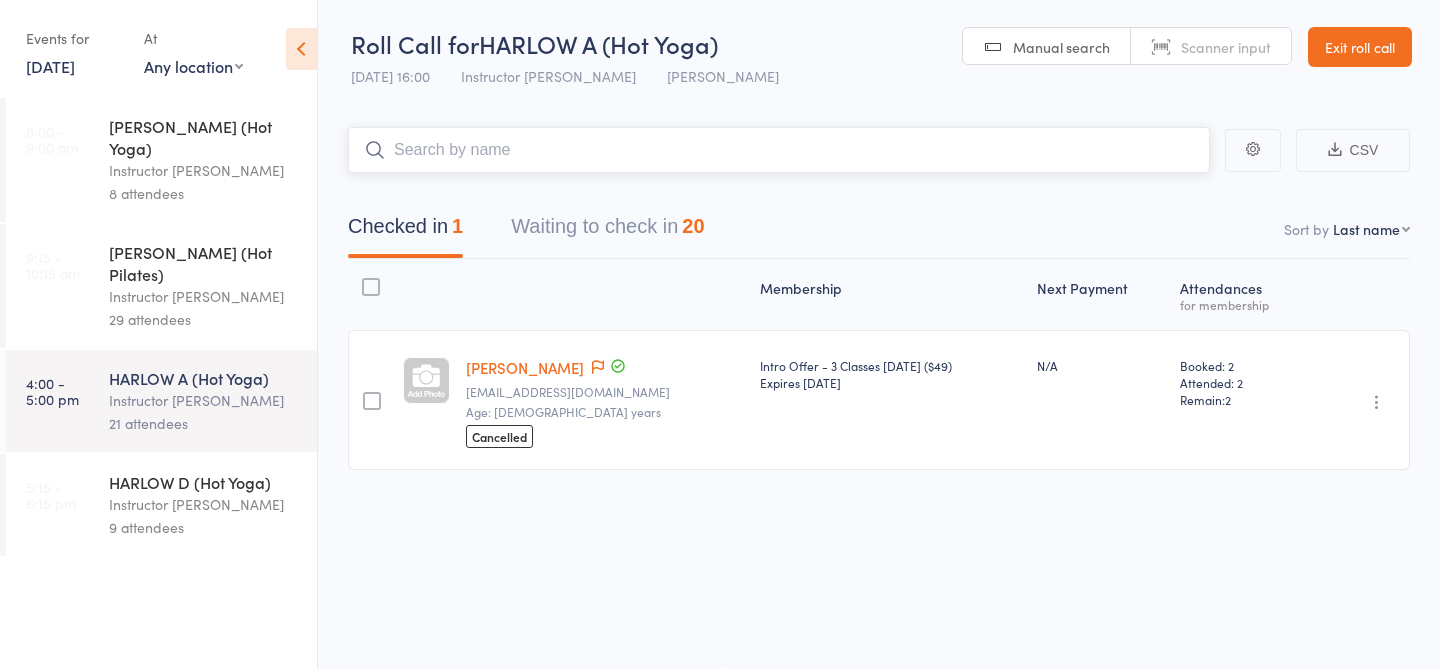 click on "Waiting to check in  20" at bounding box center [607, 231] 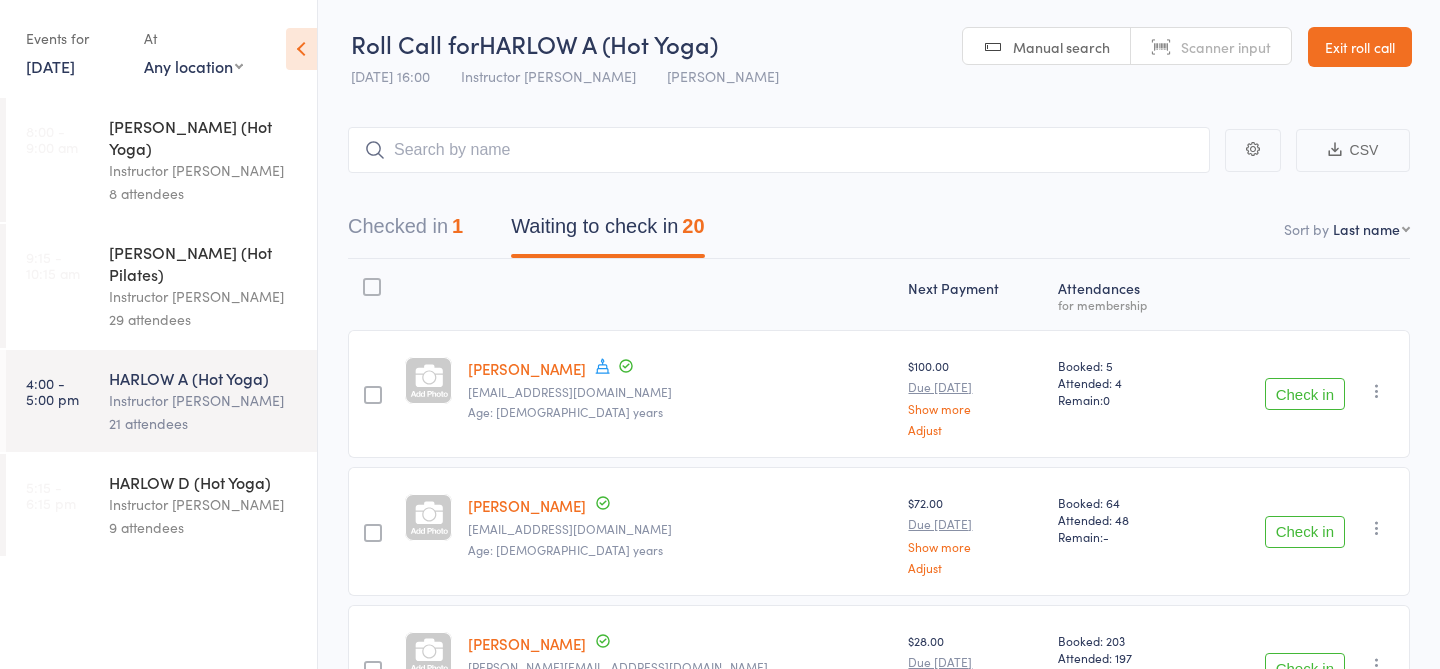 click on "9 attendees" at bounding box center [204, 527] 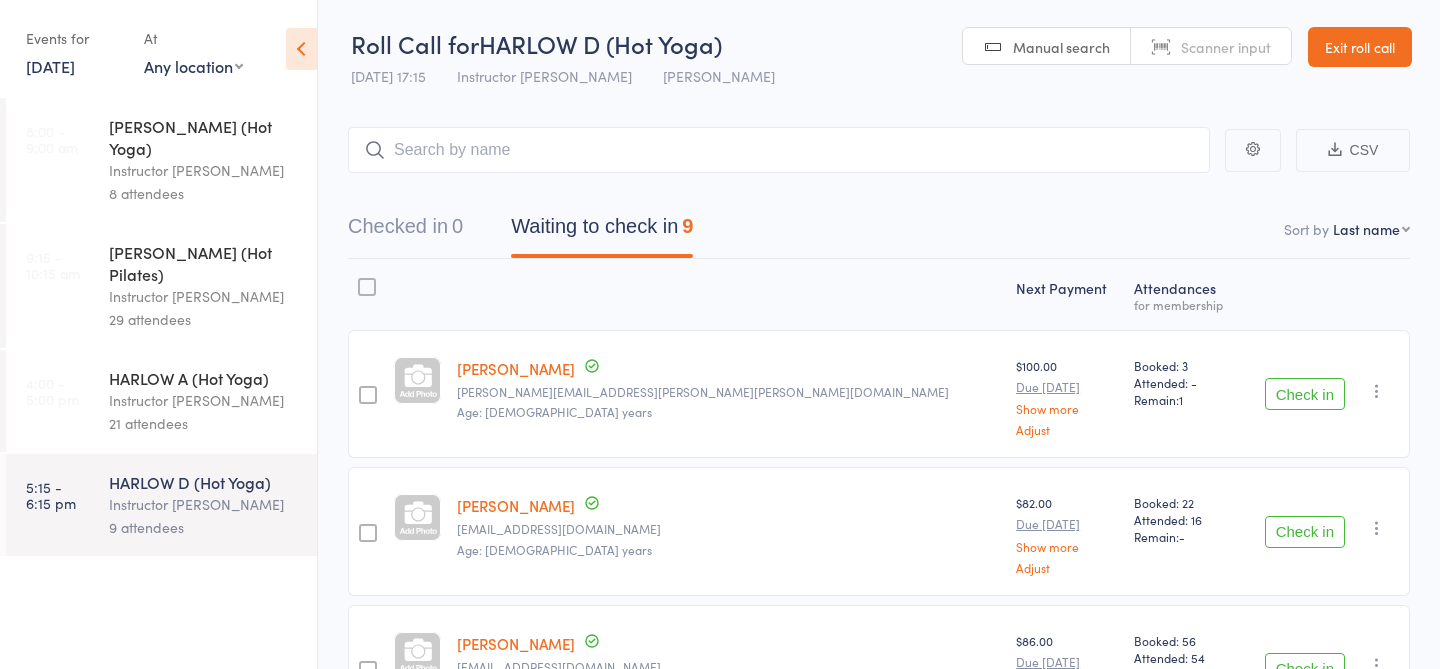 click on "HARLOW A (Hot Yoga) Instructor Krystyna 21 attendees" at bounding box center (213, 401) 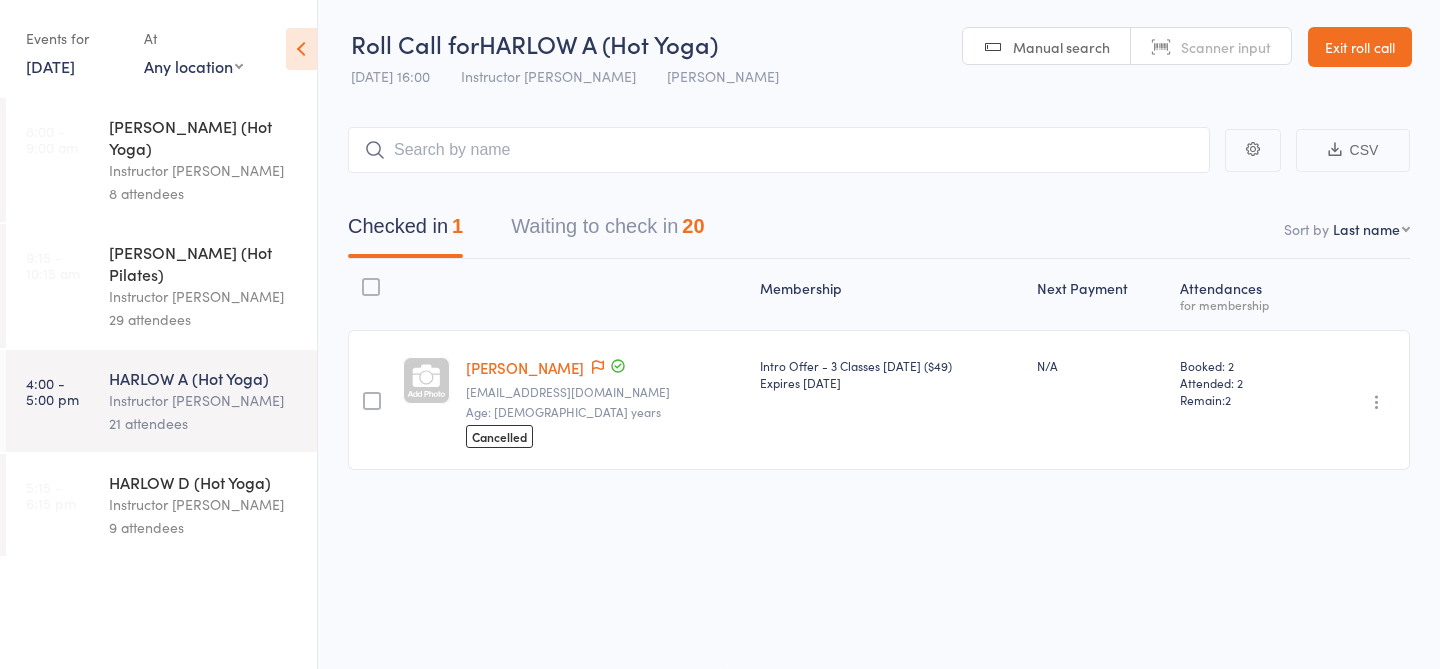 click on "Waiting to check in  20" at bounding box center [607, 231] 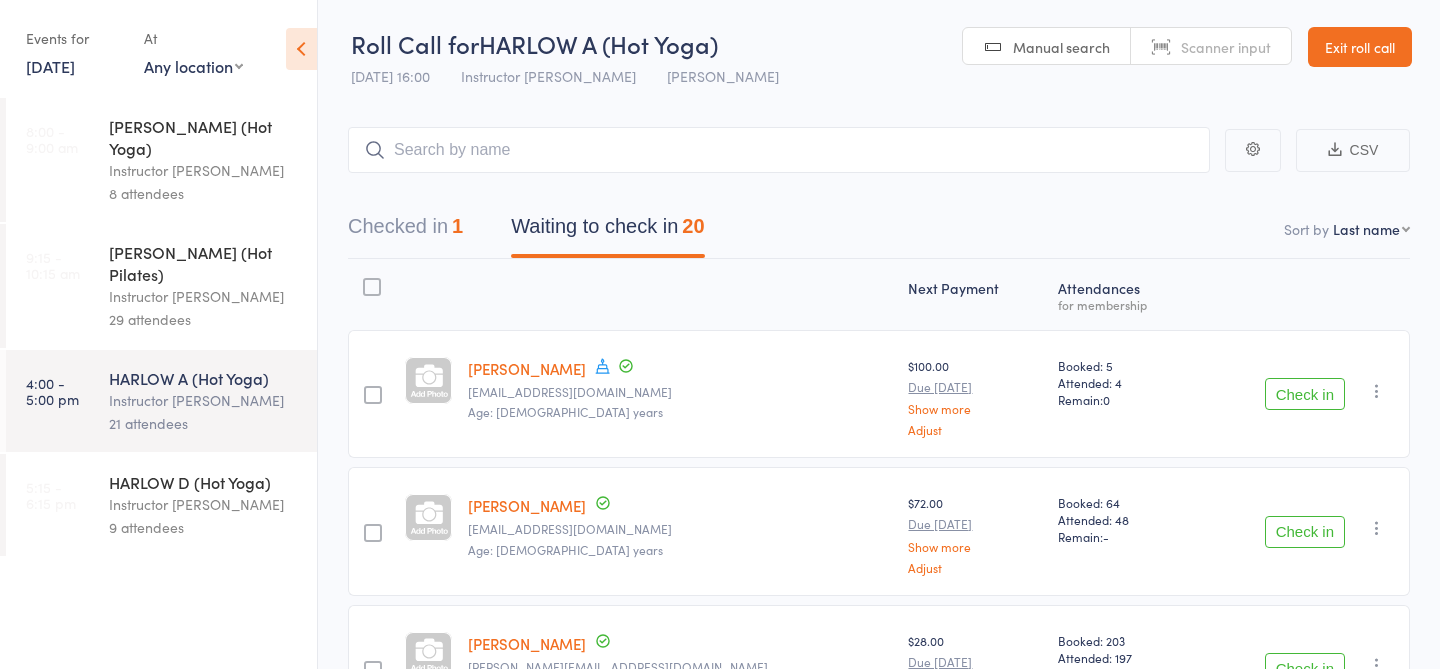 click at bounding box center (779, 150) 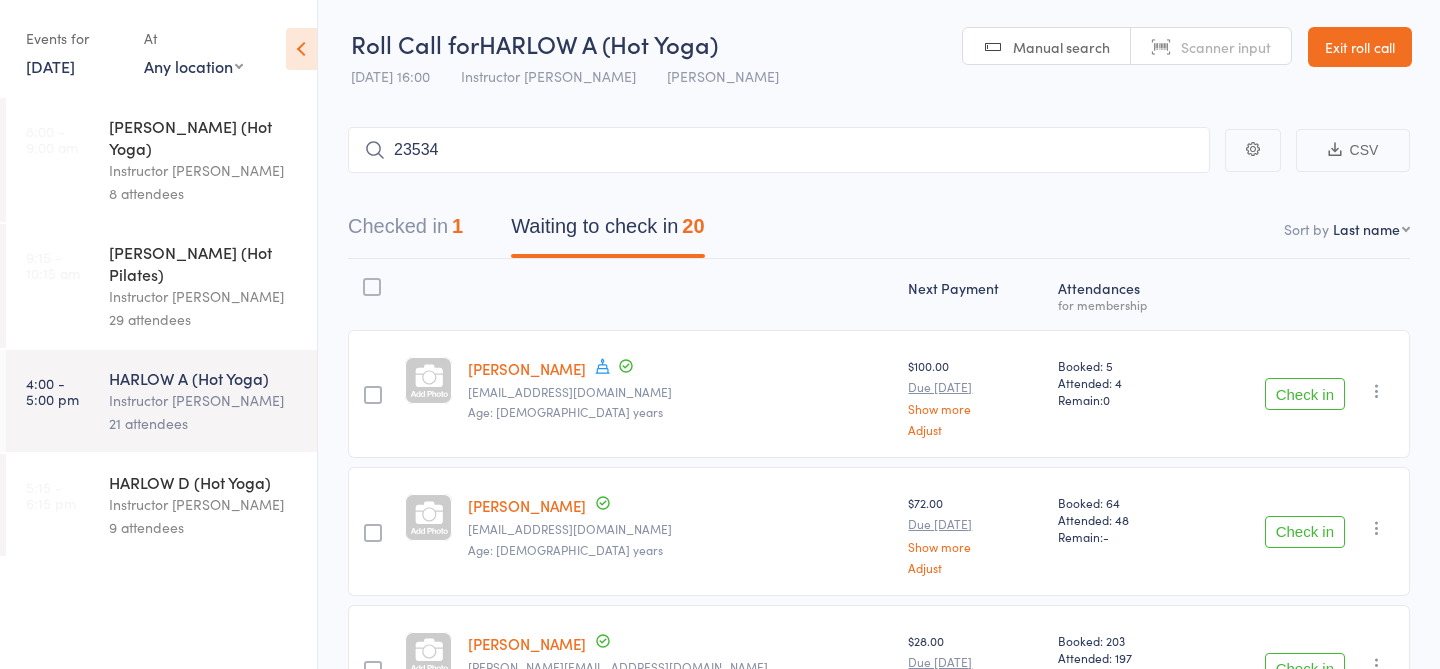 type on "23534" 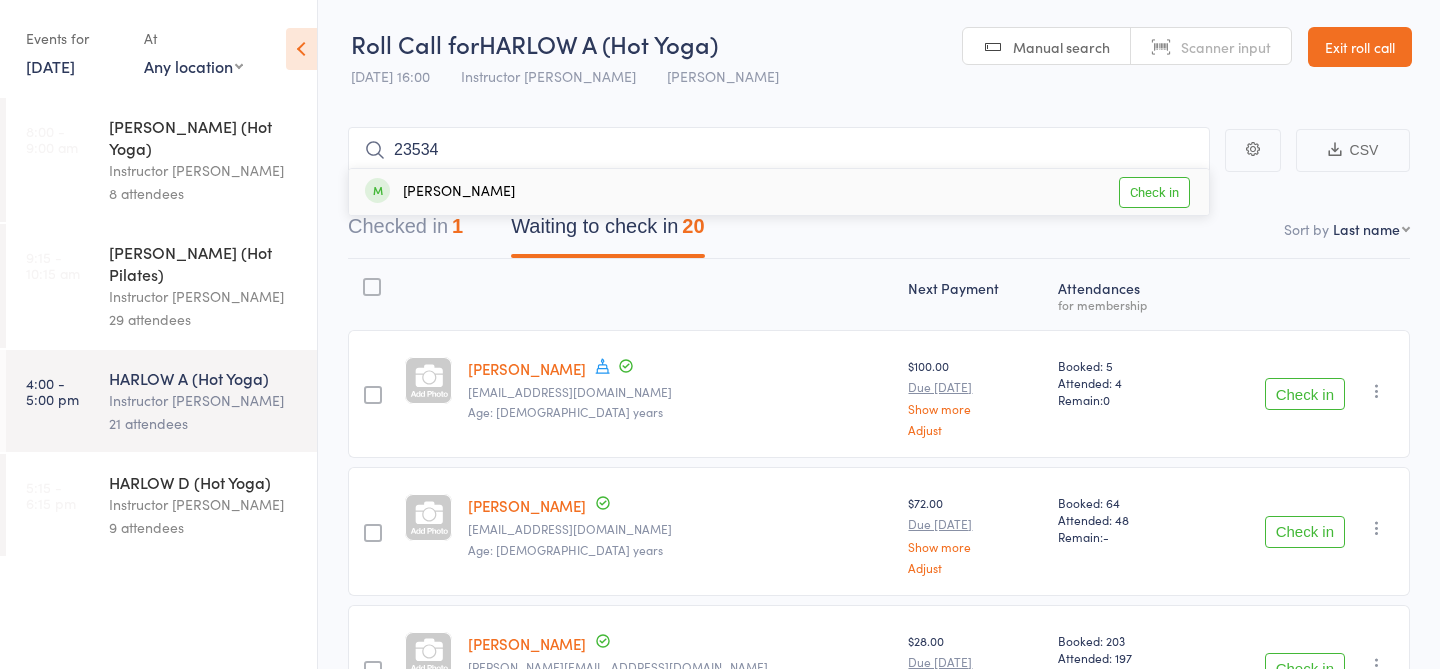 click on "Check in" at bounding box center (1154, 192) 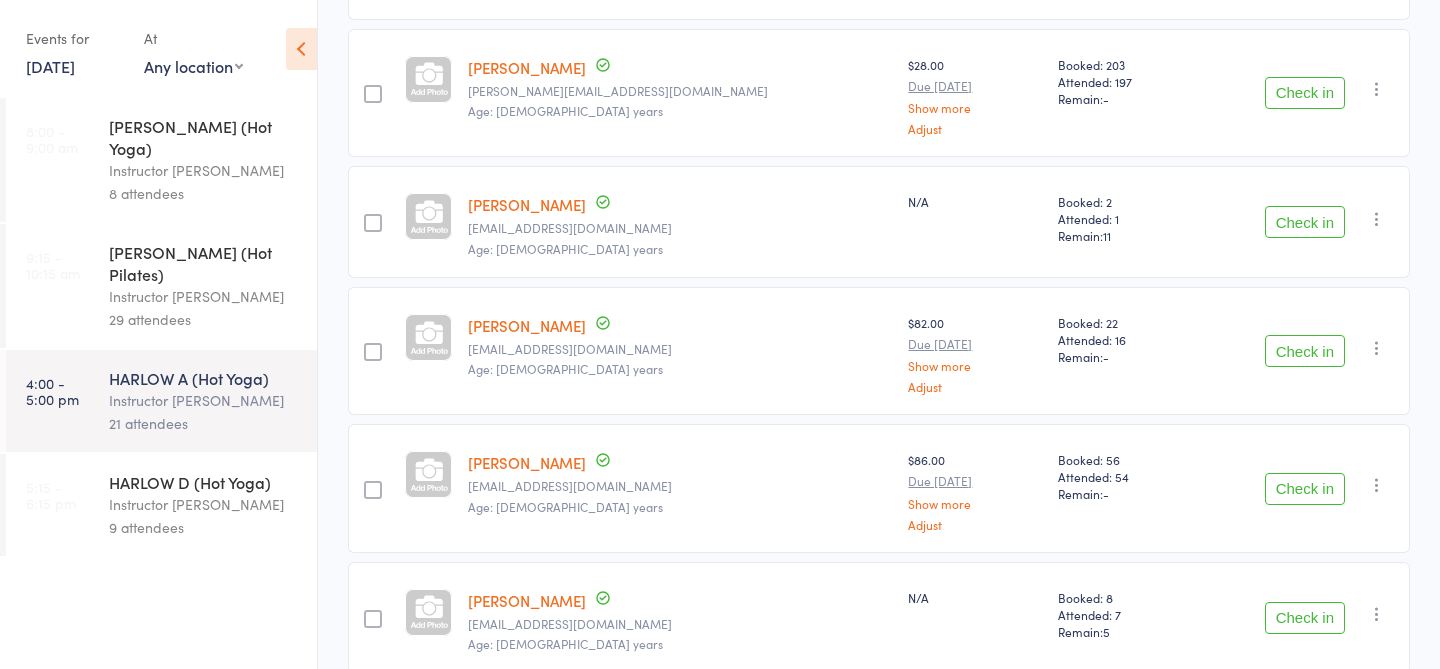 scroll, scrollTop: 0, scrollLeft: 0, axis: both 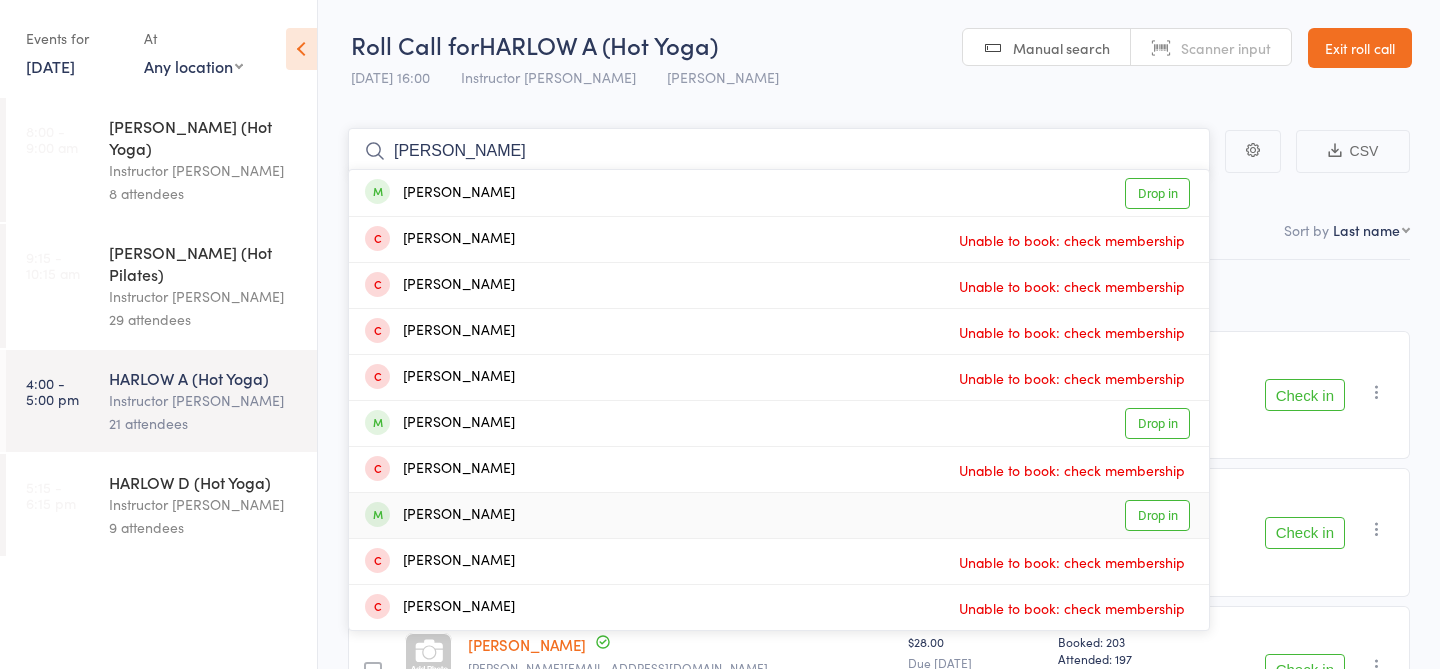 type on "danielle" 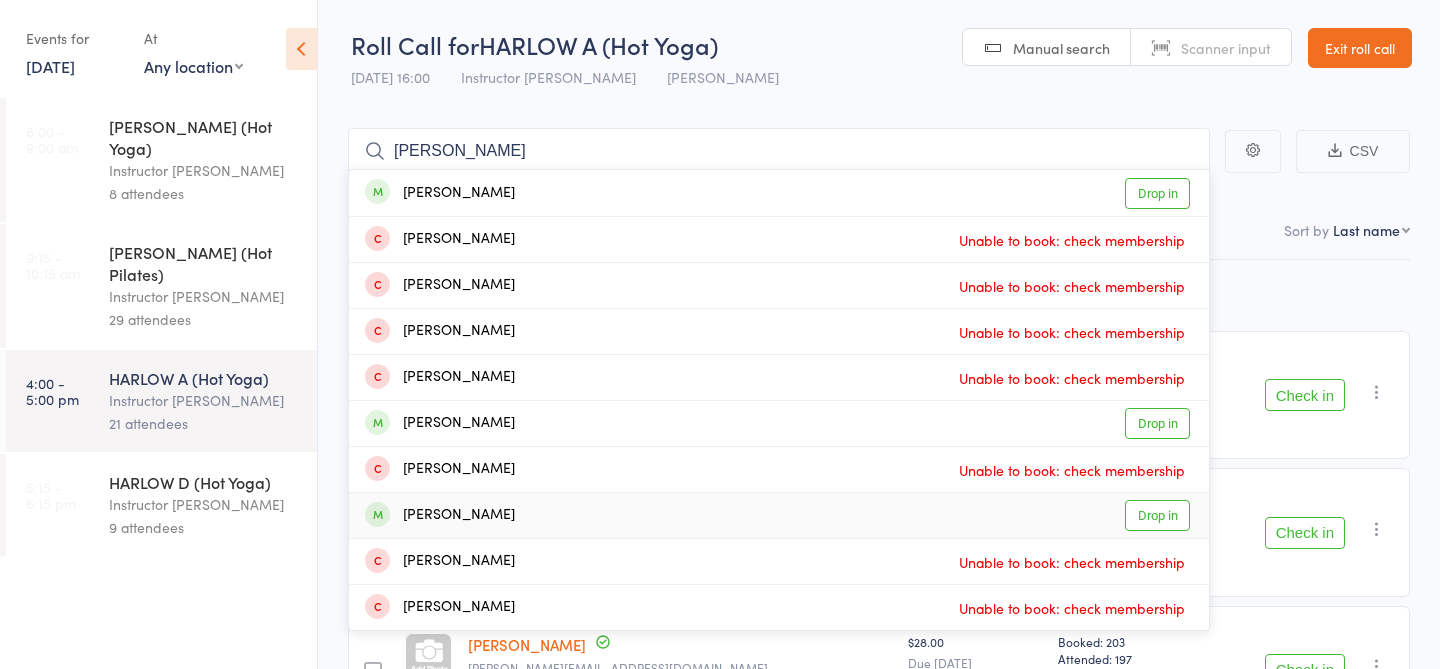 click on "Drop in" at bounding box center (1157, 515) 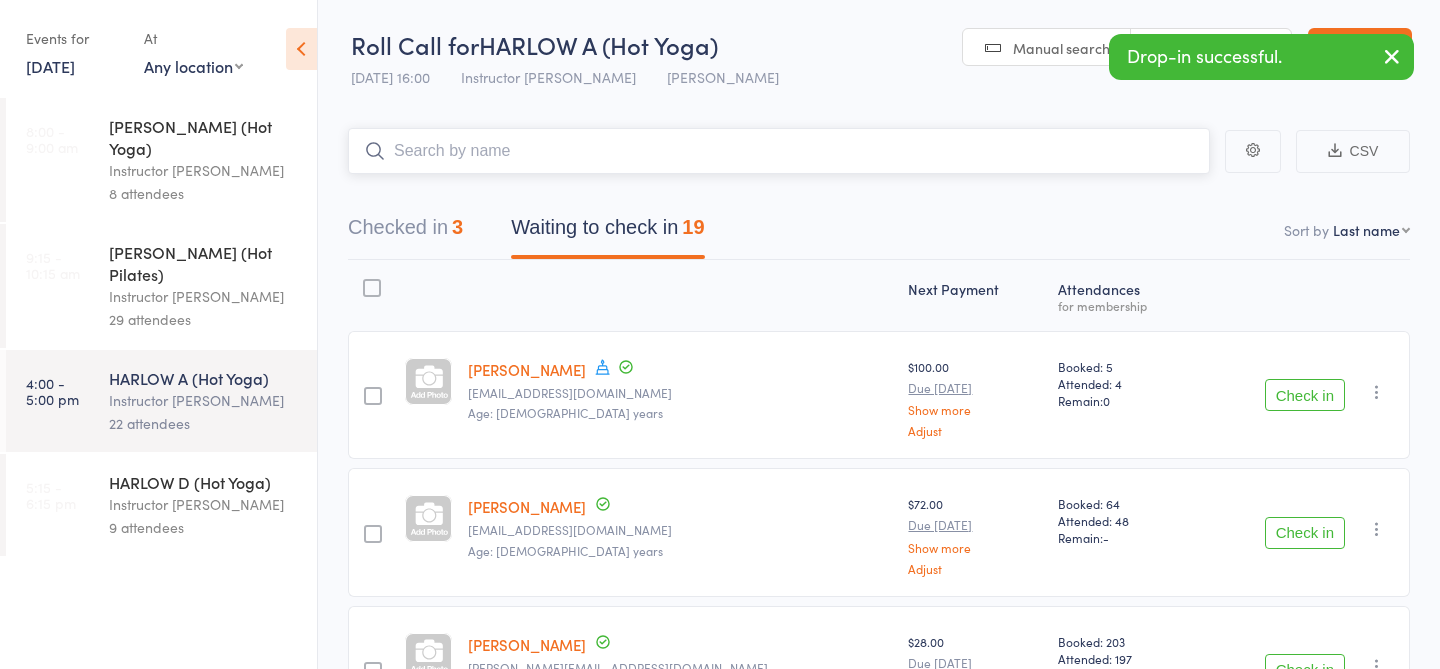 click on "Checked in  3" at bounding box center [405, 232] 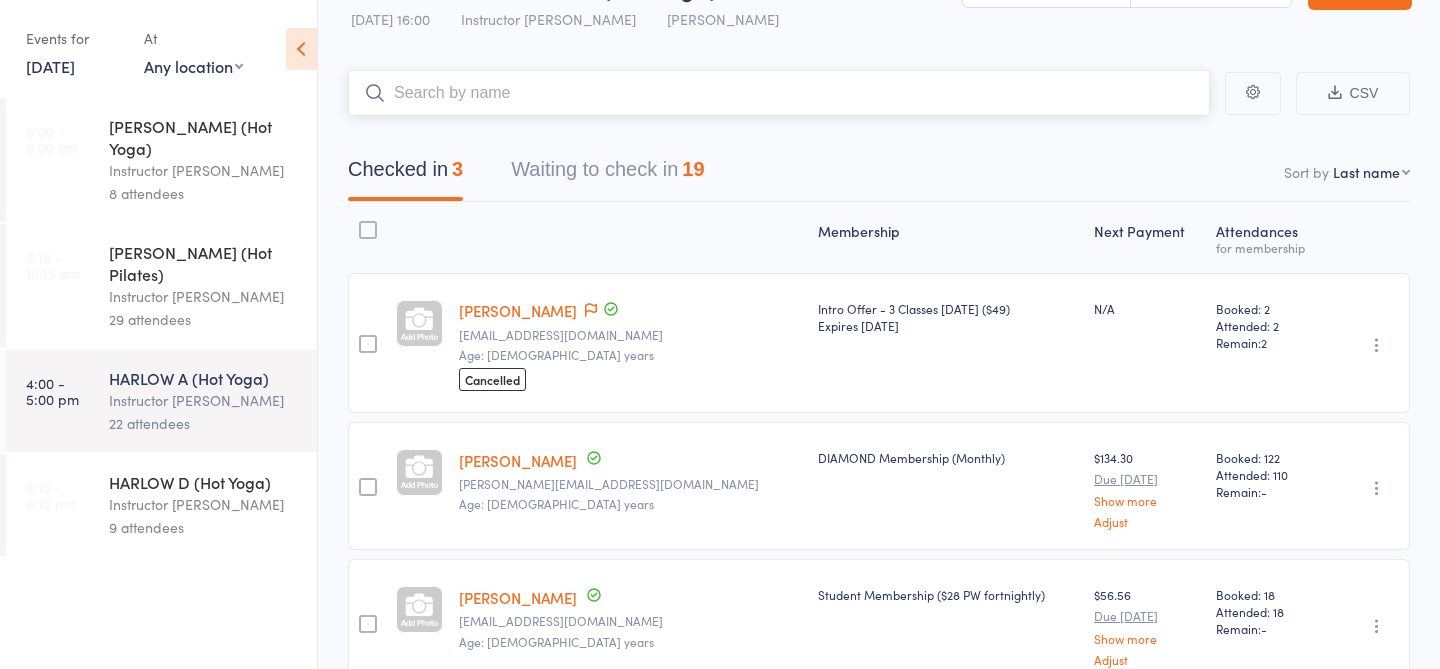 scroll, scrollTop: 60, scrollLeft: 0, axis: vertical 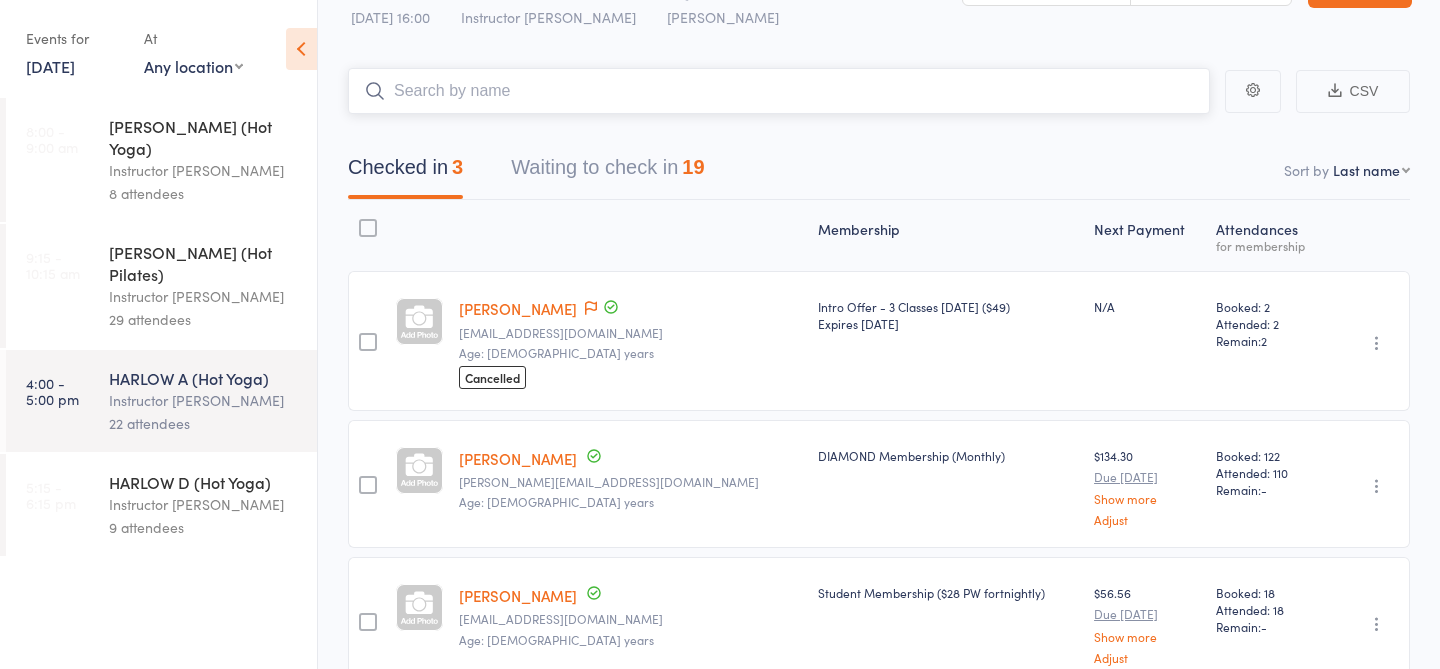 click on "Waiting to check in  19" at bounding box center (607, 172) 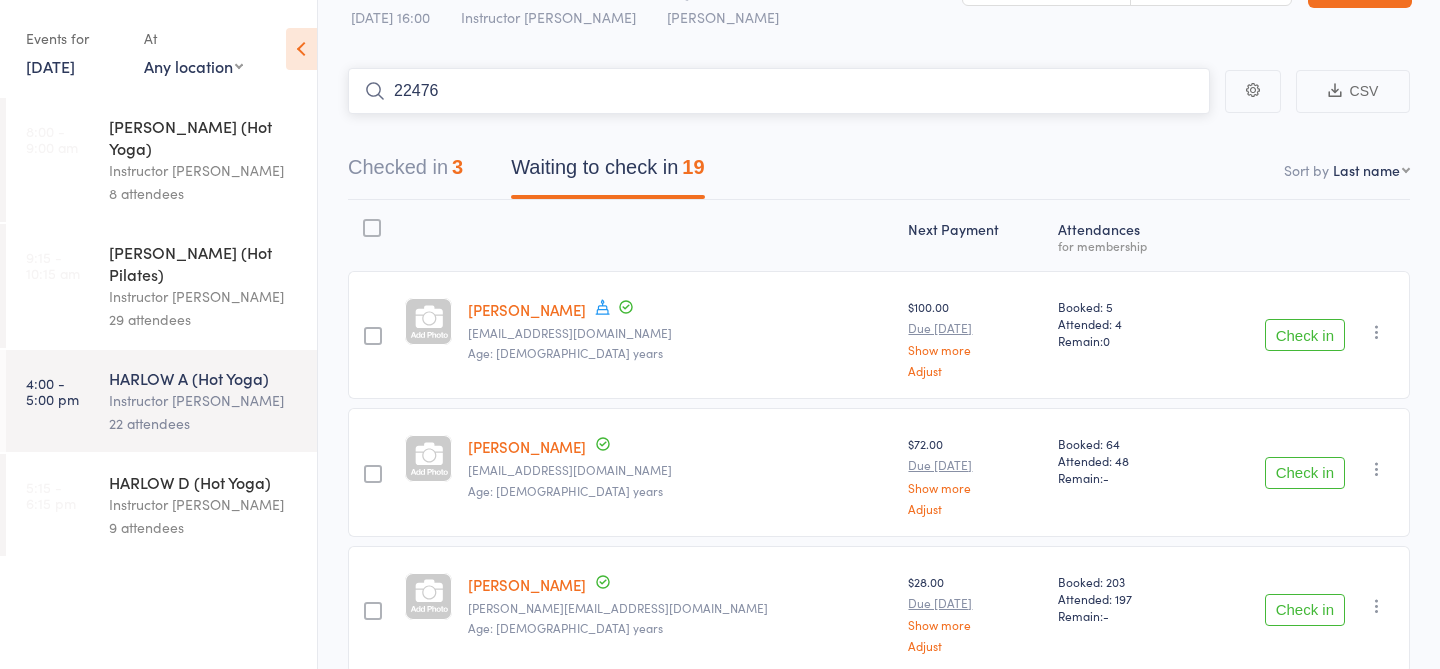 type on "22476" 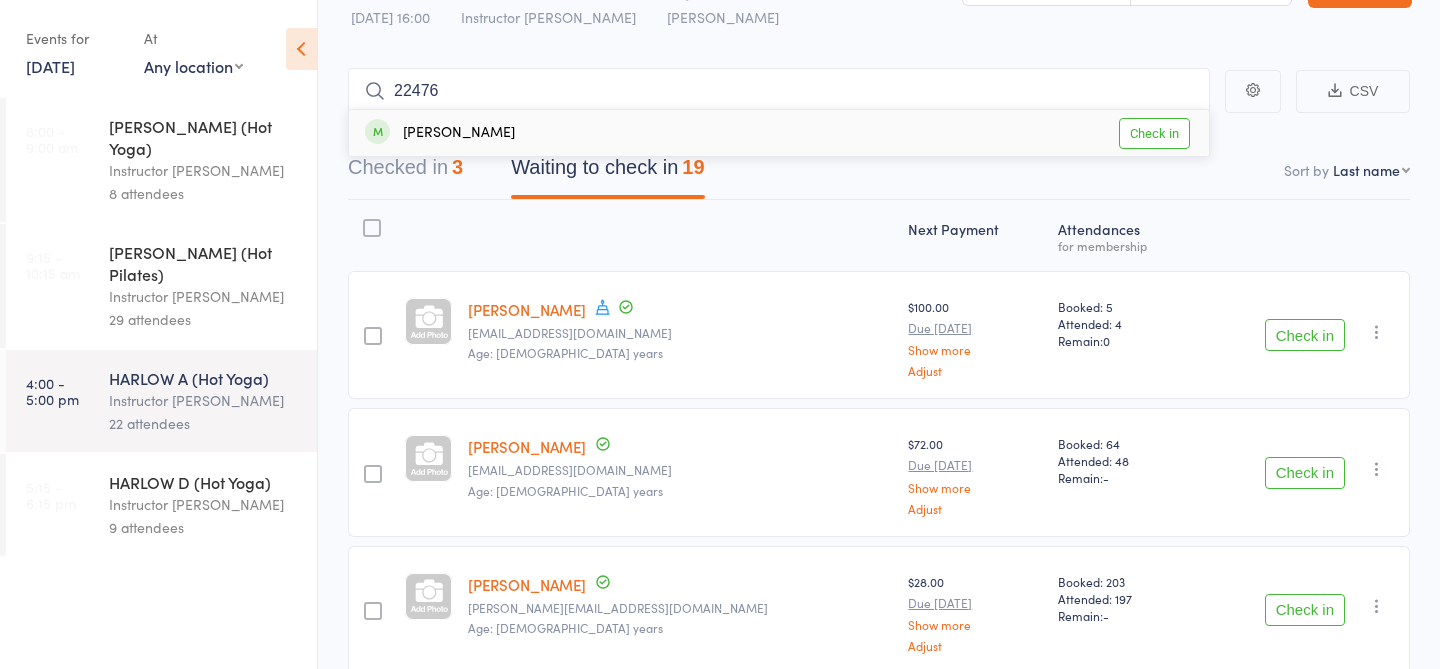 click on "Check in" at bounding box center [1154, 133] 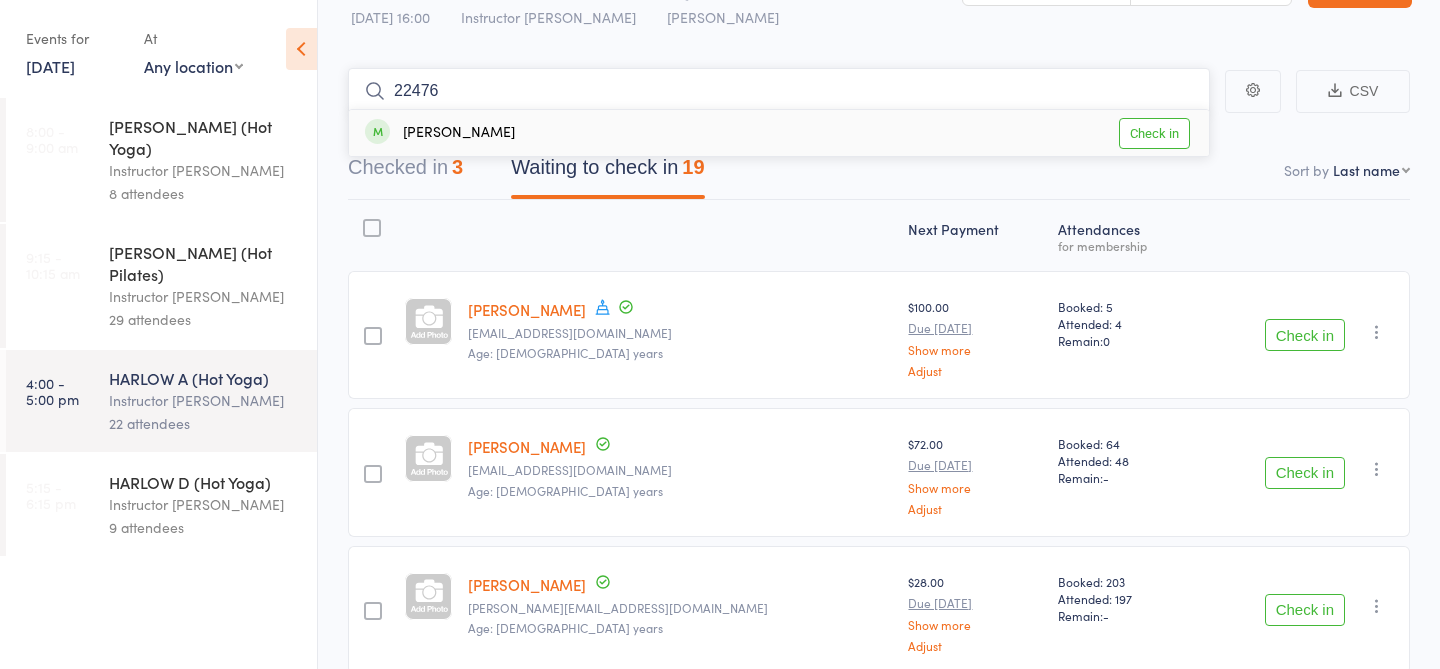 type 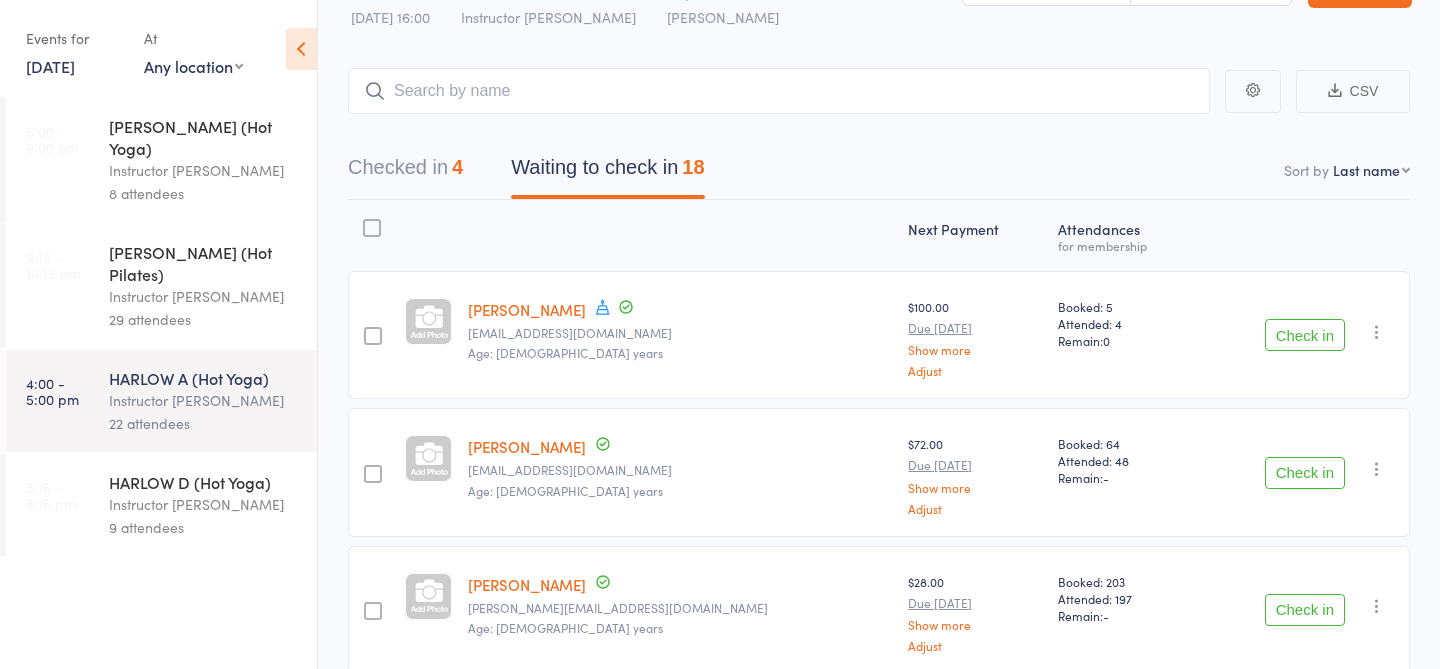 click on "HARLOW D (Hot Yoga)" at bounding box center (204, 482) 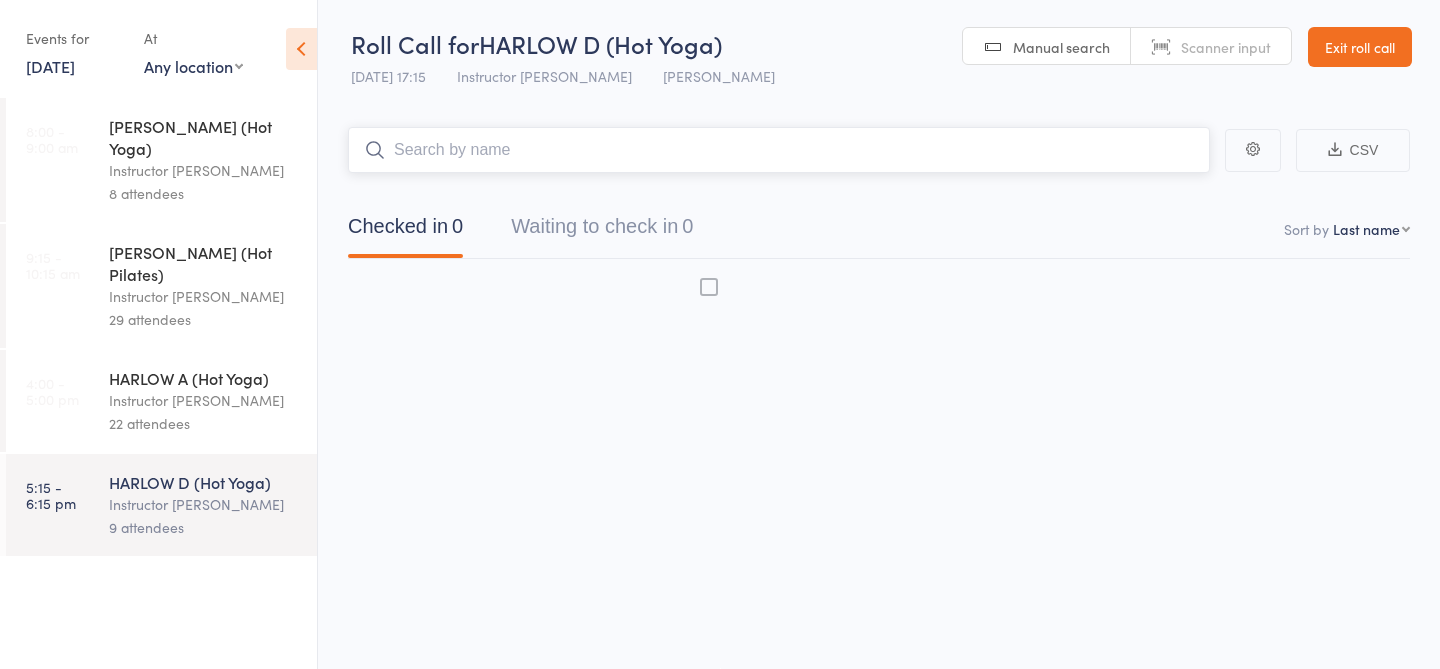 scroll, scrollTop: 1, scrollLeft: 0, axis: vertical 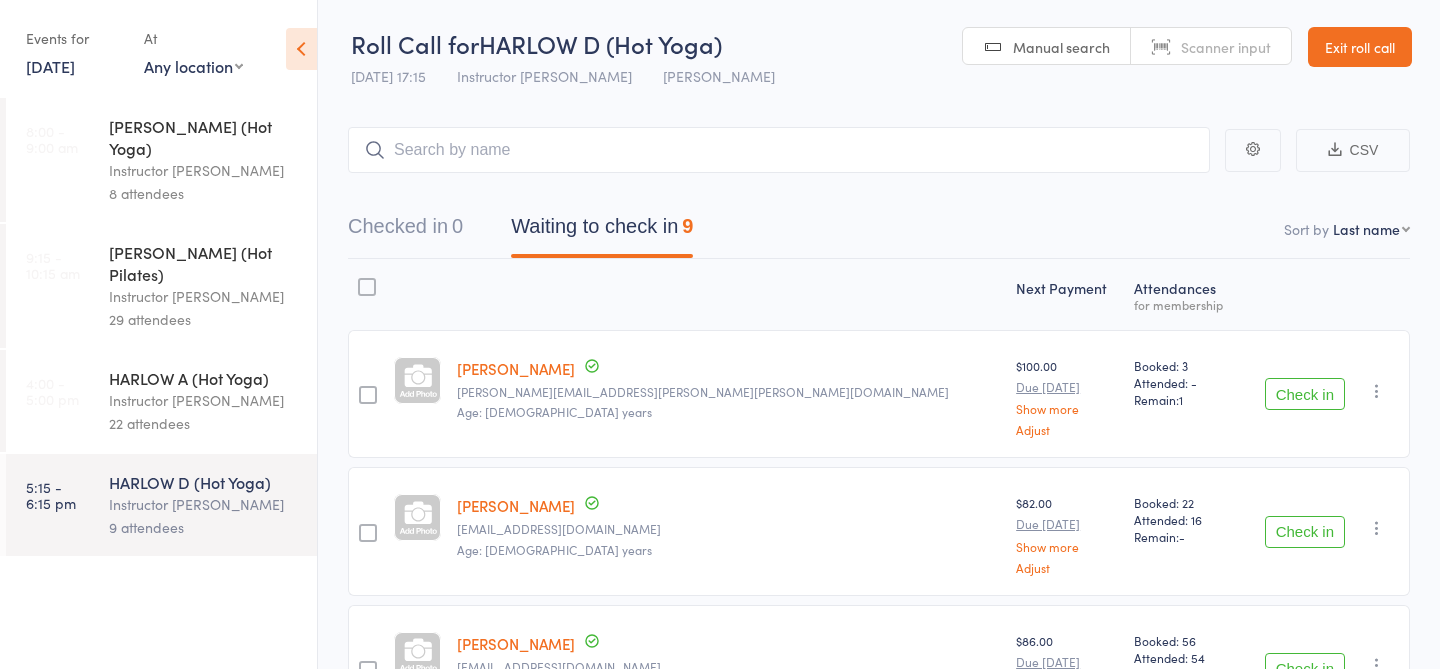 click on "22 attendees" at bounding box center [204, 423] 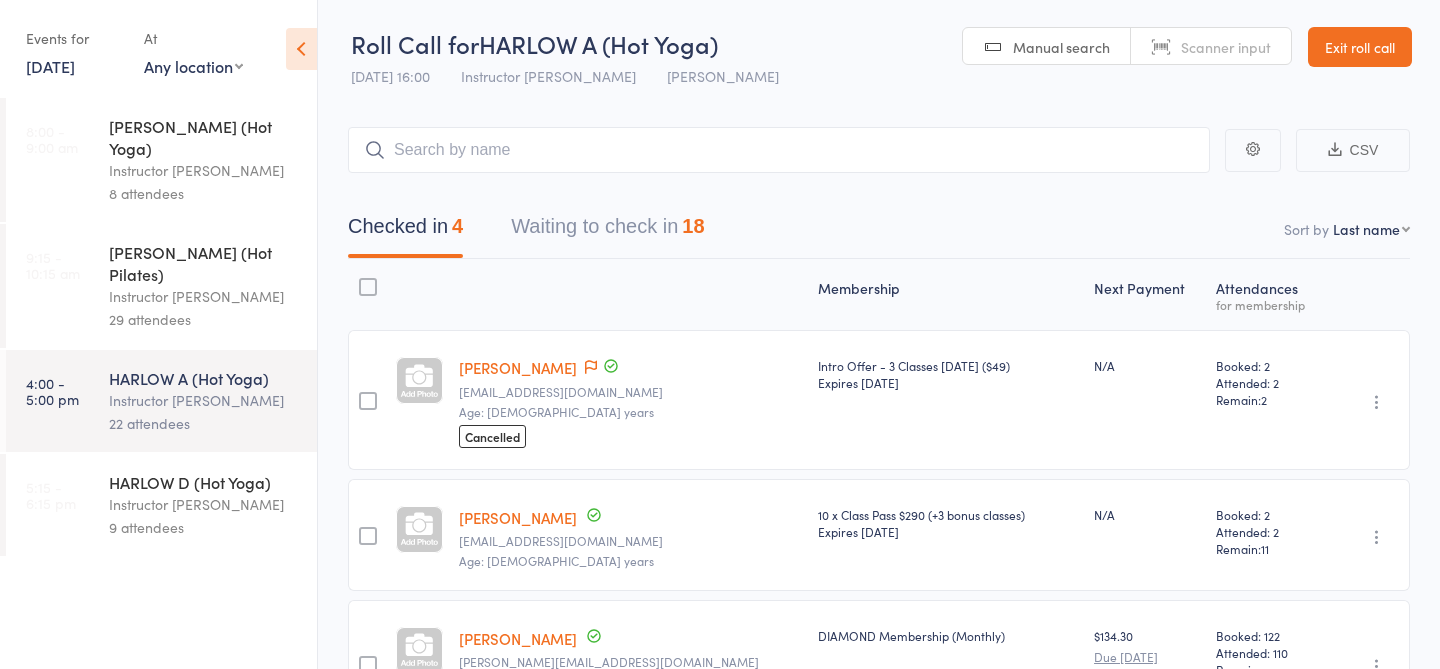 click on "Waiting to check in  18" at bounding box center (607, 231) 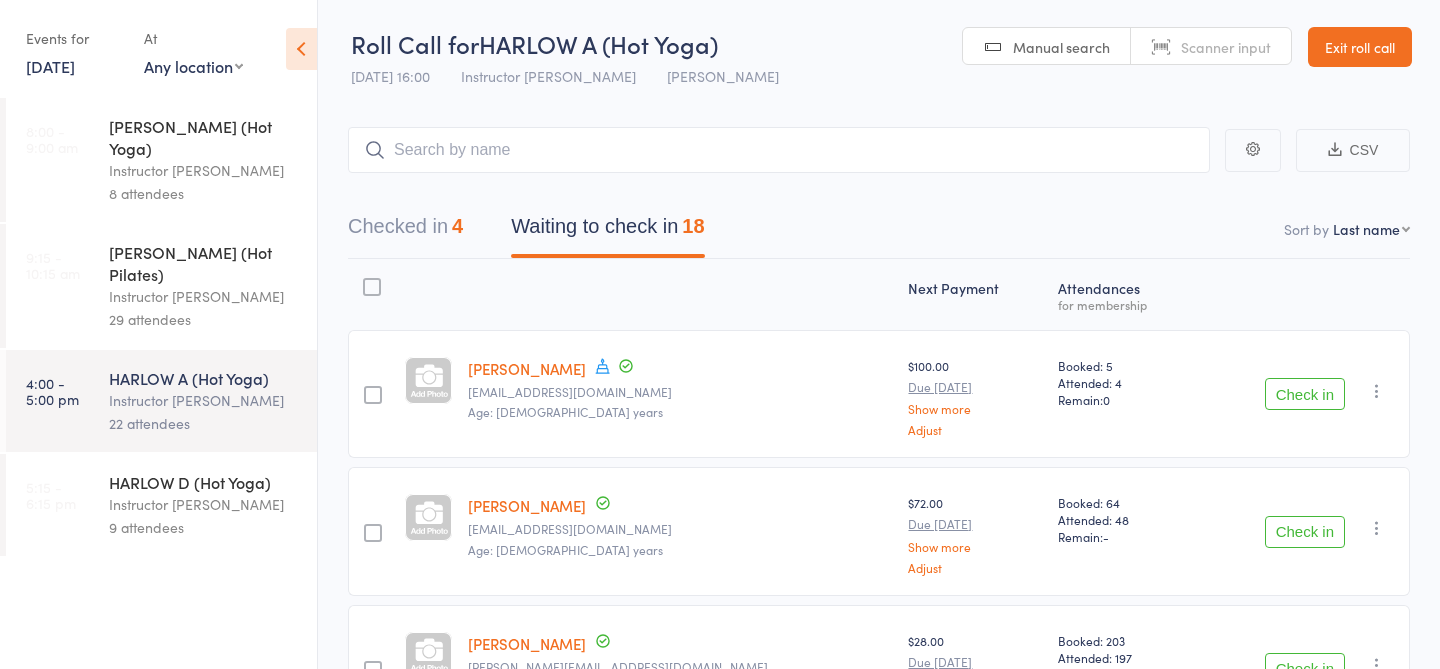 click at bounding box center [779, 150] 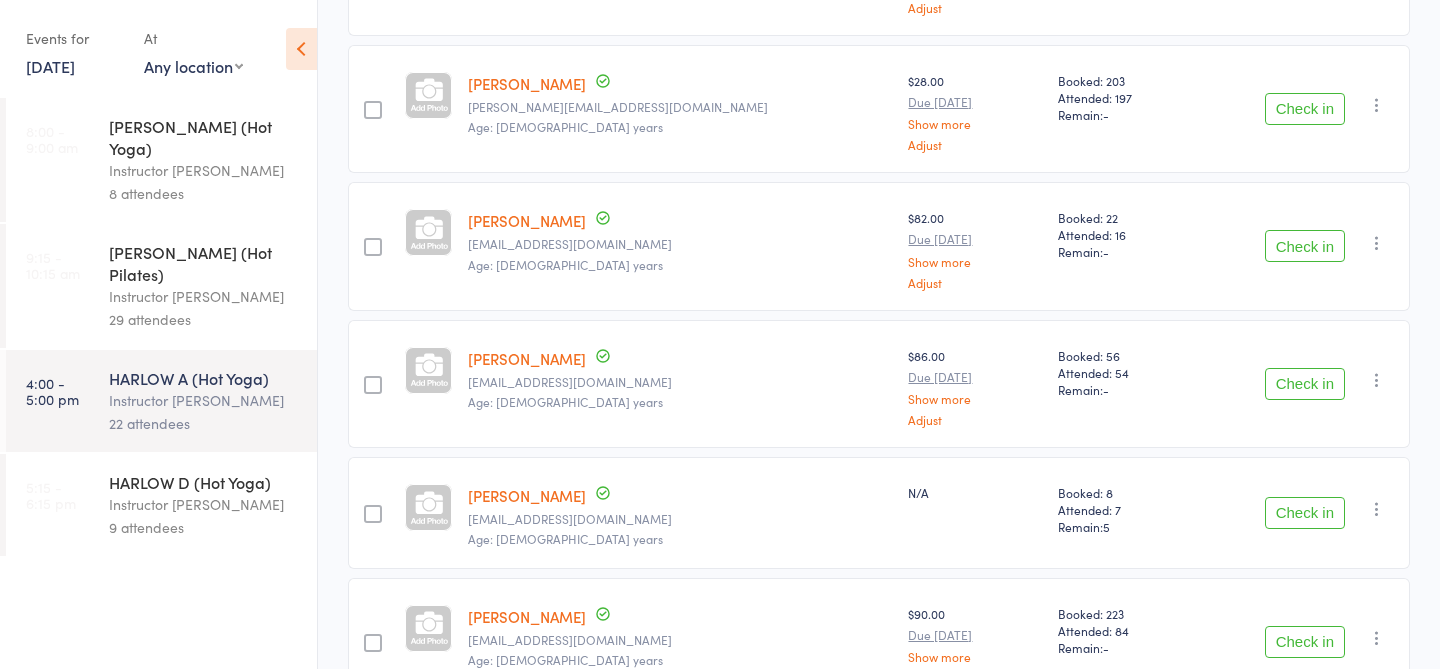 scroll, scrollTop: 583, scrollLeft: 0, axis: vertical 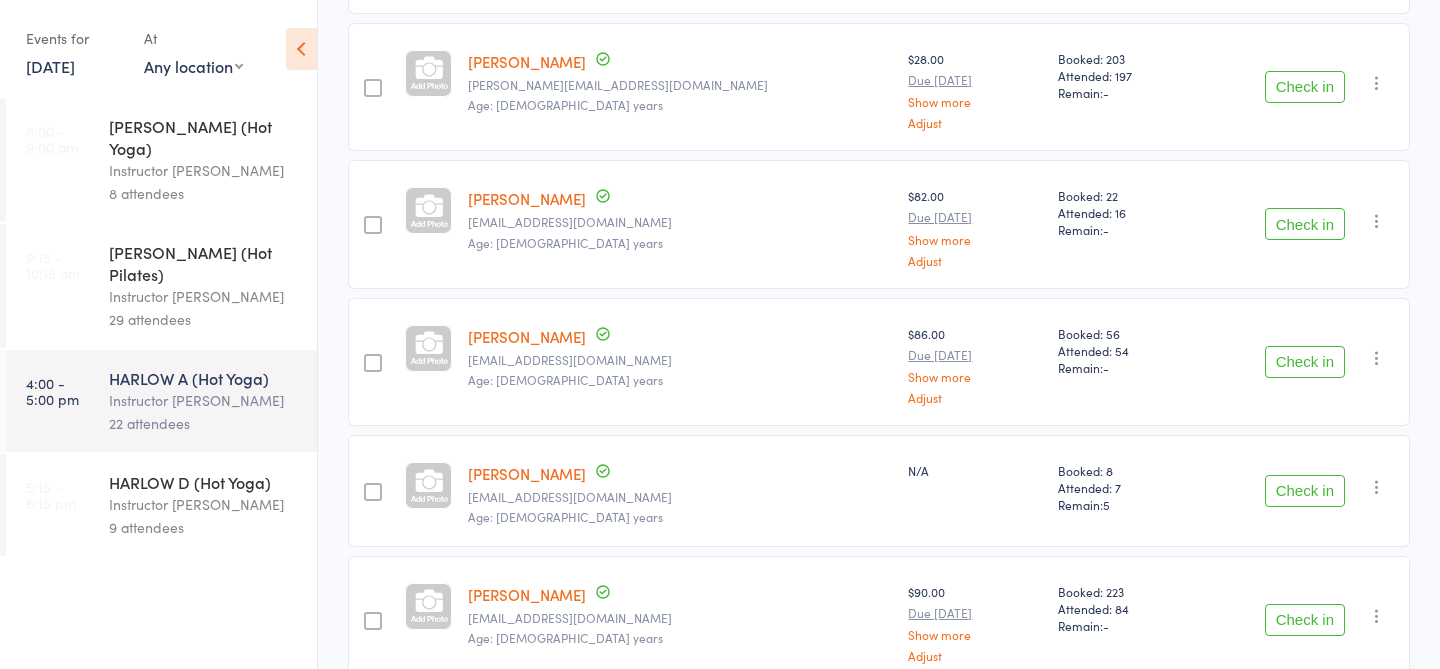 click on "Check in" at bounding box center [1305, 491] 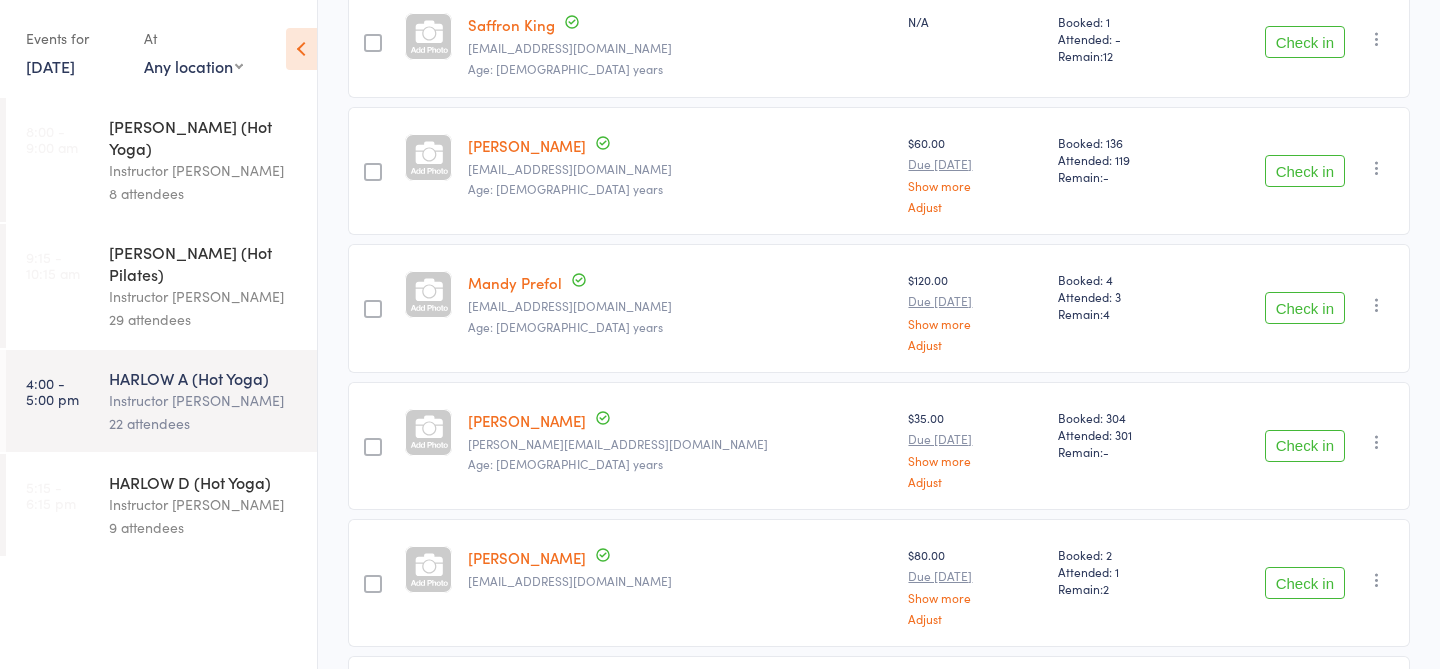 scroll, scrollTop: 1478, scrollLeft: 0, axis: vertical 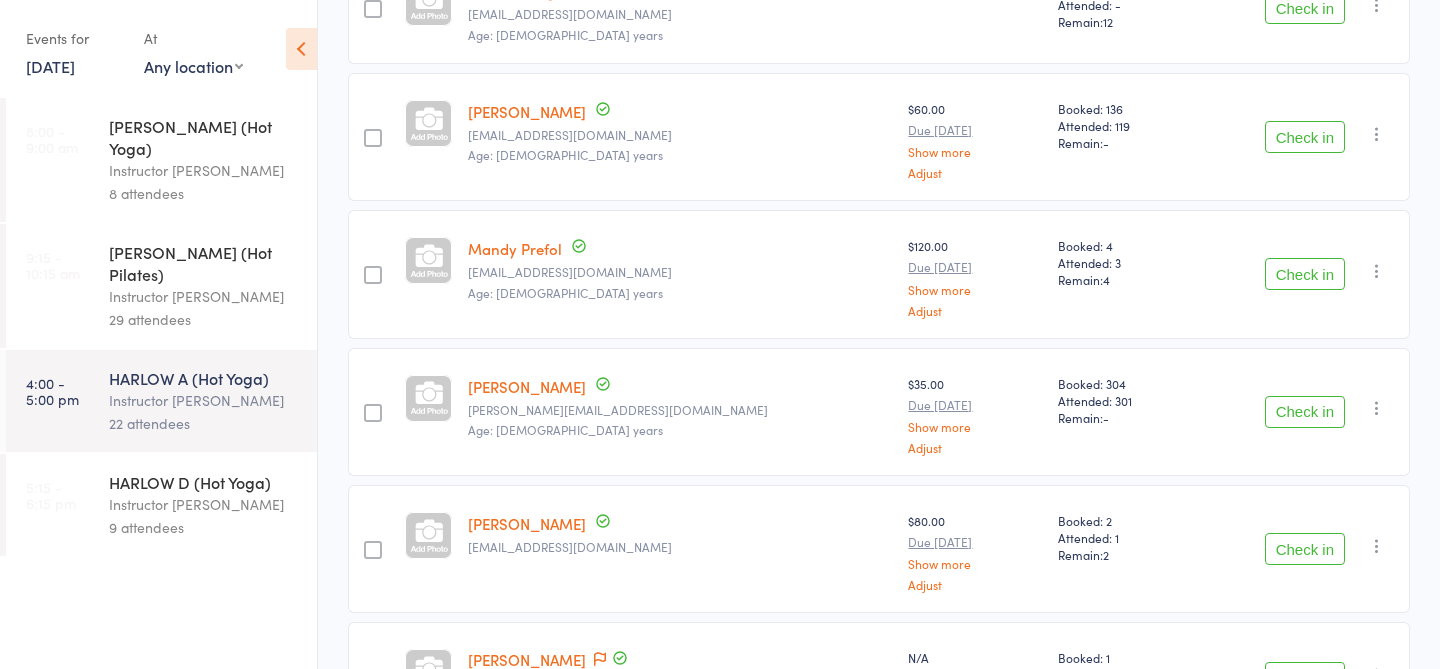 click on "Check in" at bounding box center [1305, 412] 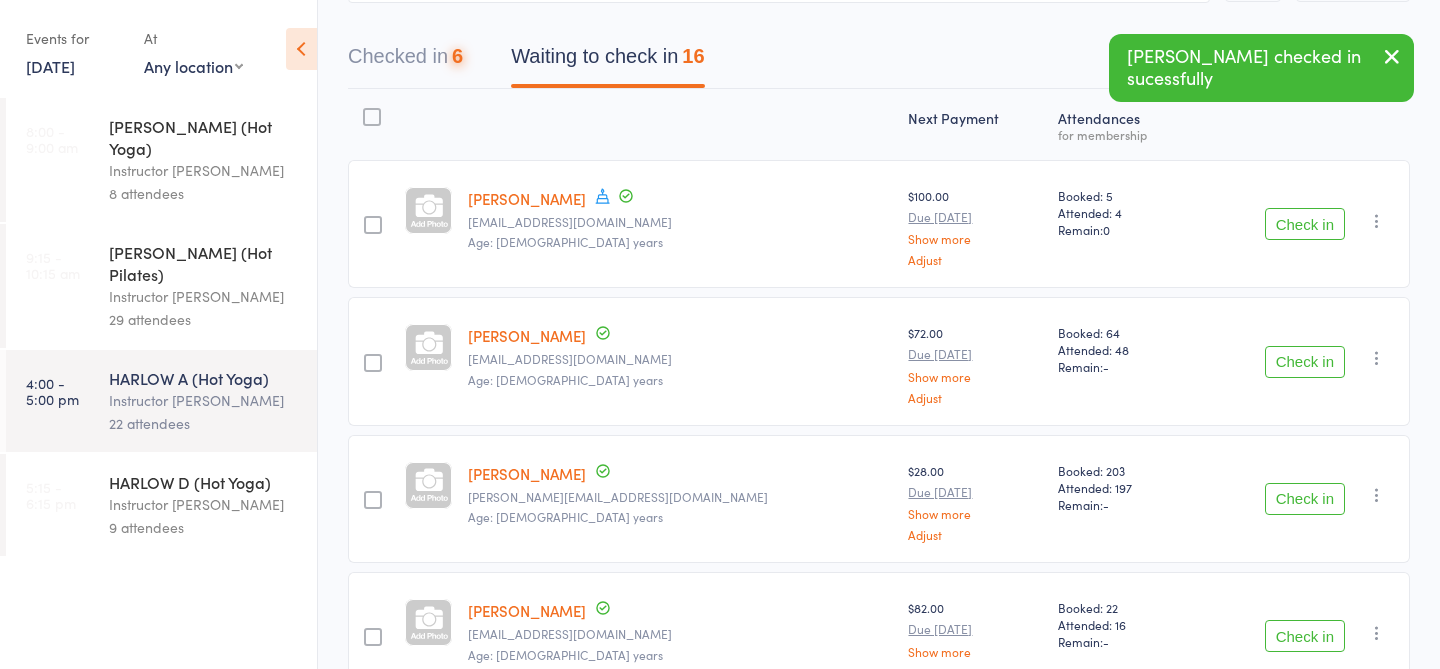 scroll, scrollTop: 0, scrollLeft: 0, axis: both 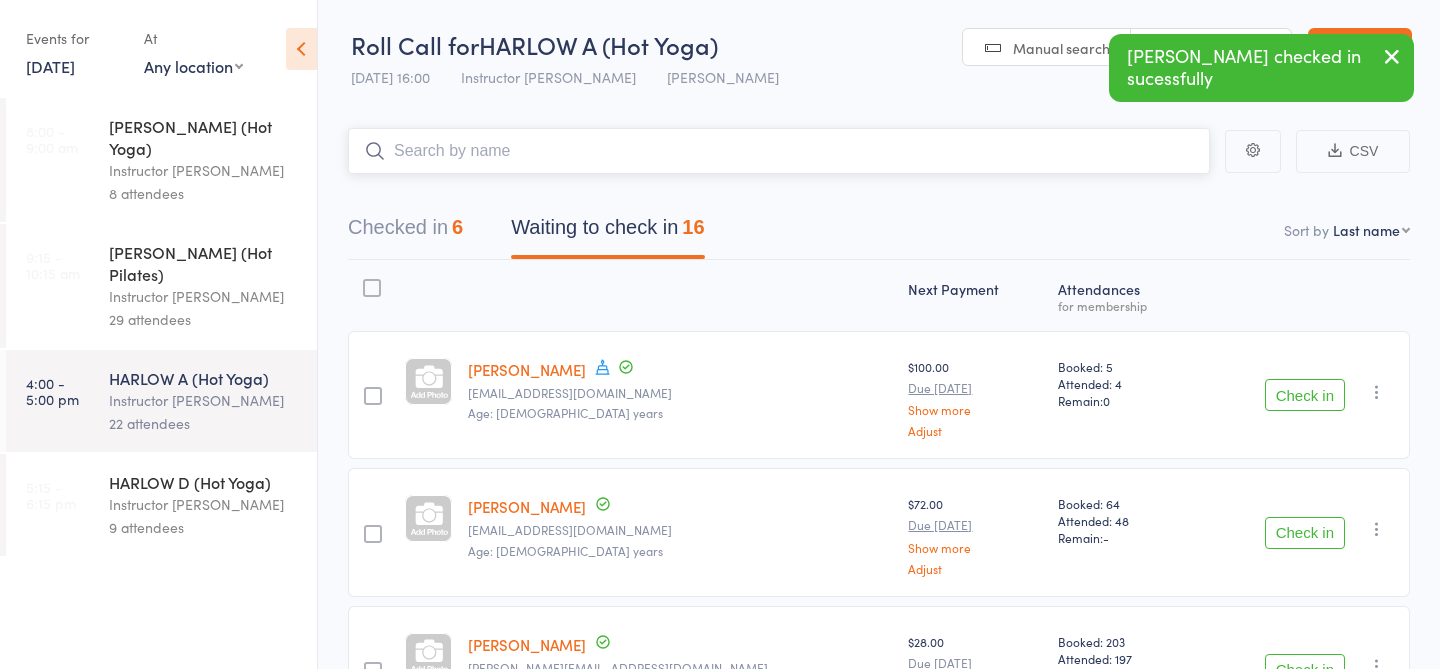 click at bounding box center [779, 151] 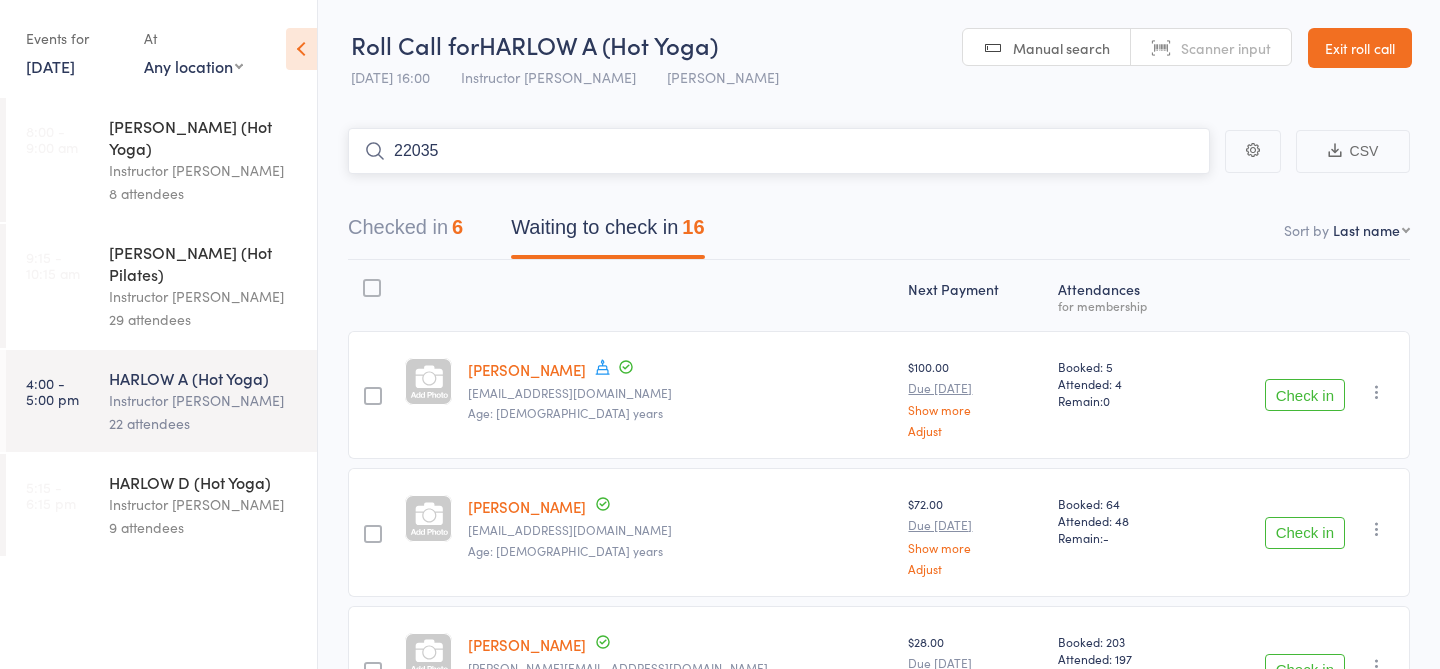 type on "22035" 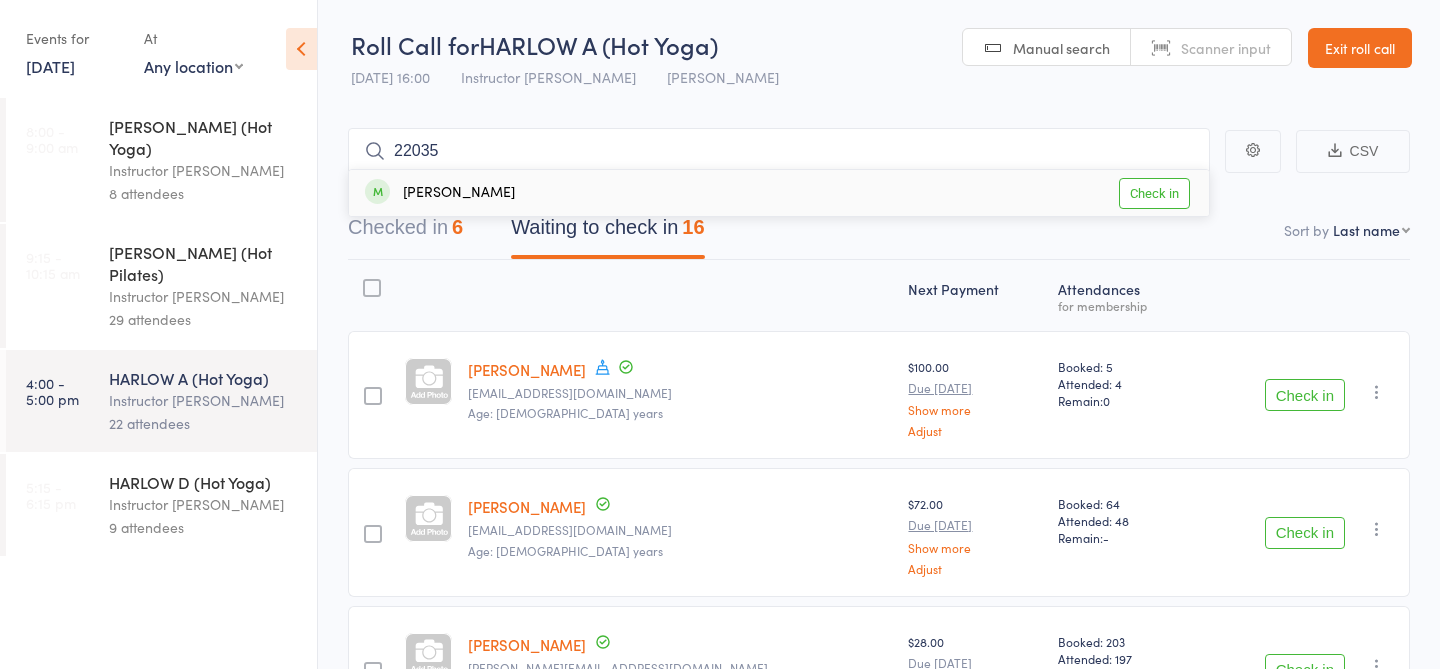 click on "Check in" at bounding box center (1154, 193) 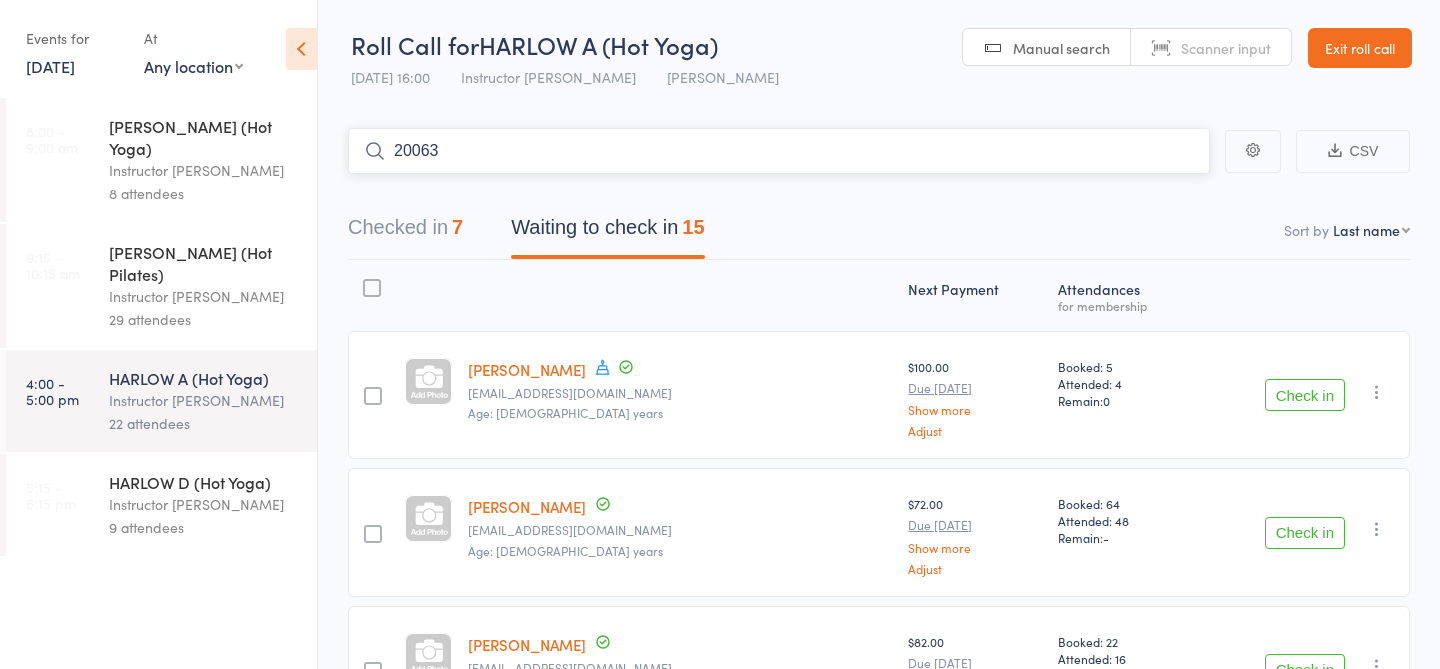 type on "20063" 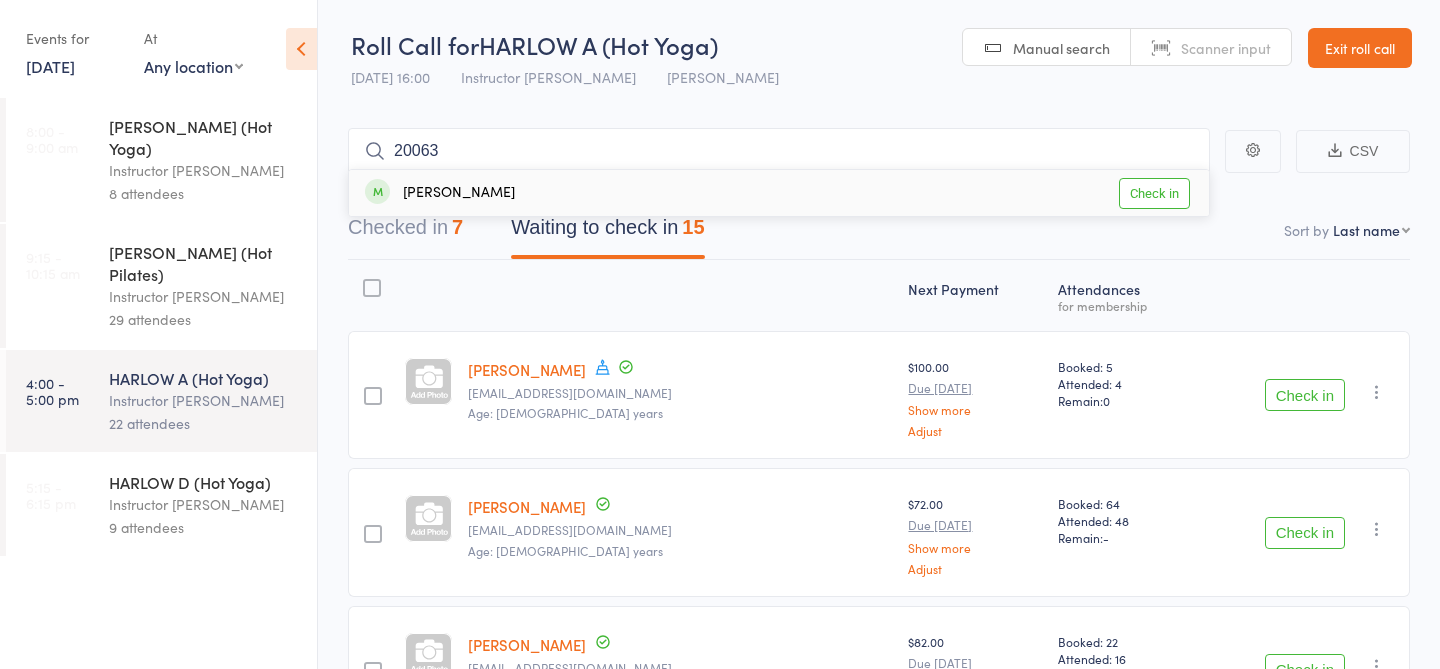 click on "Check in" at bounding box center [1154, 193] 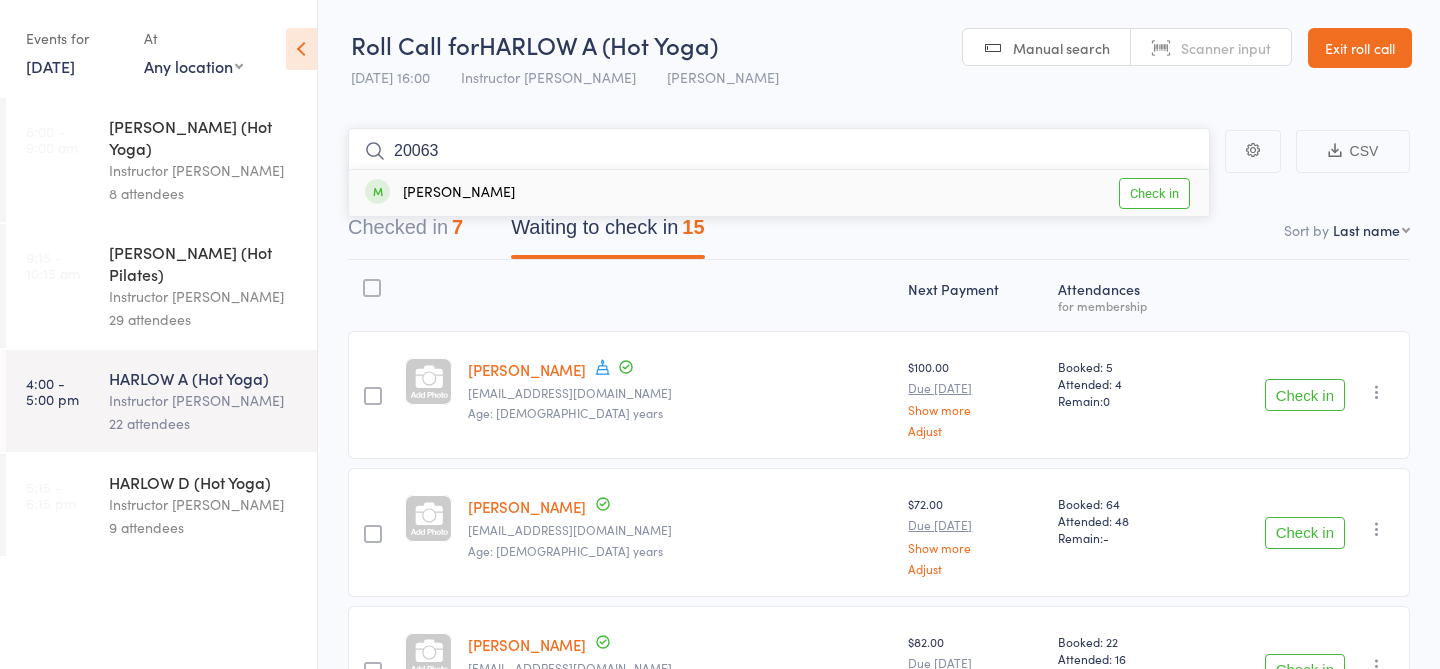 type 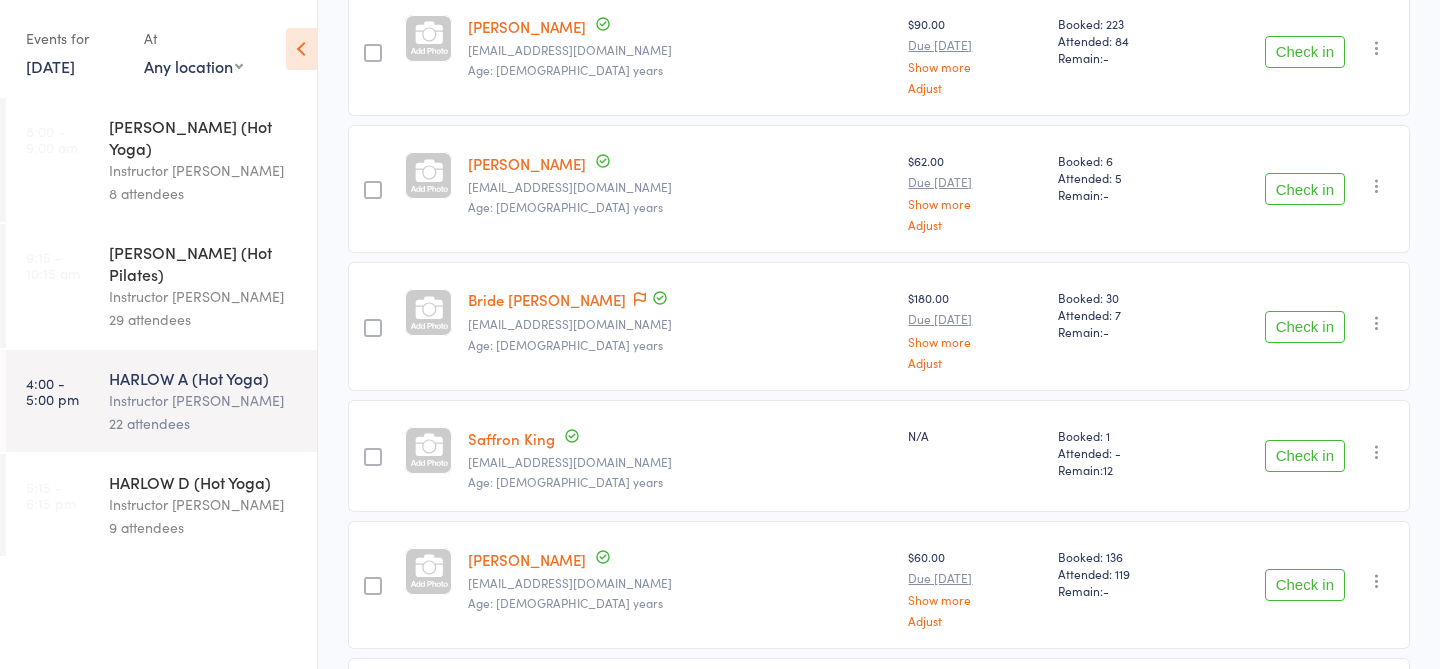 scroll, scrollTop: 908, scrollLeft: 0, axis: vertical 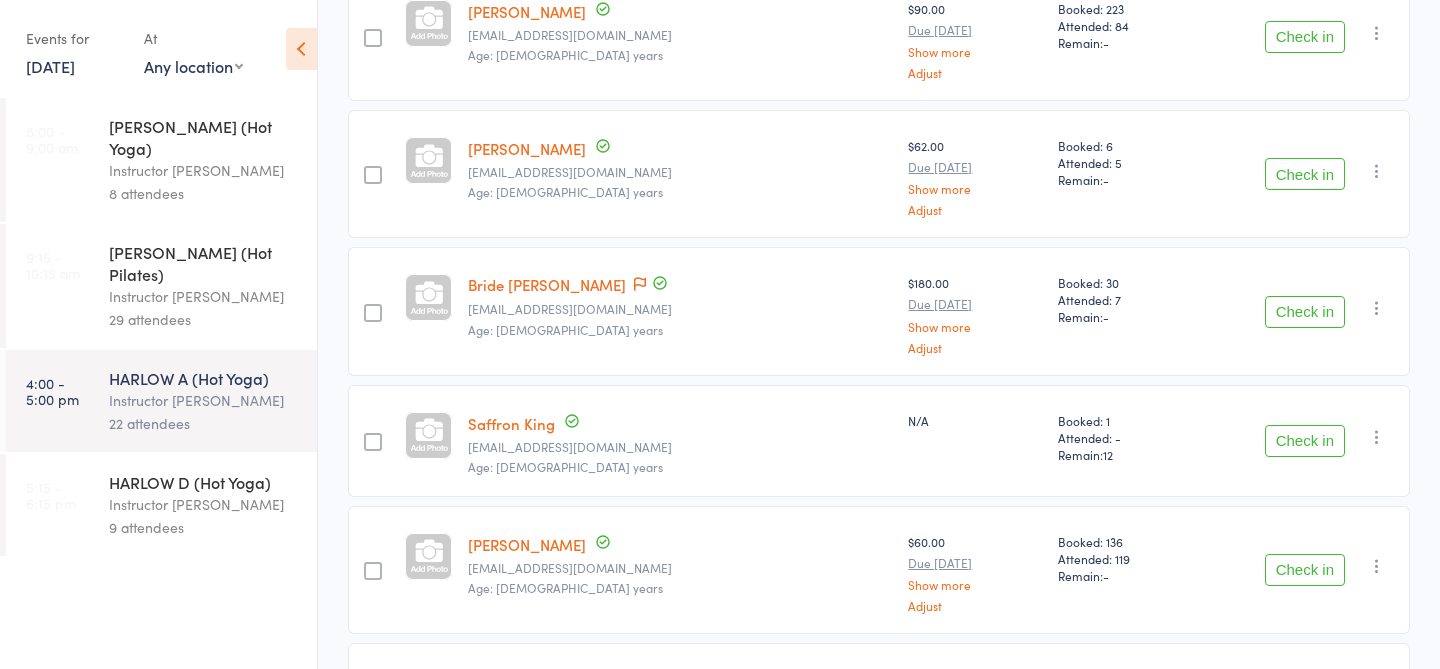 click on "Check in" at bounding box center (1305, 312) 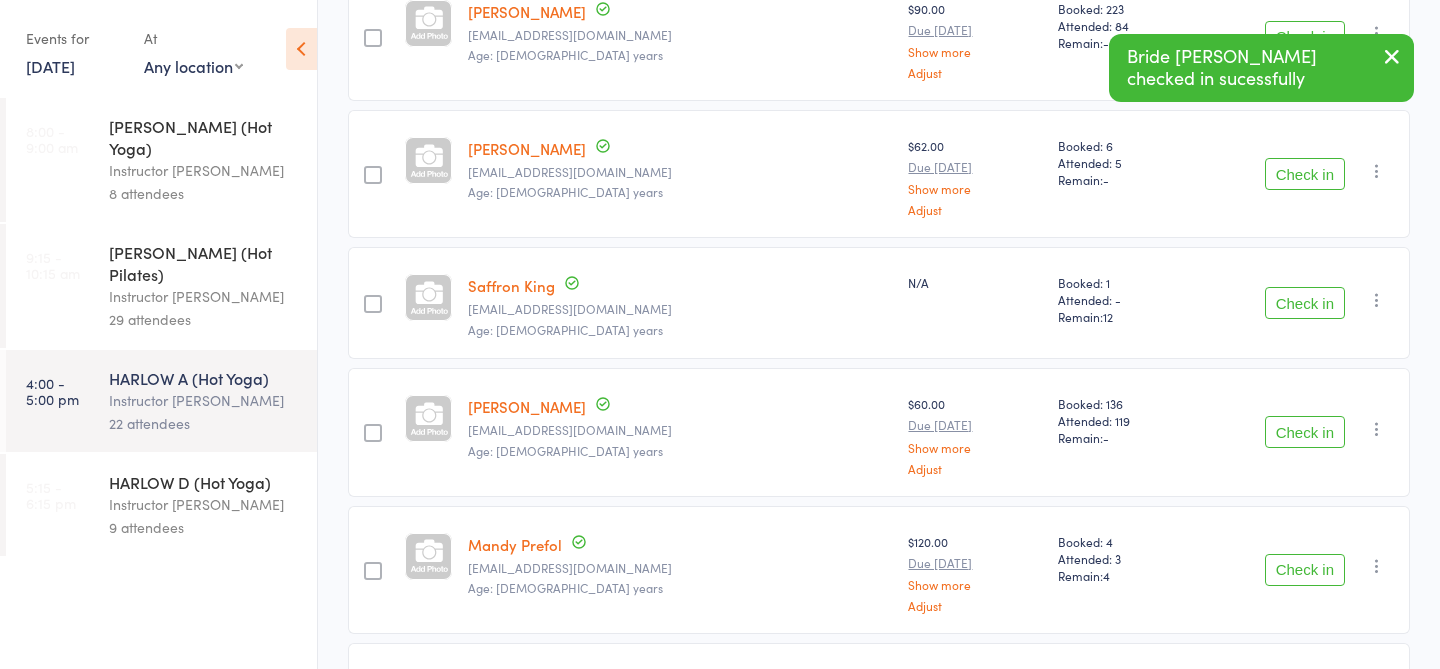 click on "HARLOW D (Hot Yoga)" at bounding box center [204, 482] 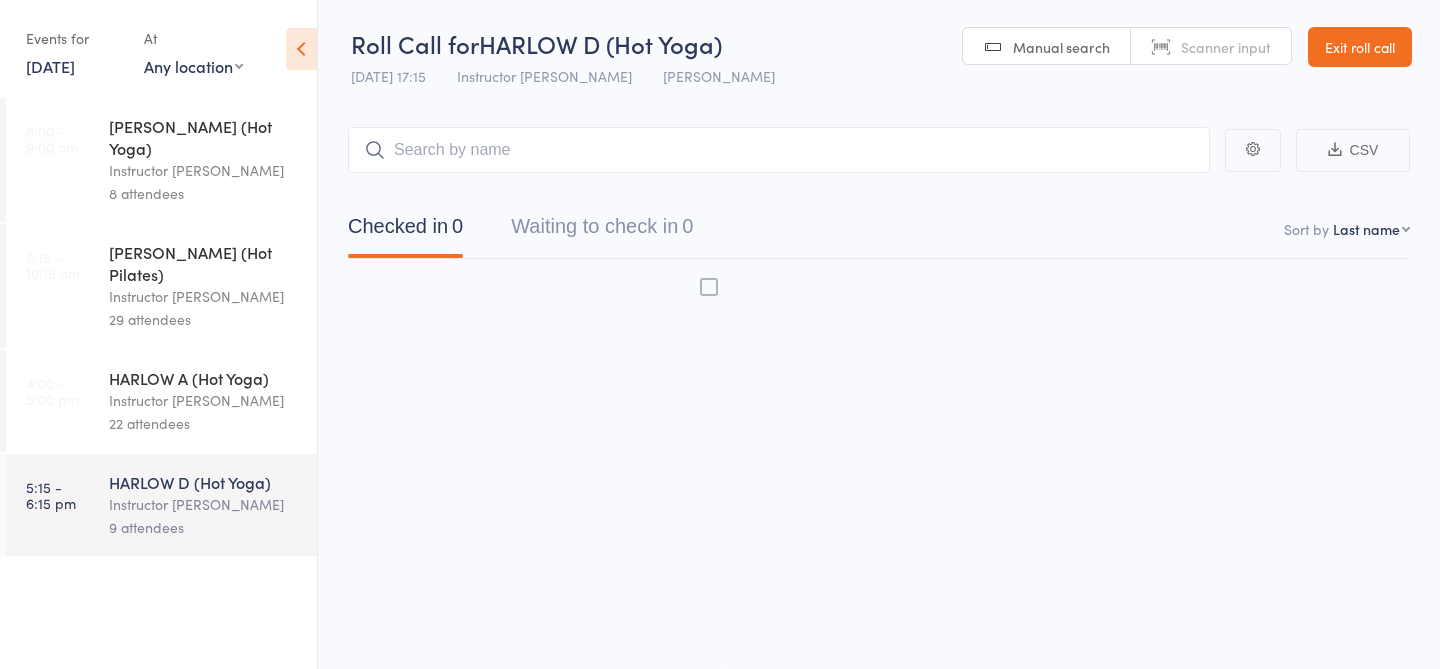 scroll, scrollTop: 1, scrollLeft: 0, axis: vertical 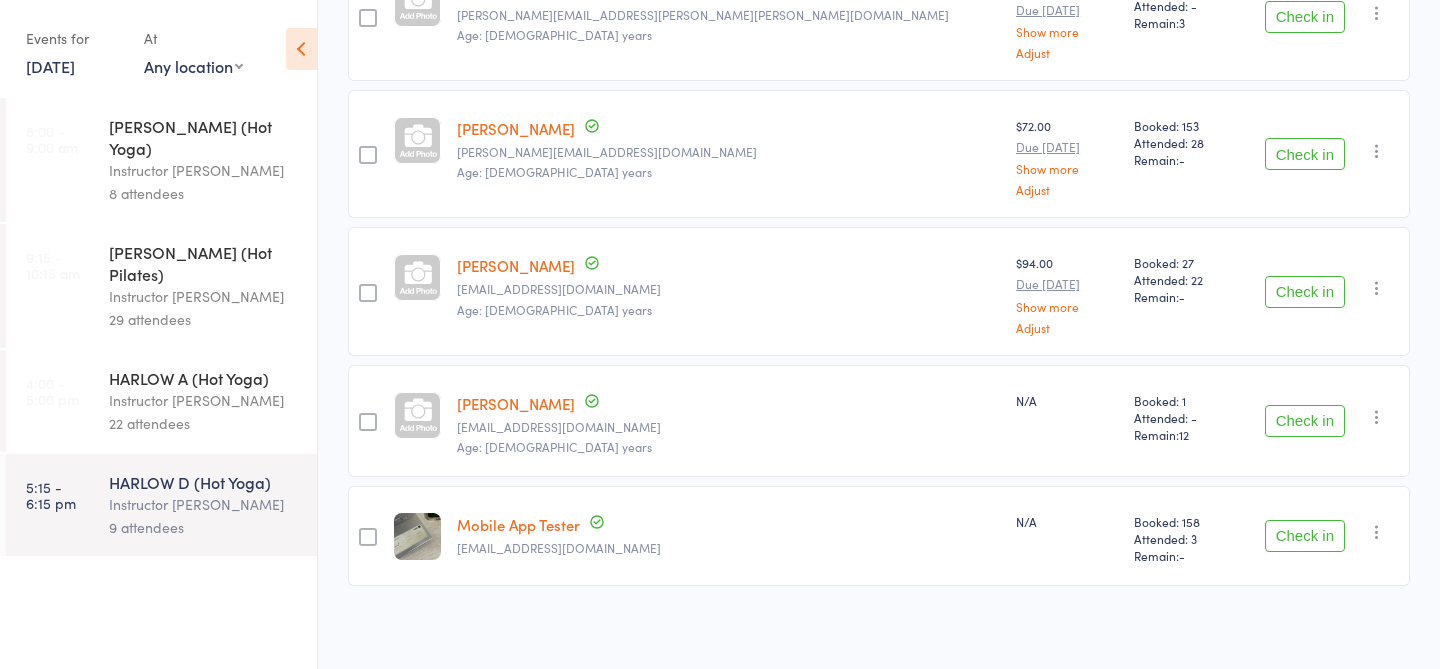click on "Instructor [PERSON_NAME]" at bounding box center (204, 400) 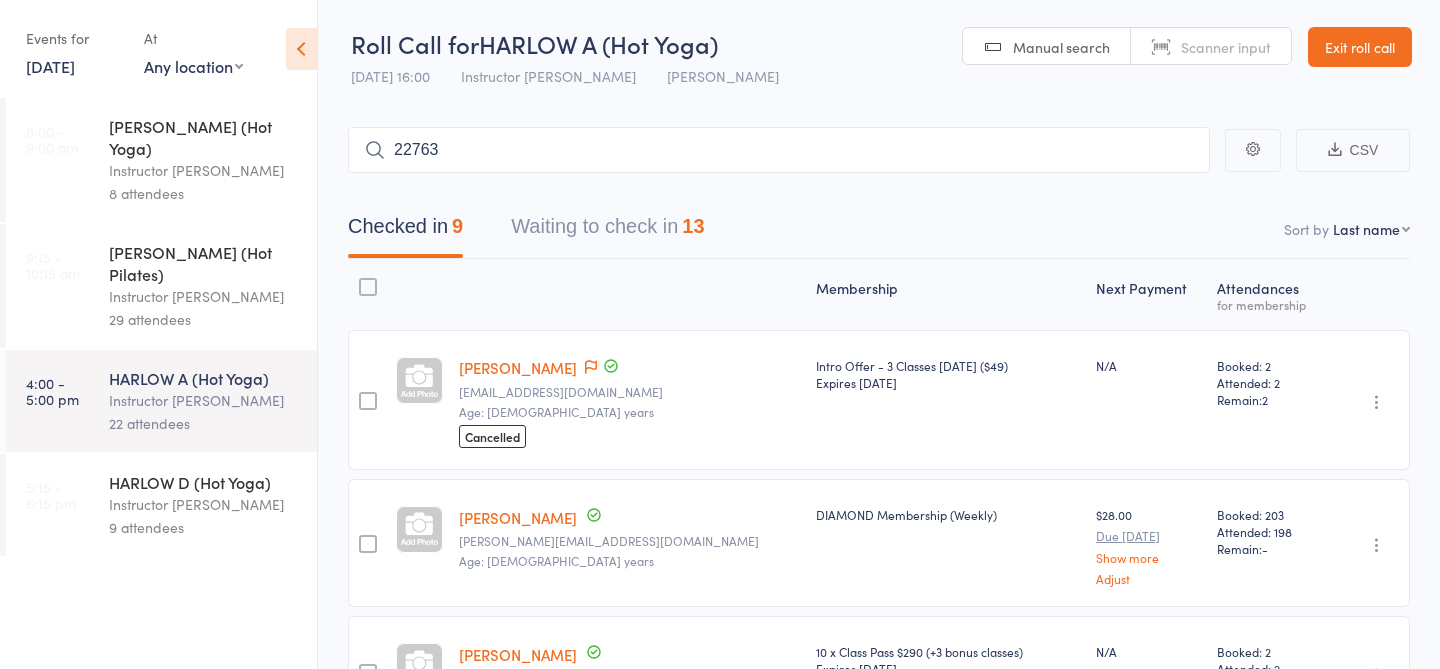 type on "22763" 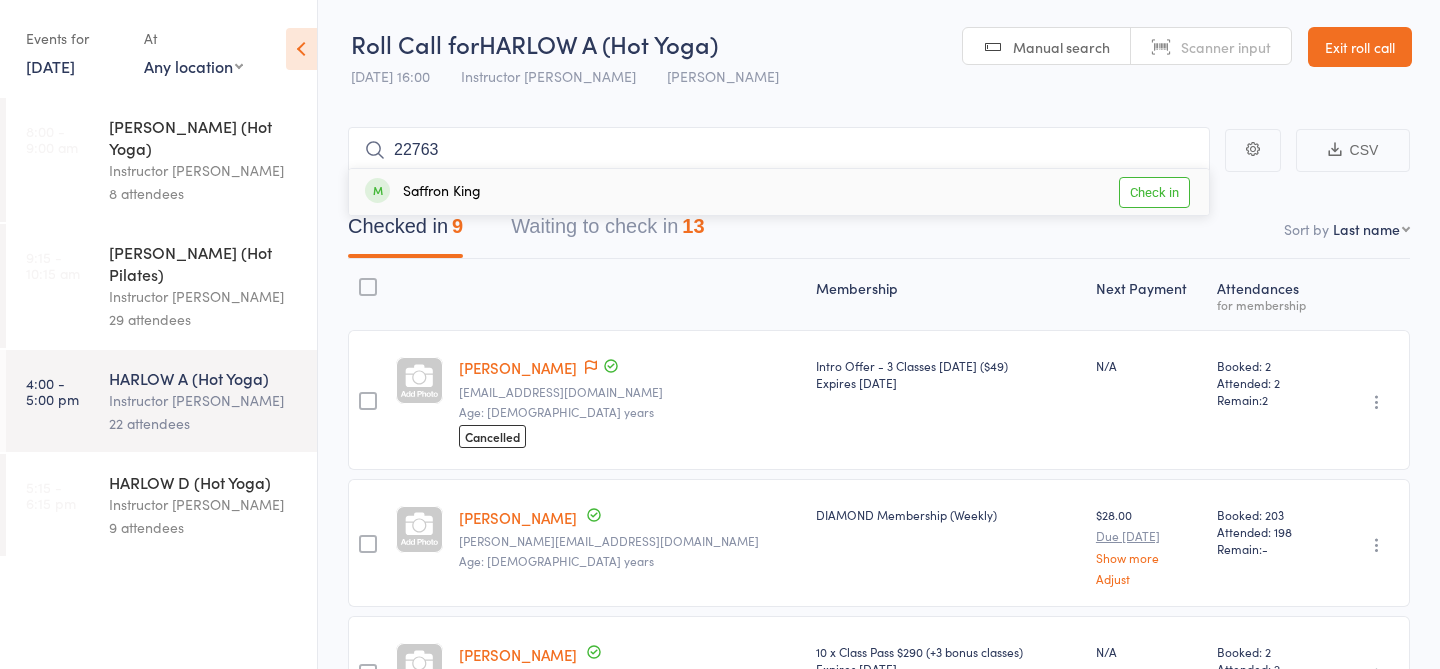 click on "Check in" at bounding box center (1154, 192) 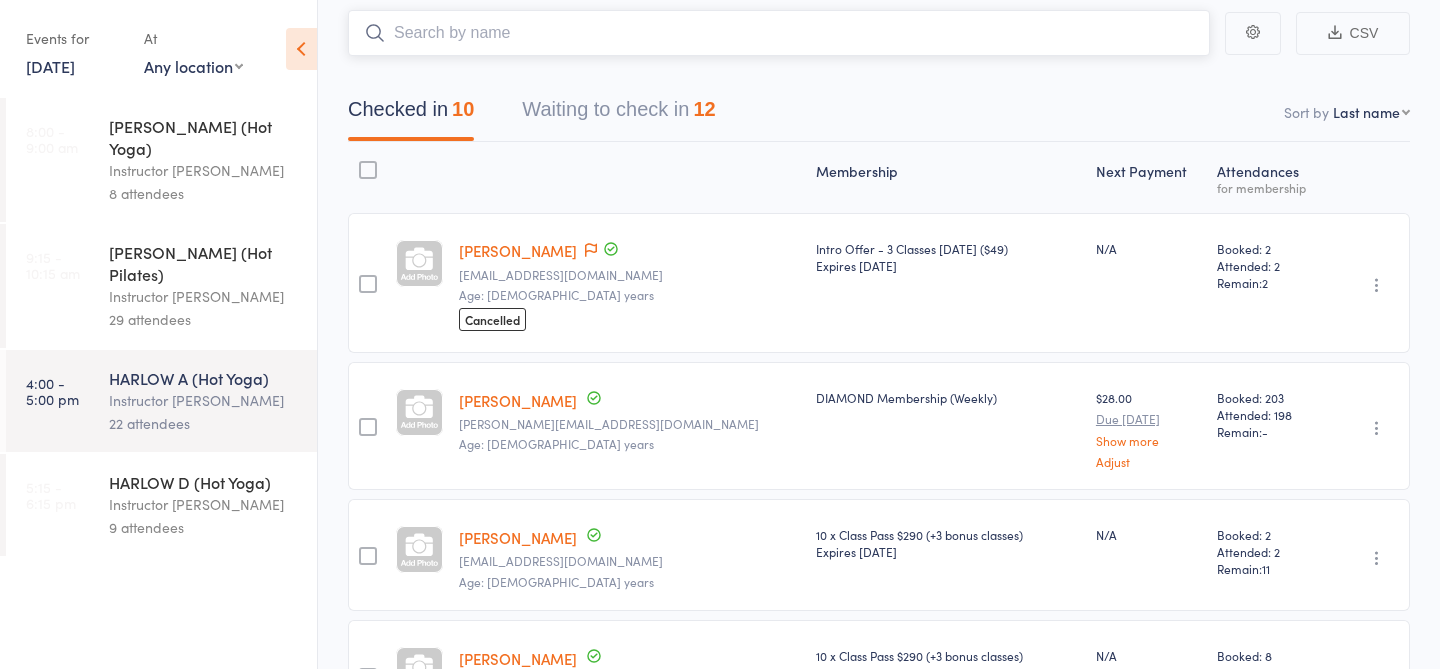 scroll, scrollTop: 0, scrollLeft: 0, axis: both 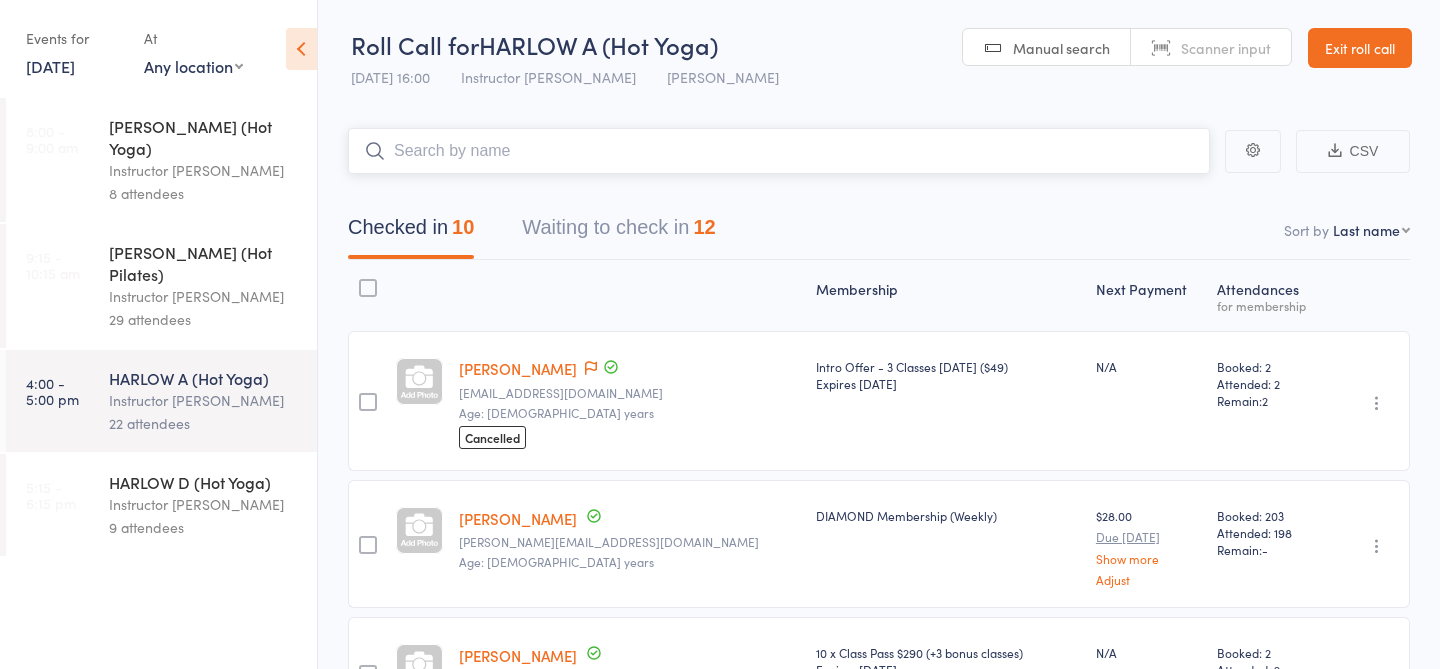 click on "Waiting to check in  12" at bounding box center (618, 232) 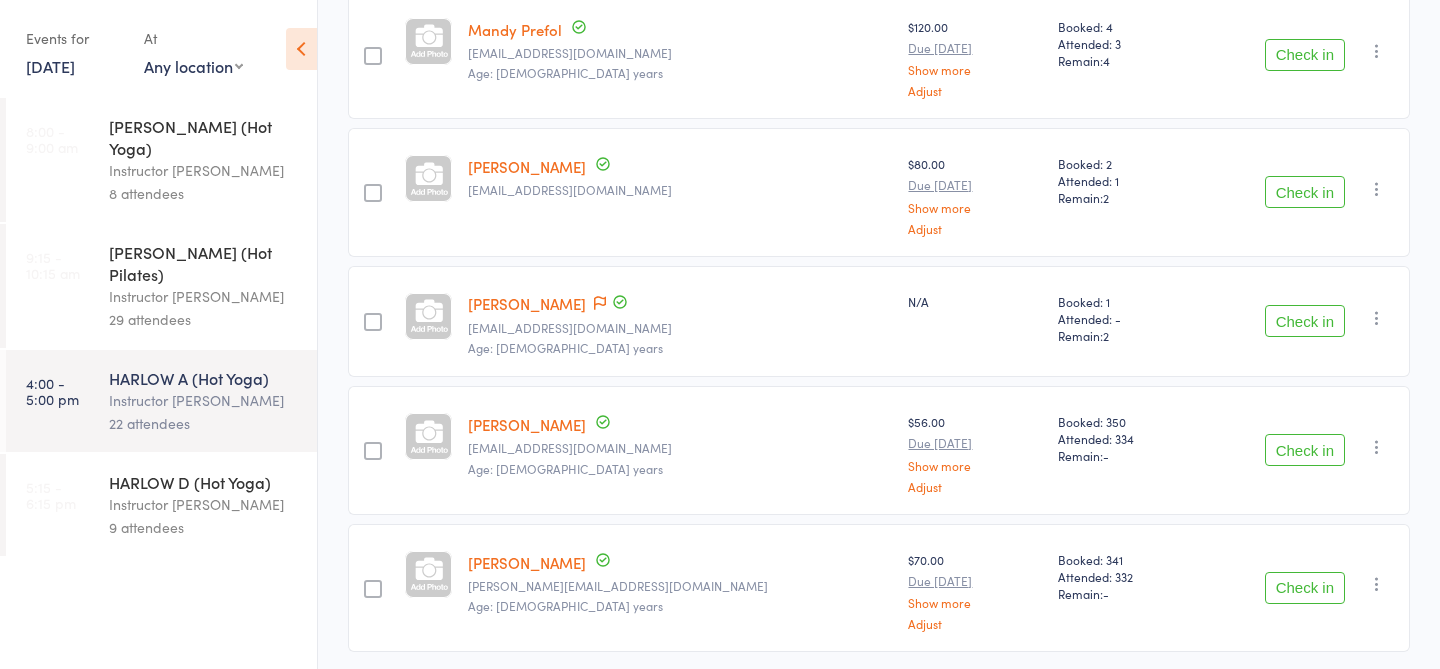 scroll, scrollTop: 1304, scrollLeft: 0, axis: vertical 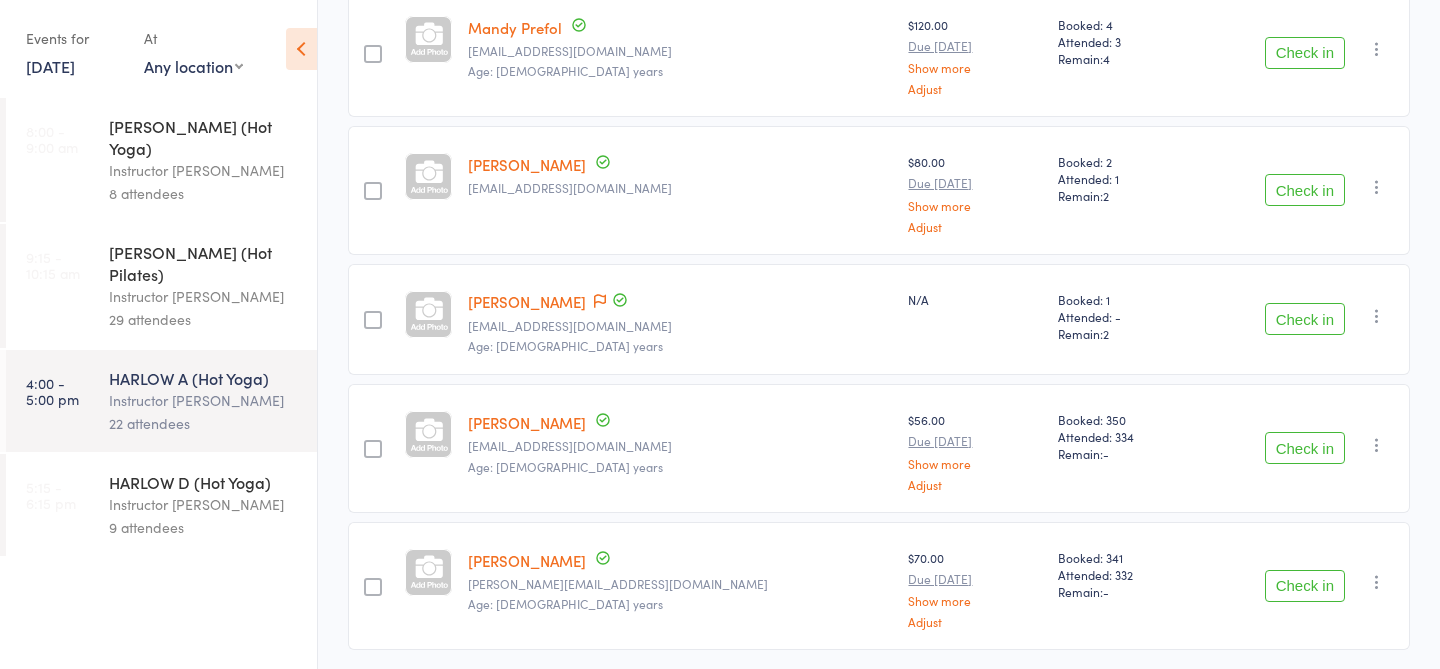 click on "Check in" at bounding box center [1305, 319] 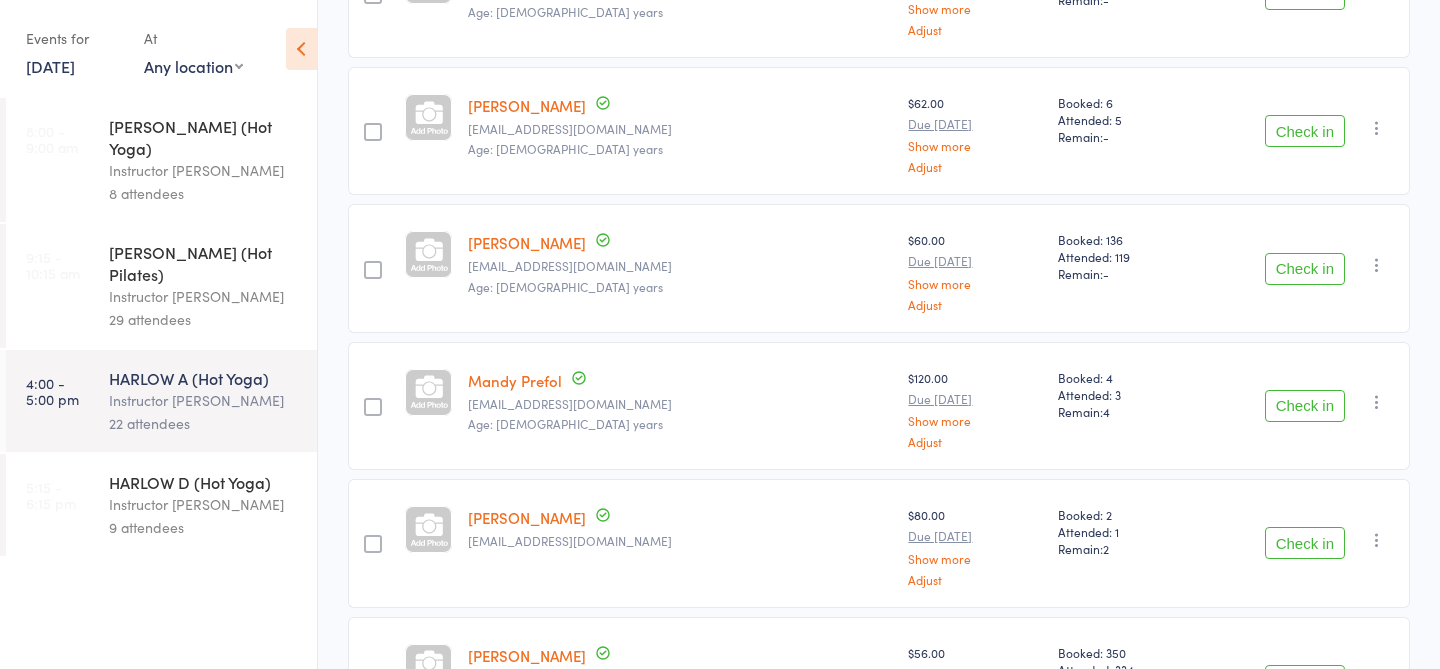 scroll, scrollTop: 971, scrollLeft: 0, axis: vertical 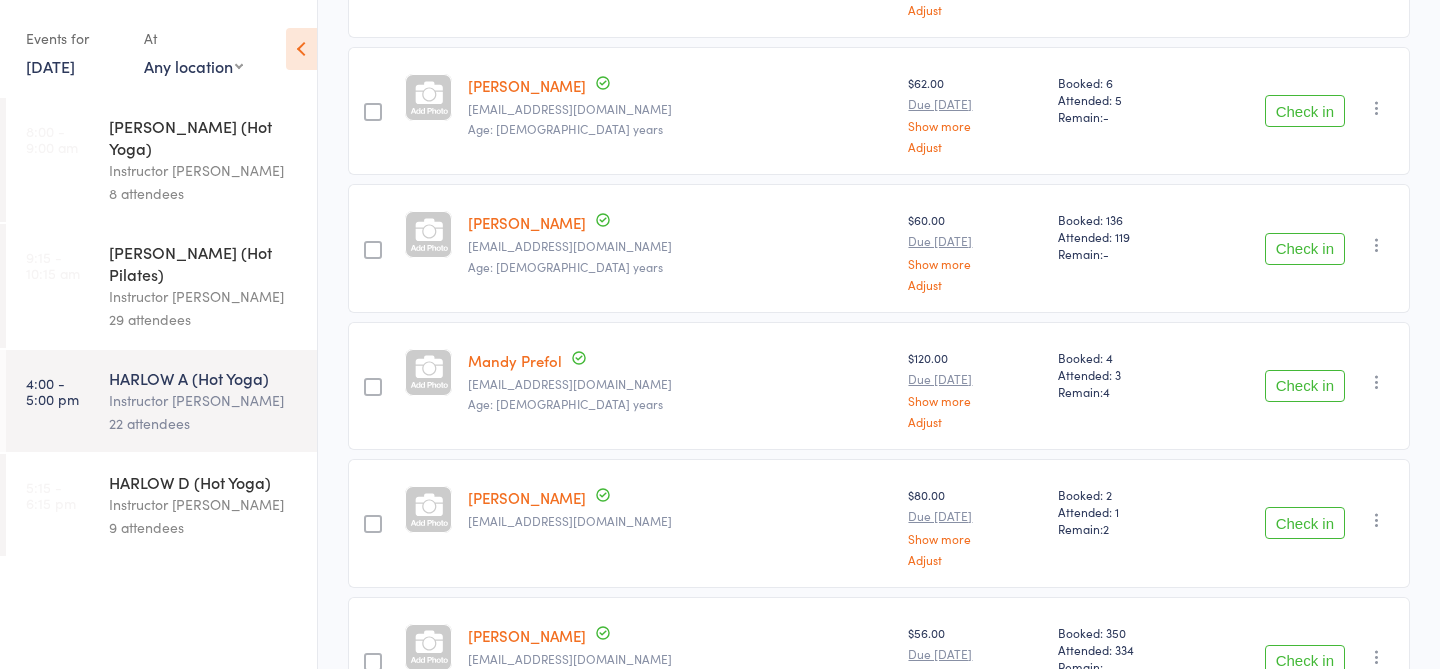 click on "Check in" at bounding box center (1305, 386) 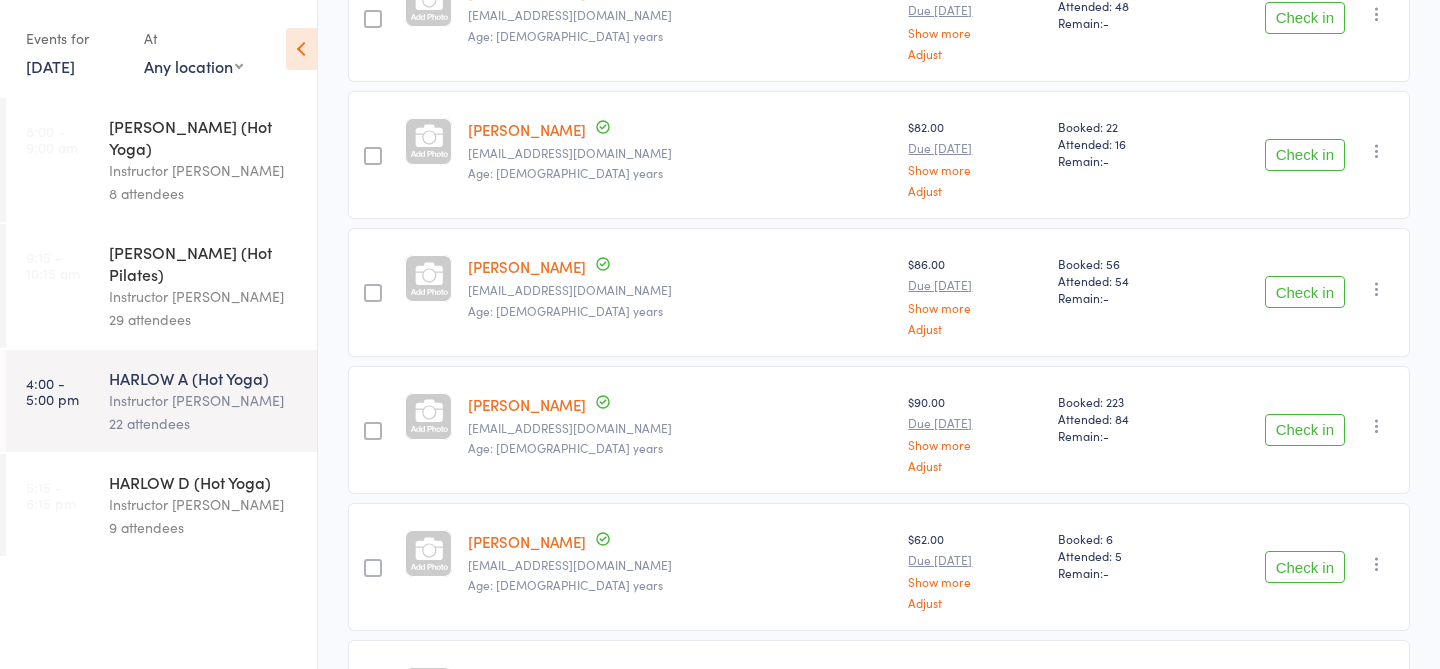scroll, scrollTop: 516, scrollLeft: 0, axis: vertical 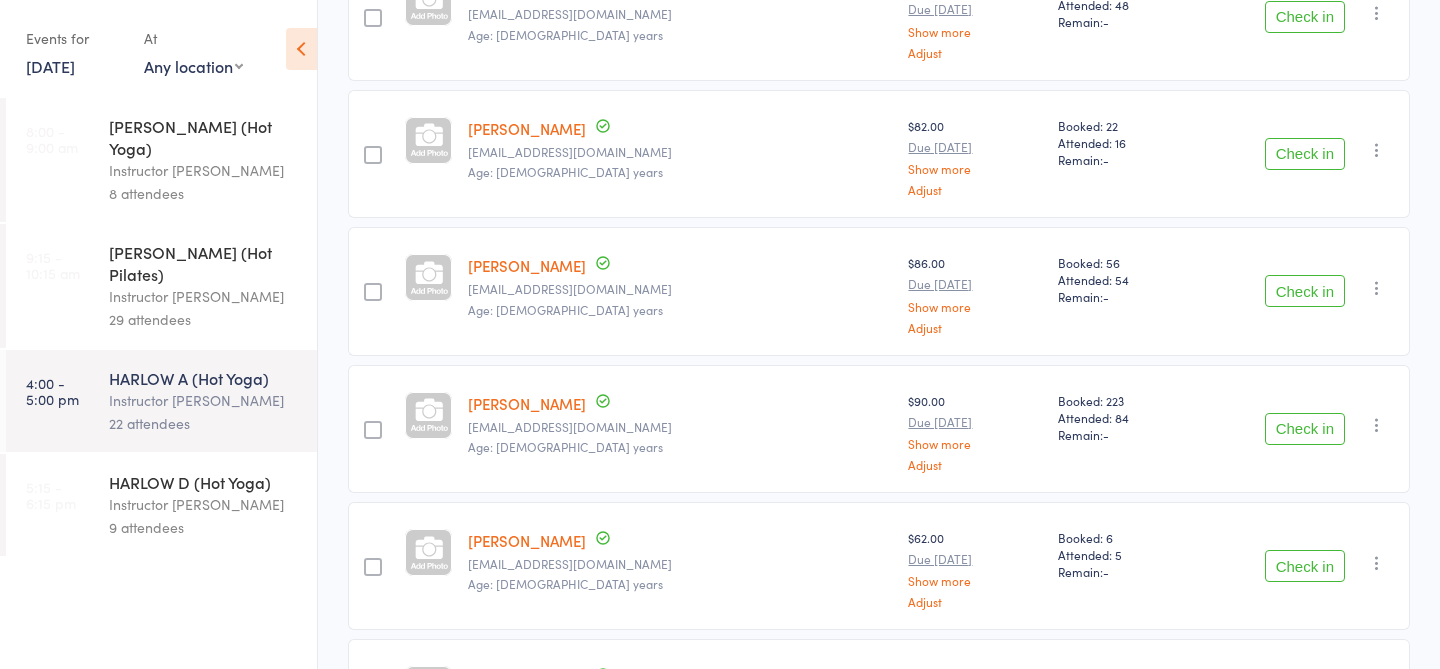 click on "Check in" at bounding box center [1305, 429] 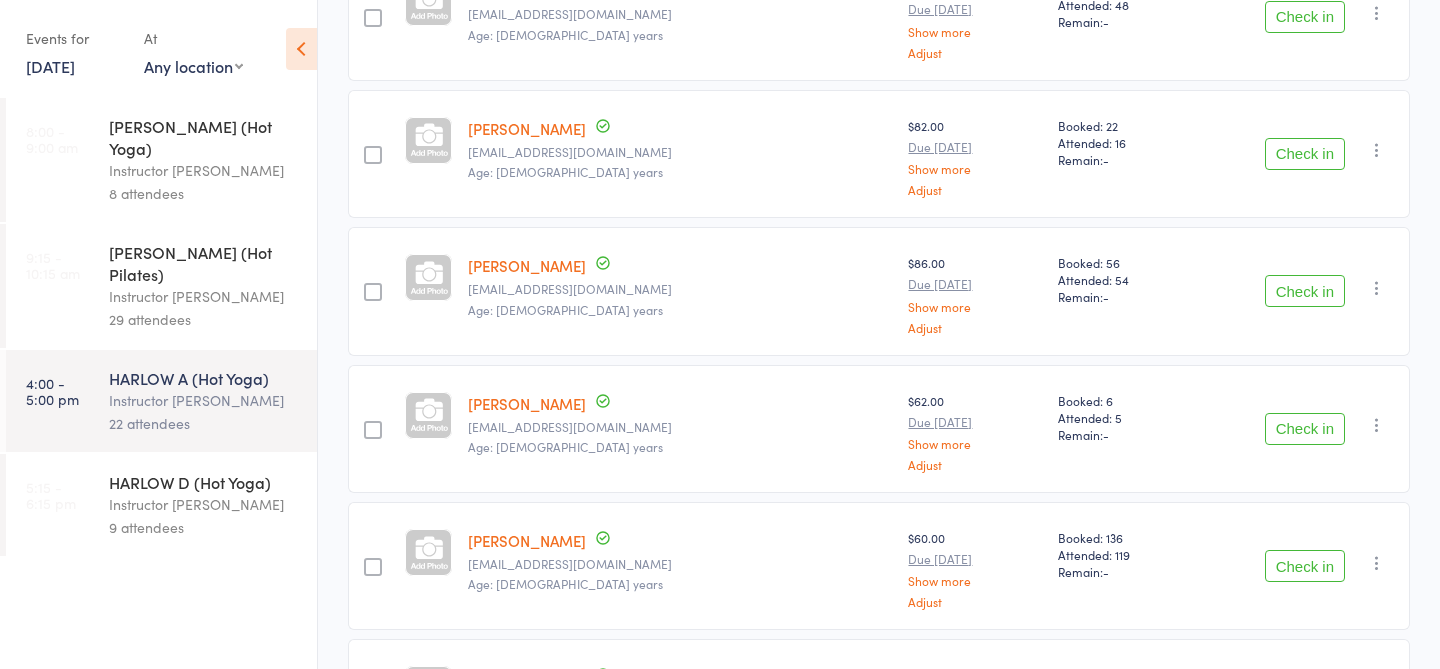 scroll, scrollTop: 0, scrollLeft: 0, axis: both 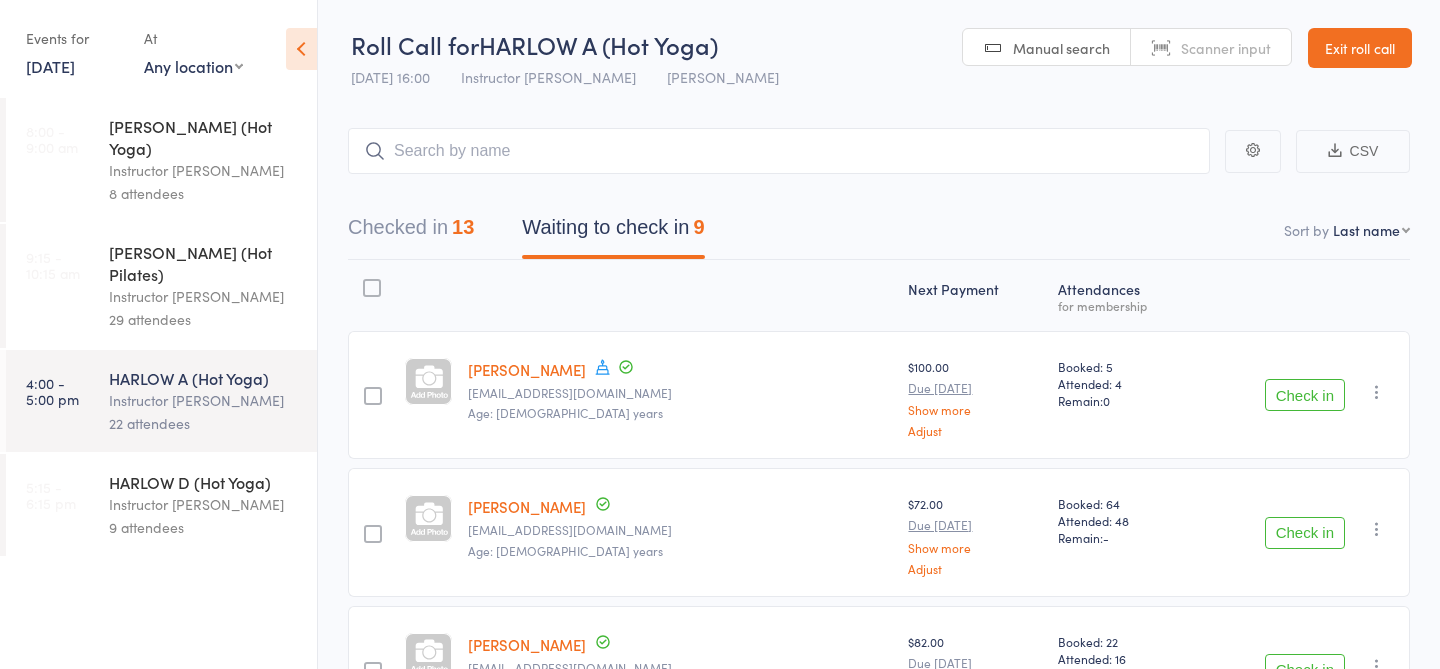 click on "Checked in  13" at bounding box center [411, 232] 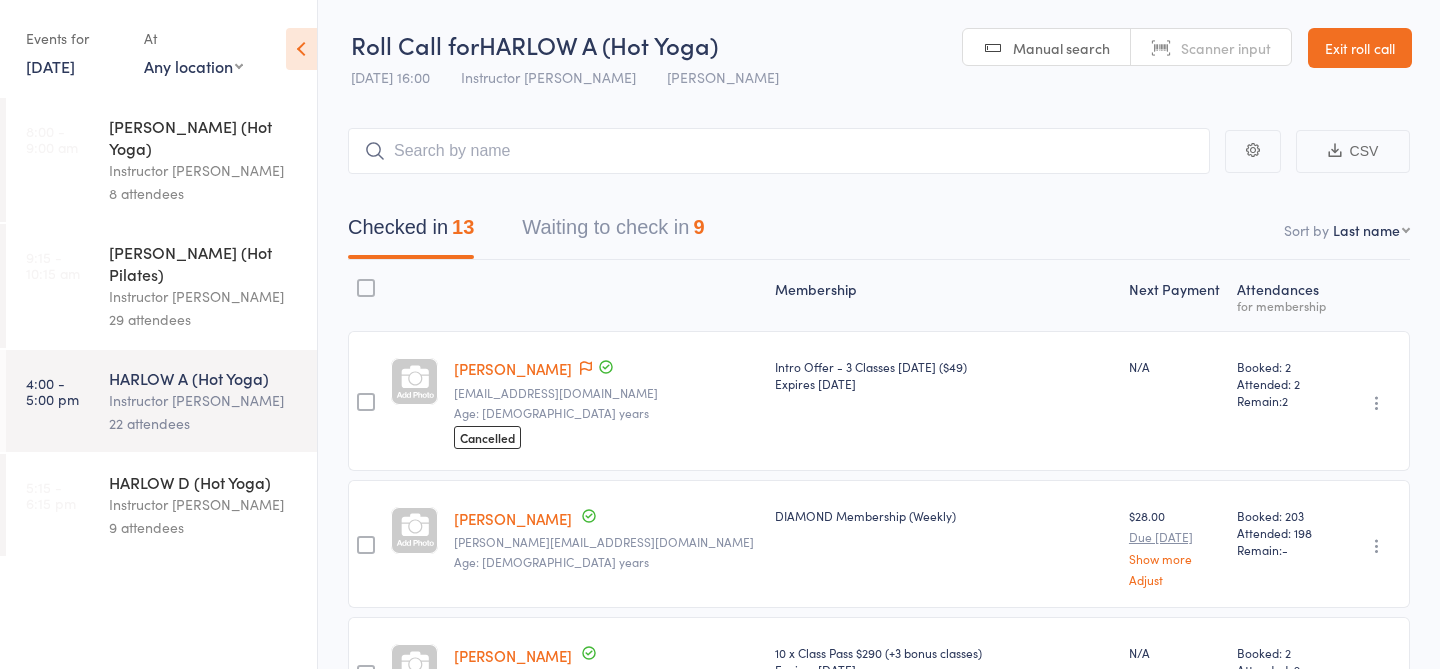 click on "Waiting to check in  9" at bounding box center (613, 232) 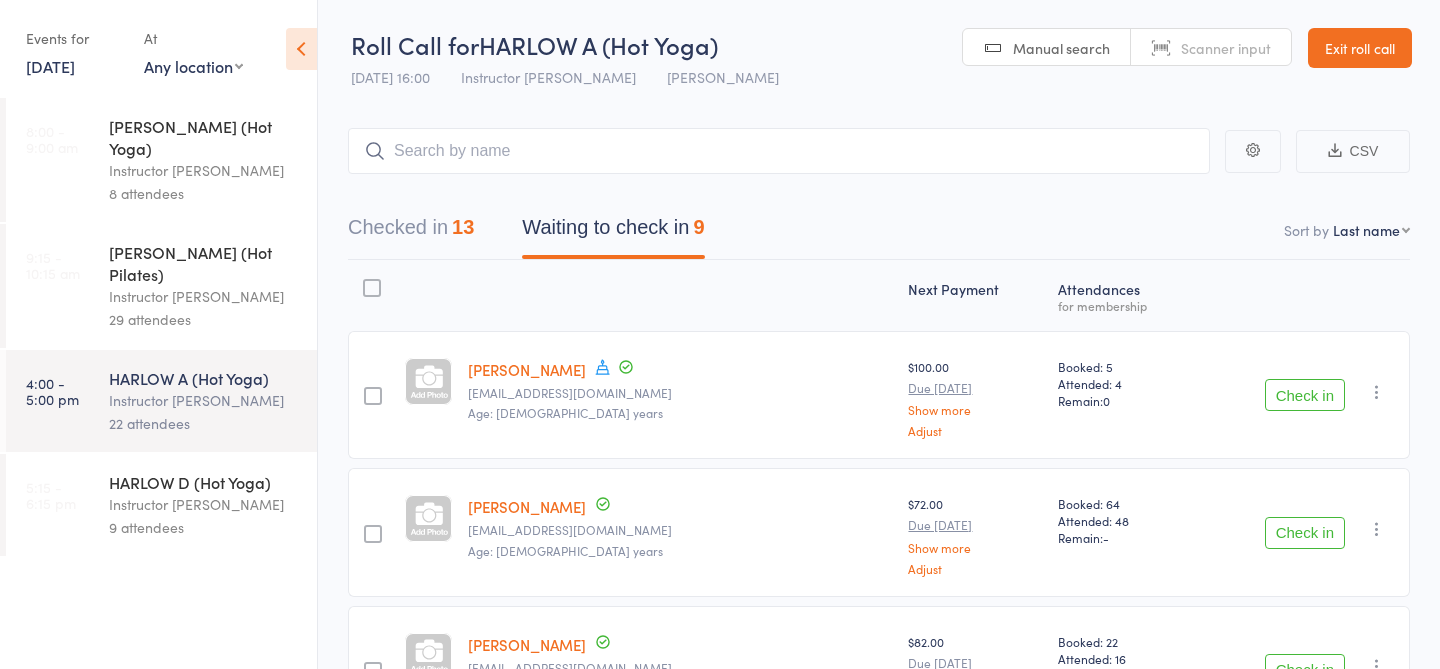 click on "HARLOW C (Hot Pilates) Instructor Ali 29 attendees" at bounding box center (213, 286) 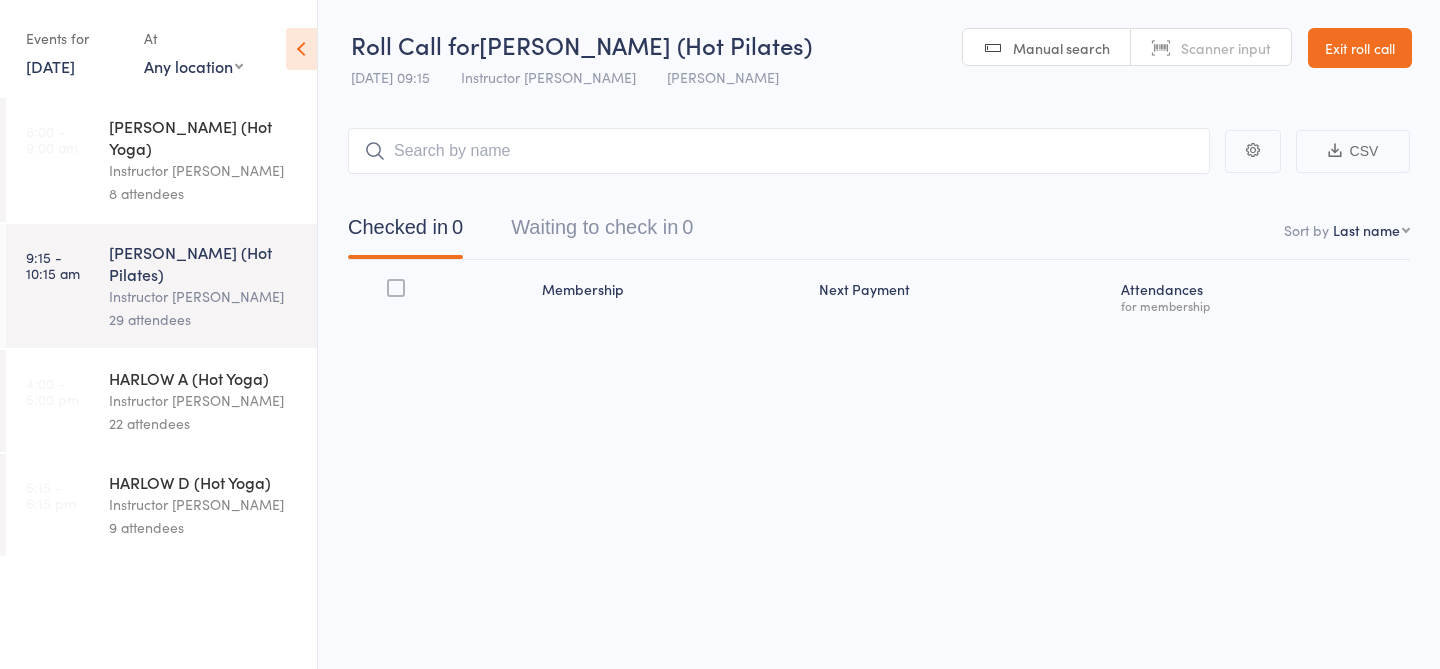 click on "Instructor [PERSON_NAME]" at bounding box center (204, 400) 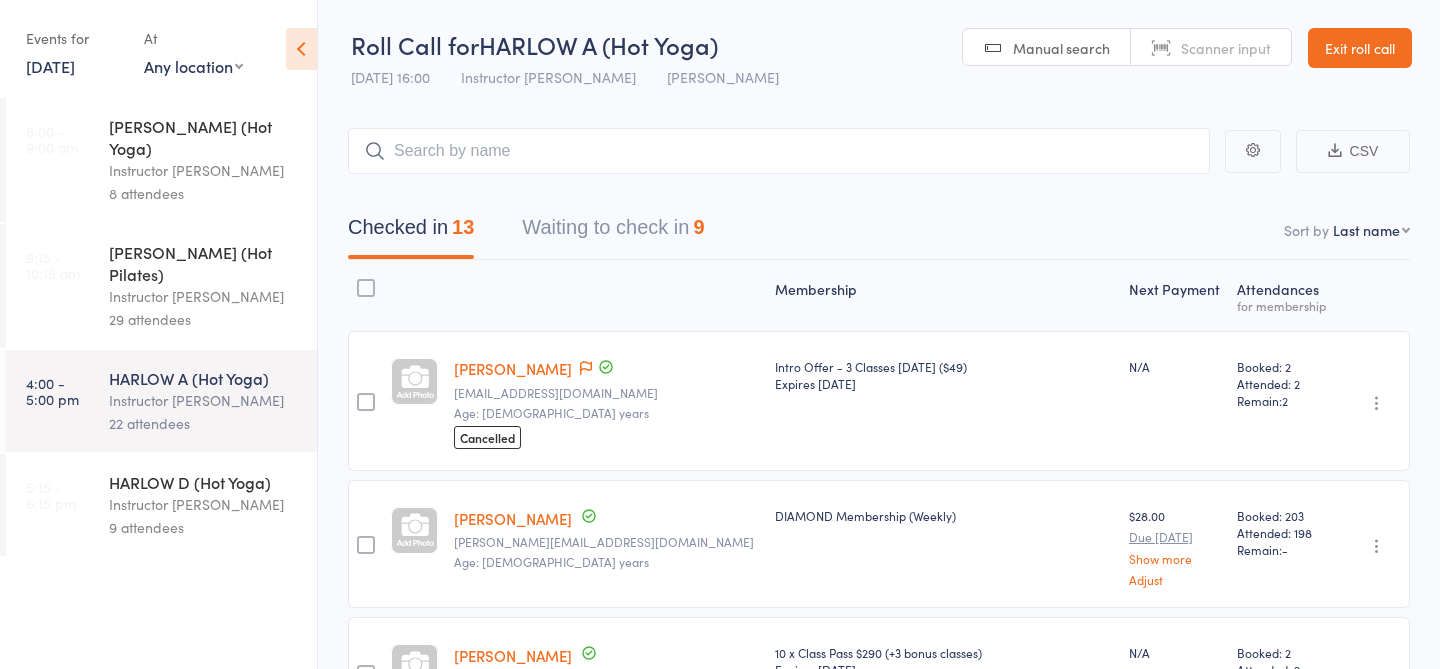 click on "Waiting to check in  9" at bounding box center [613, 232] 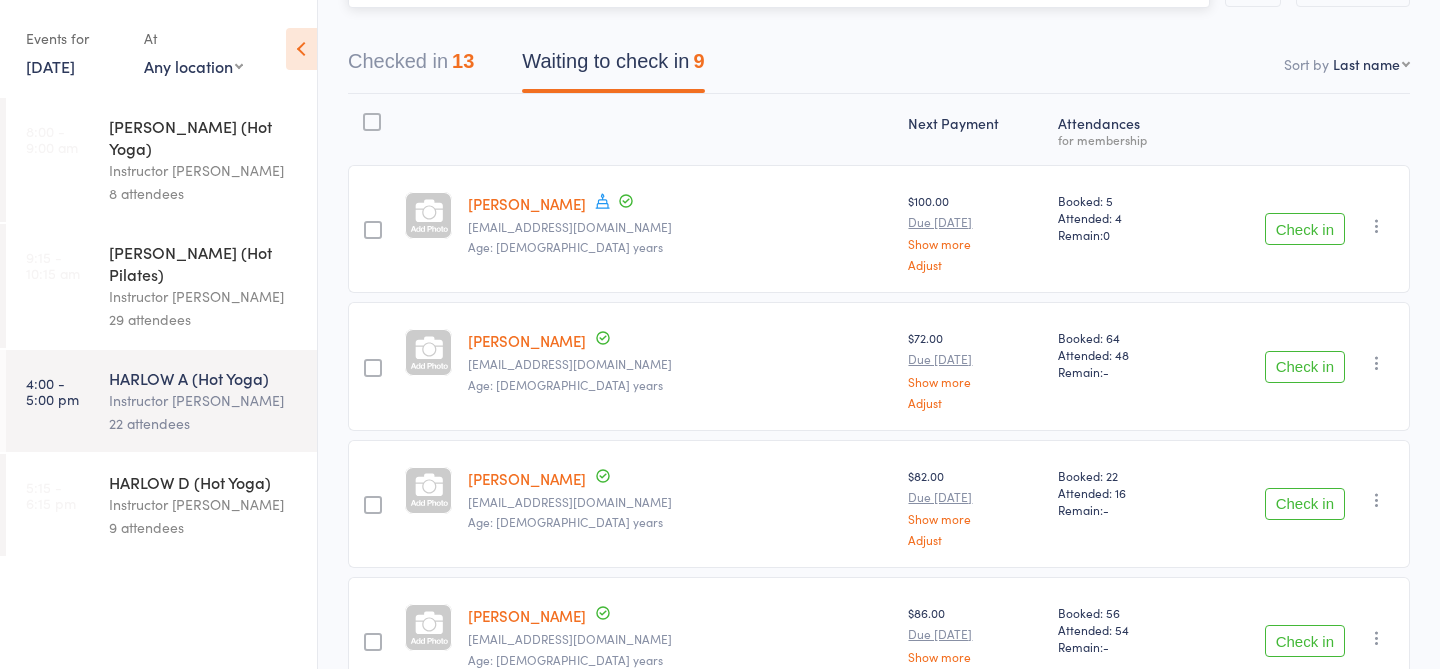 scroll, scrollTop: 0, scrollLeft: 0, axis: both 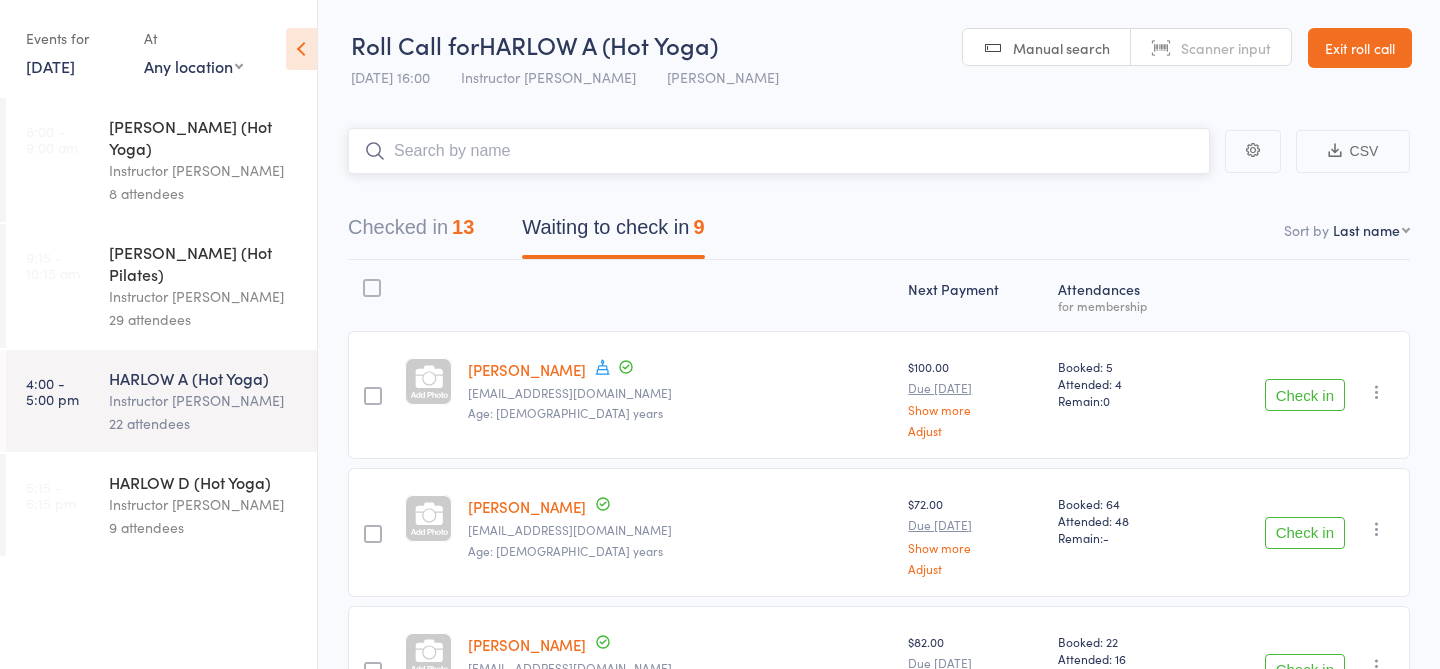 click on "Checked in  13" at bounding box center (411, 232) 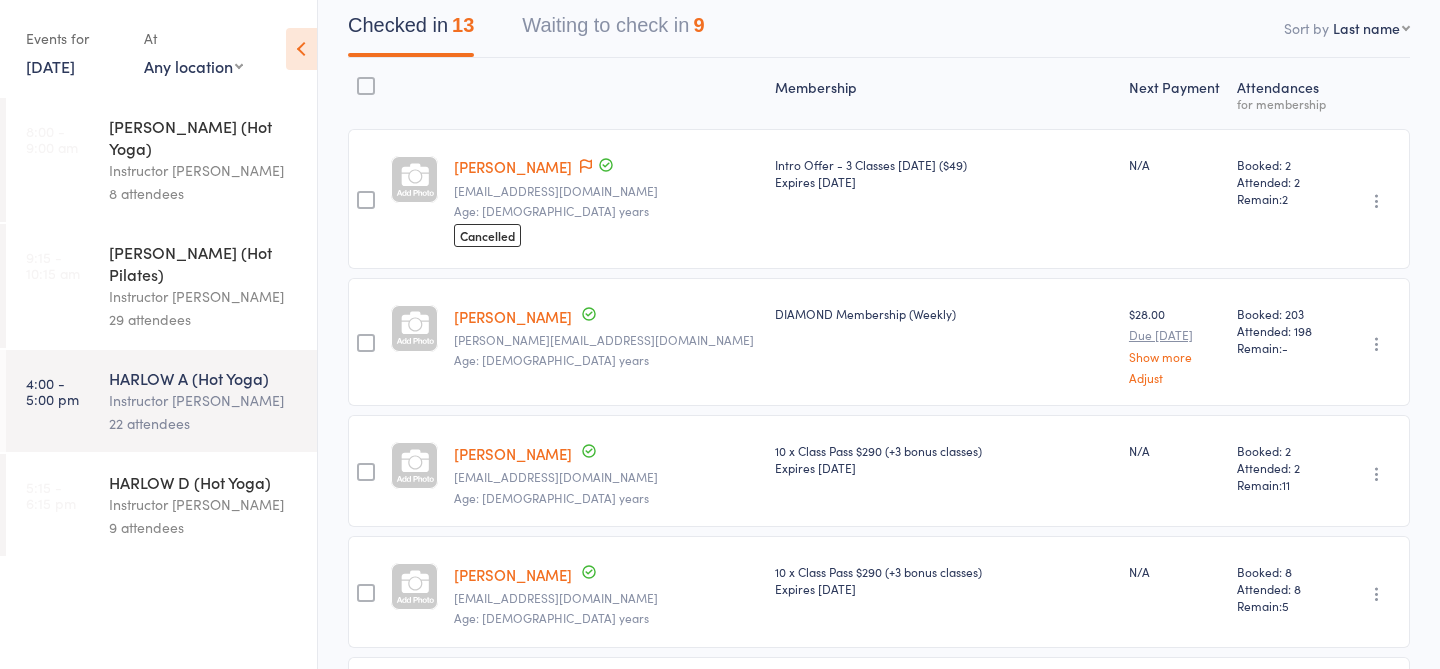 scroll, scrollTop: 0, scrollLeft: 0, axis: both 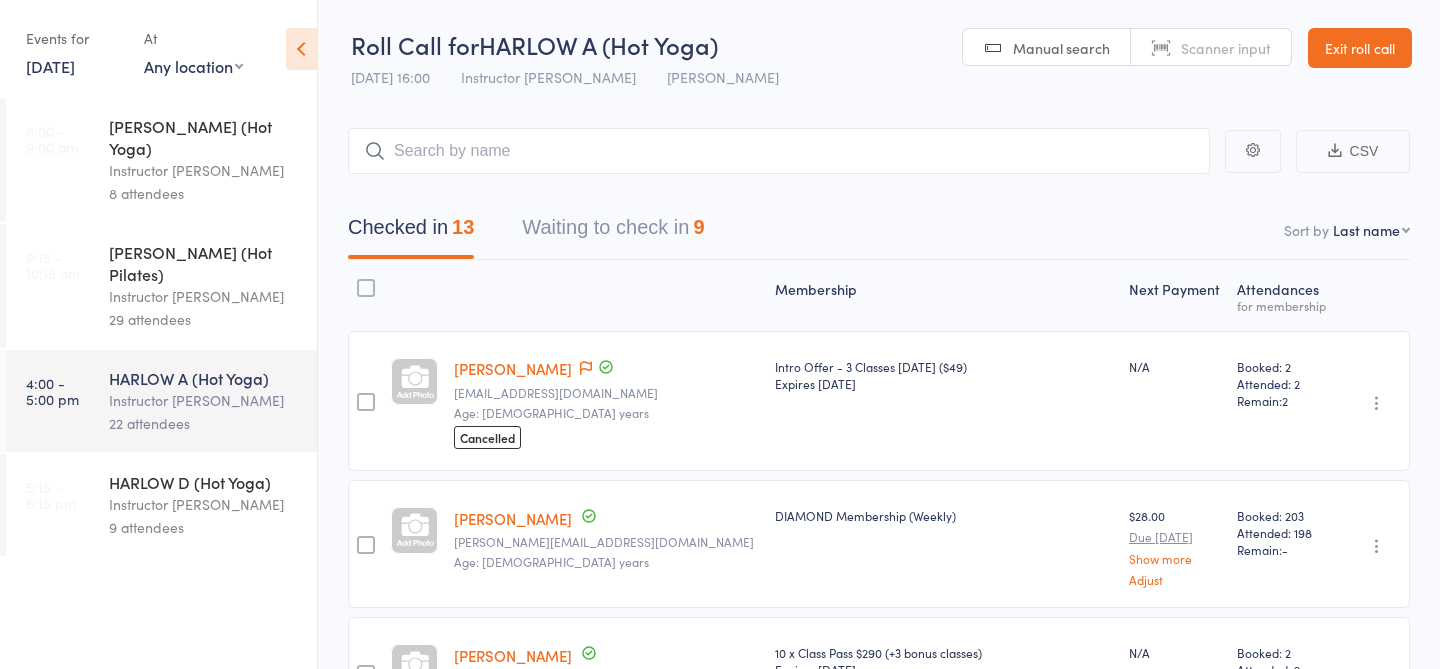 click on "HARLOW D (Hot Yoga)" at bounding box center [204, 482] 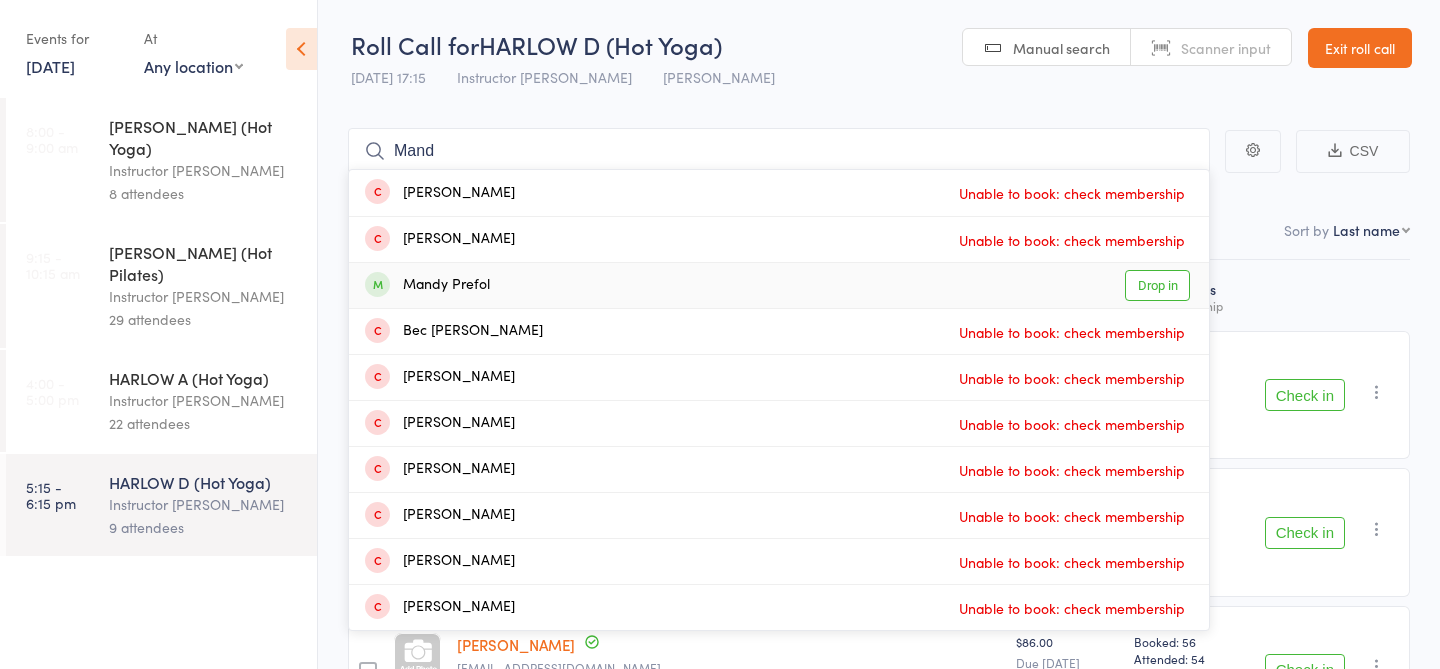 type on "Mand" 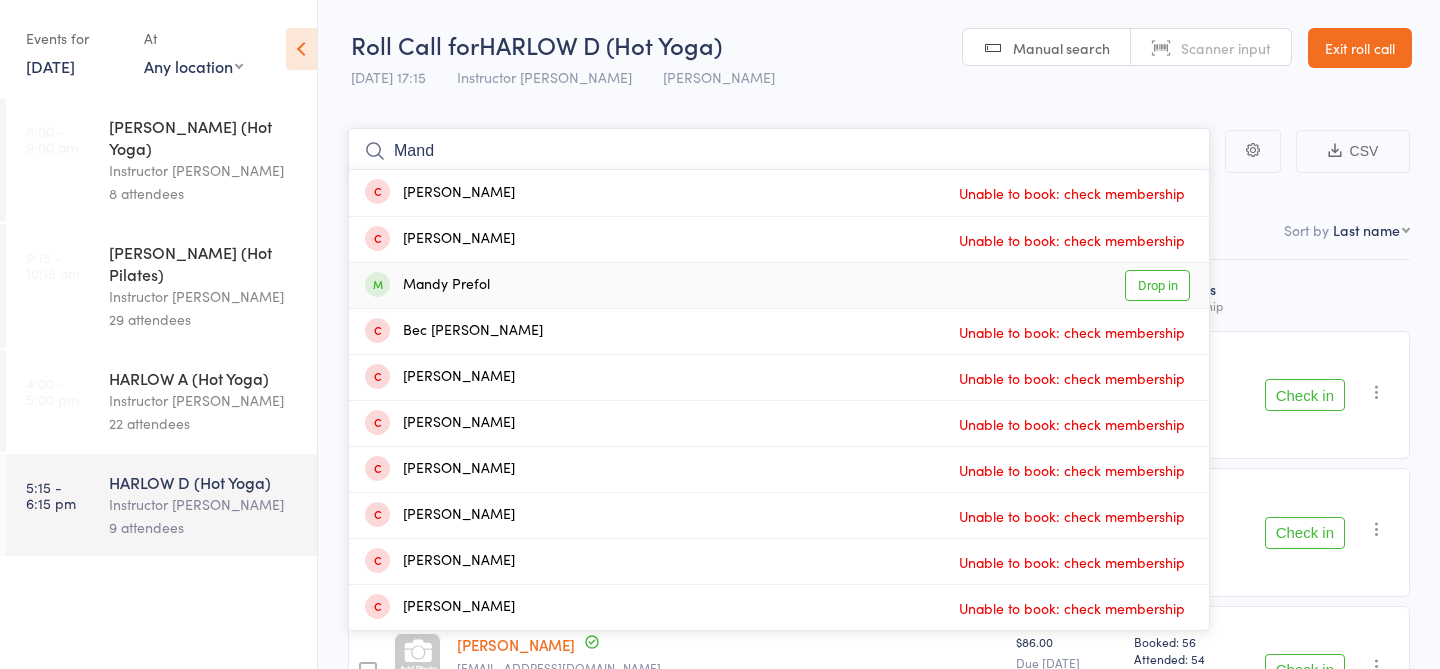 type 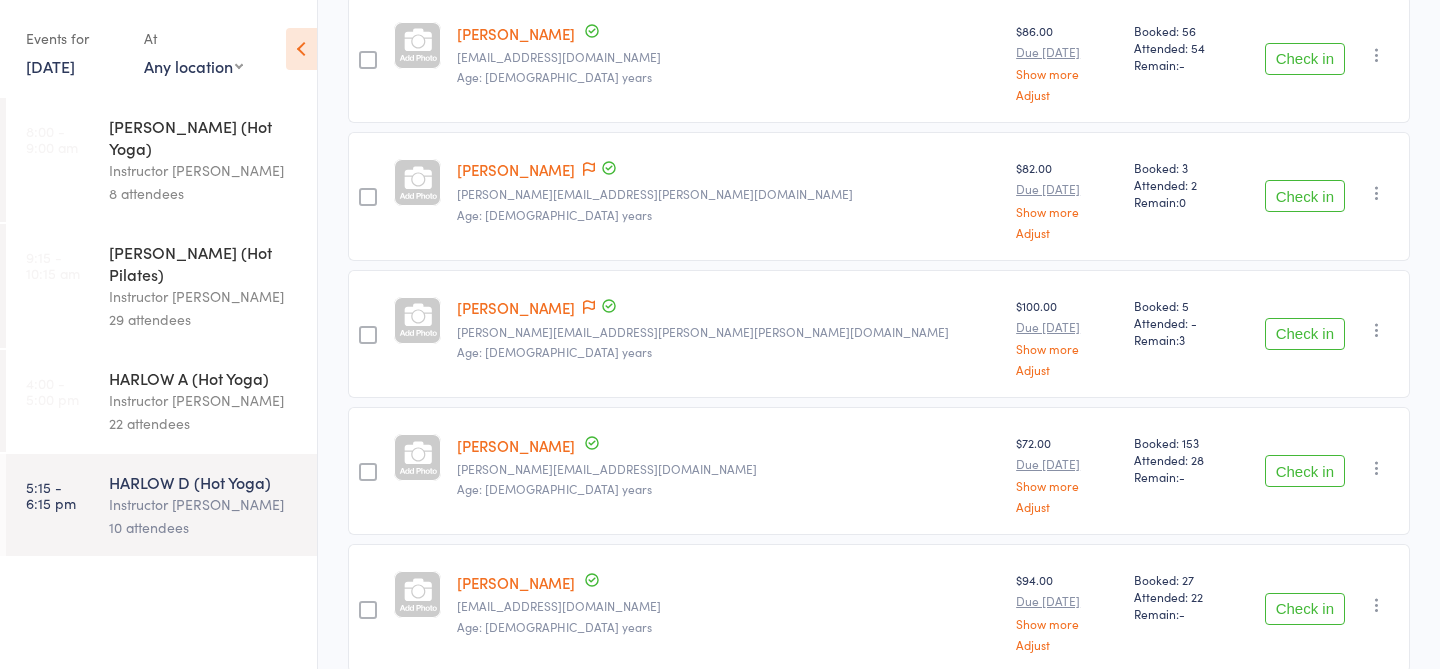 click on "4:00 - 5:00 pm HARLOW A (Hot Yoga) Instructor Krystyna 22 attendees" at bounding box center (161, 401) 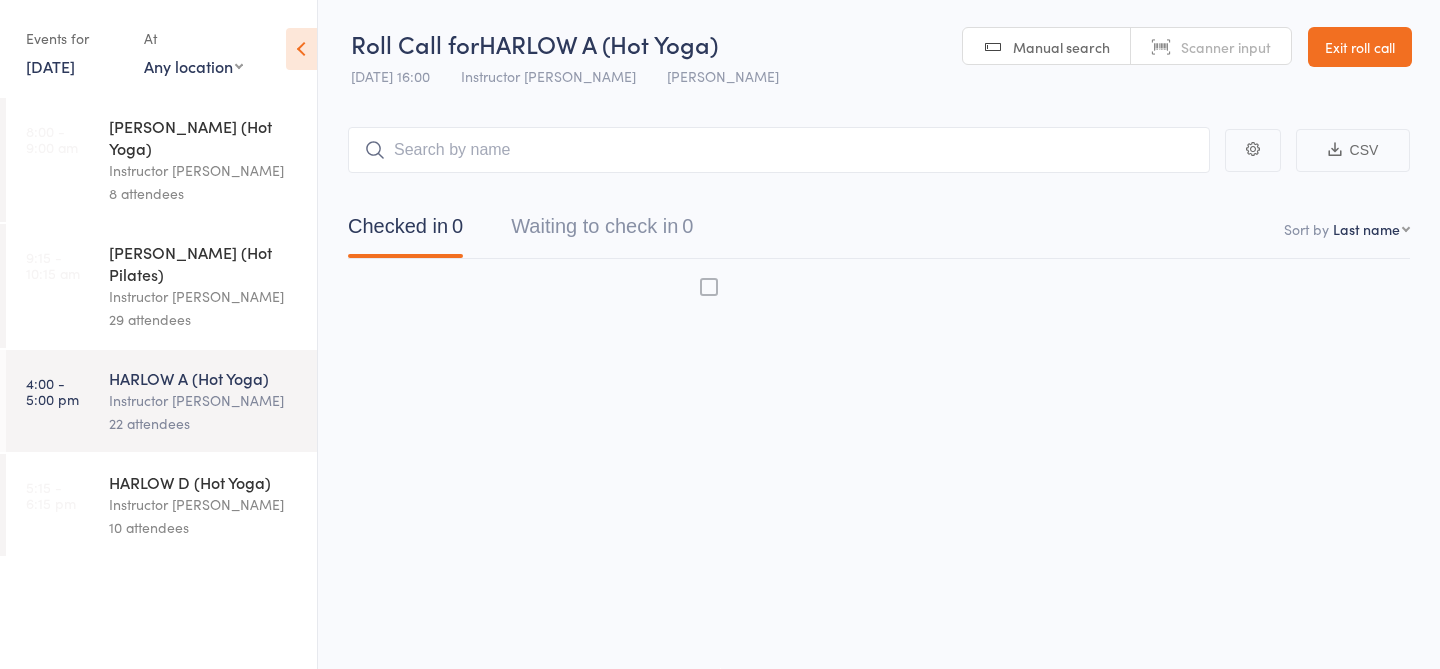 scroll, scrollTop: 1, scrollLeft: 0, axis: vertical 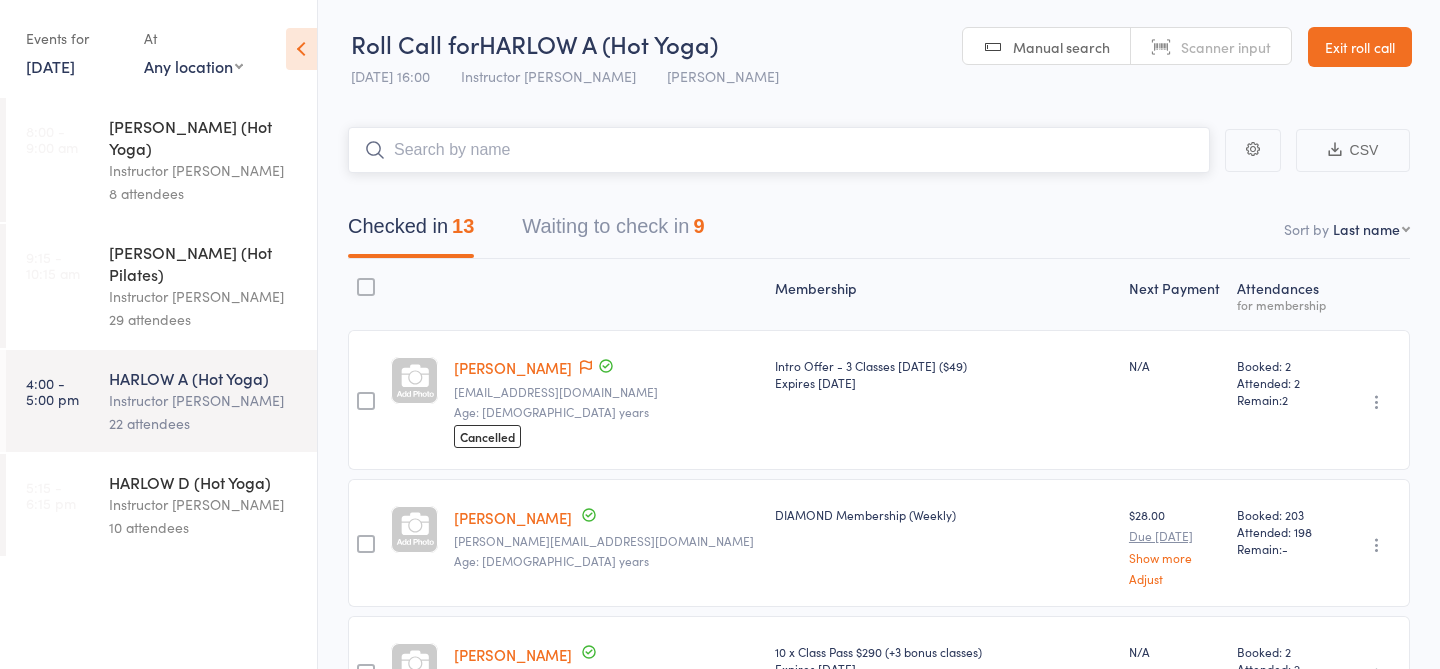 click on "Waiting to check in  9" at bounding box center (613, 231) 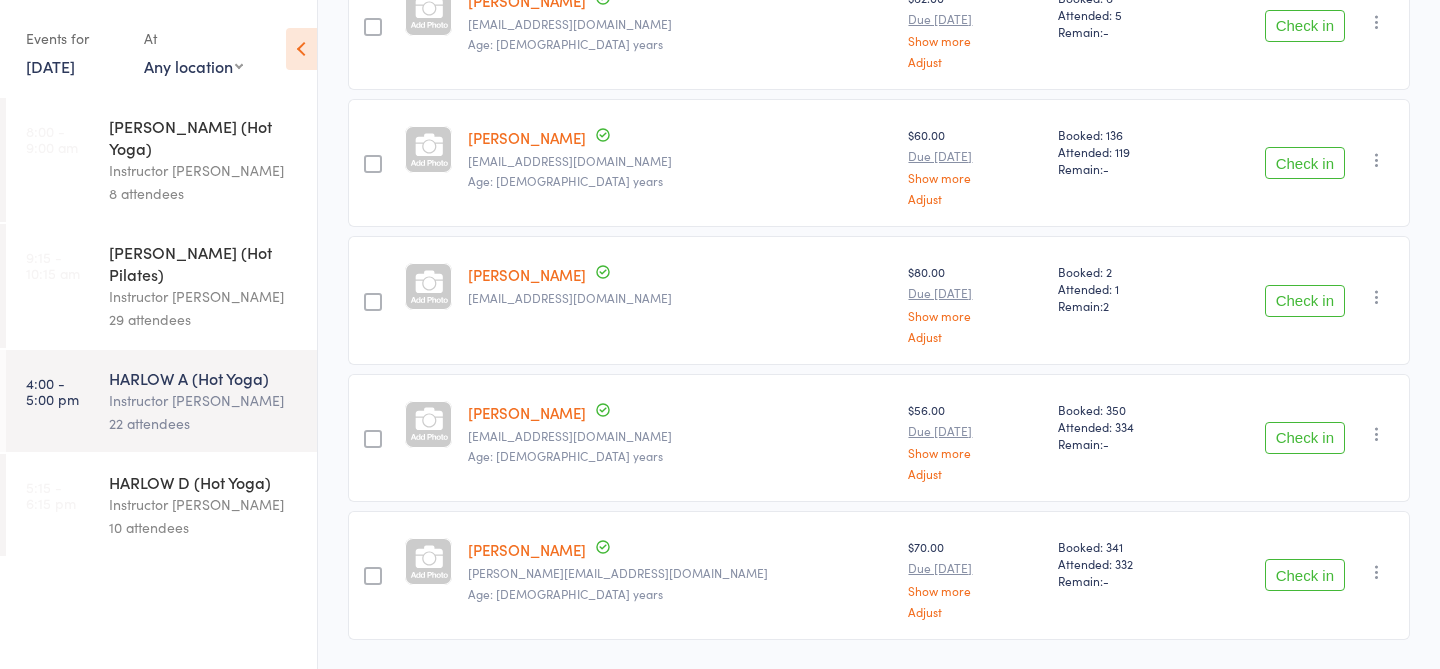 scroll, scrollTop: 974, scrollLeft: 0, axis: vertical 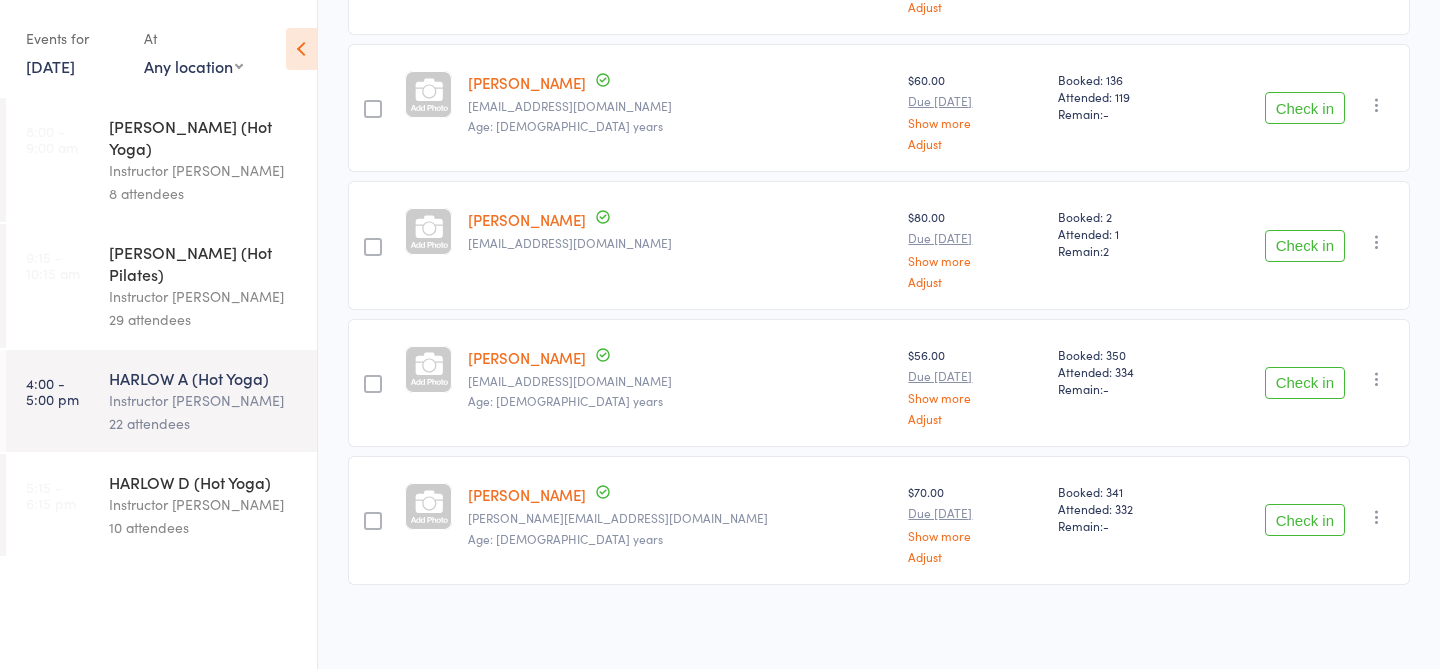 click on "Check in" at bounding box center (1305, 520) 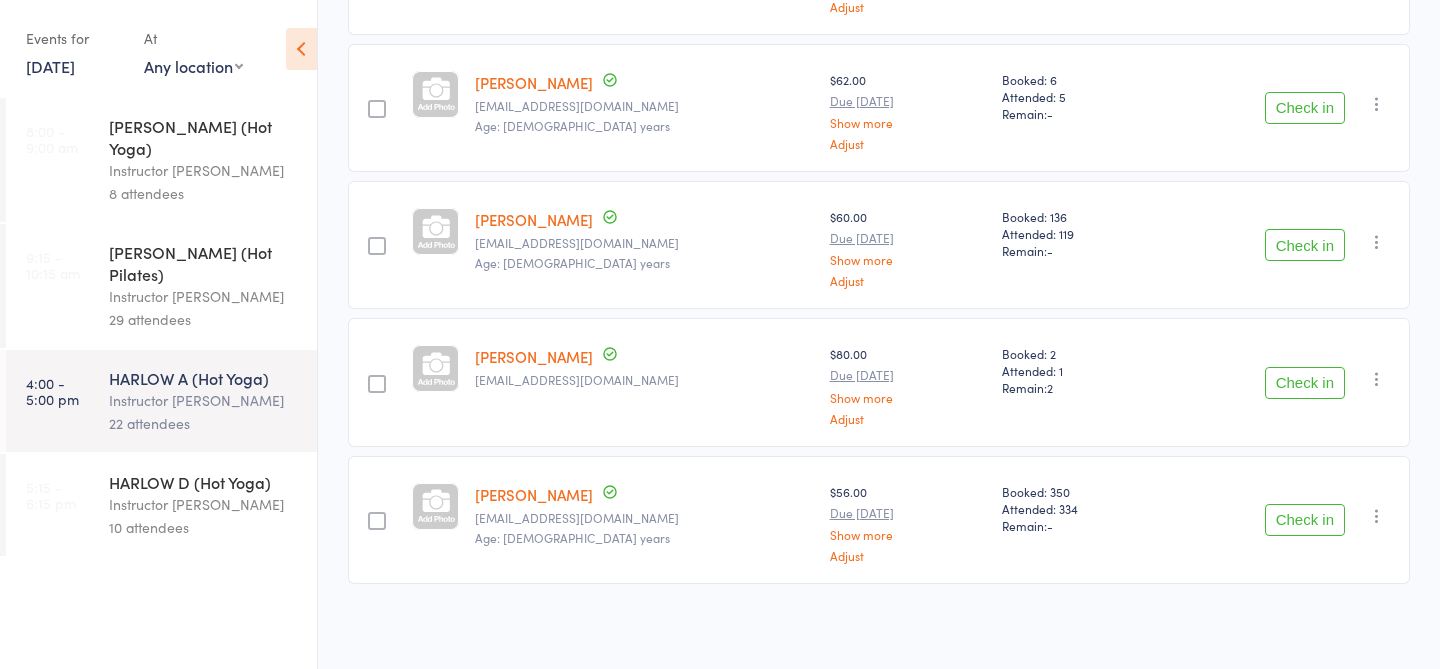 click on "HARLOW D (Hot Yoga)" at bounding box center (204, 482) 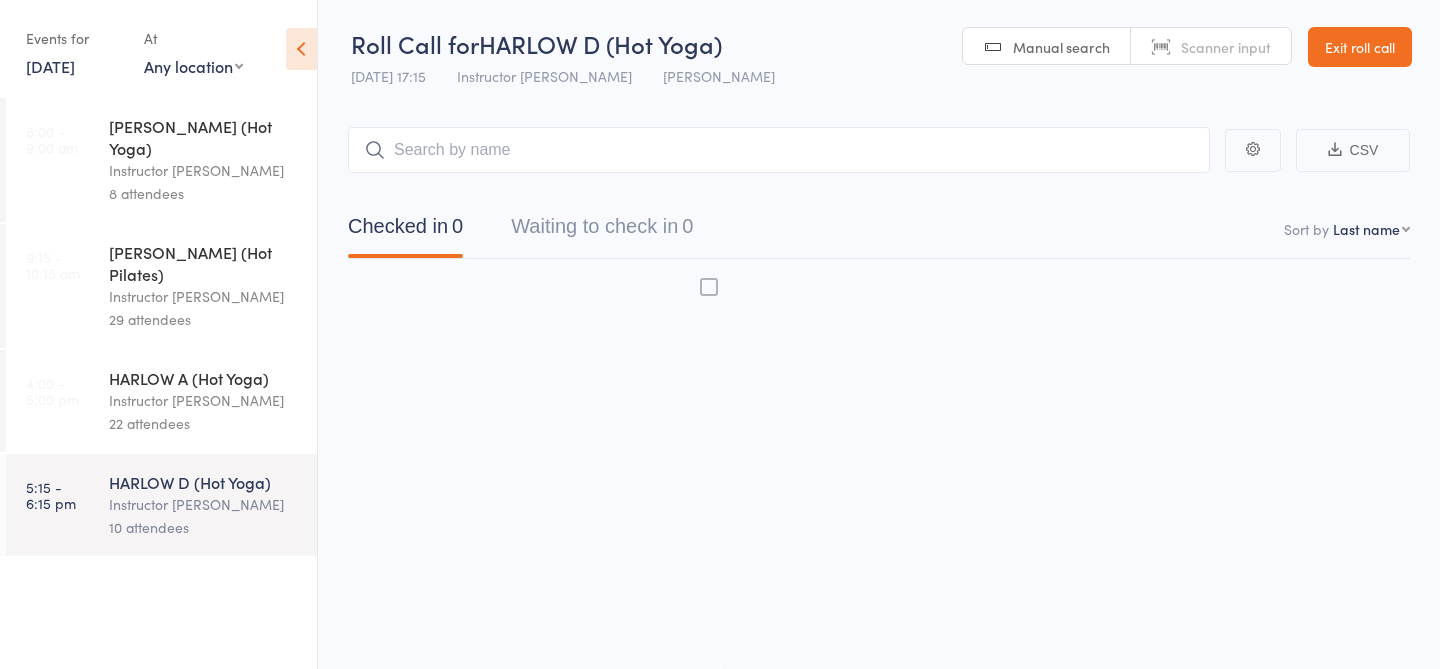 scroll, scrollTop: 1, scrollLeft: 0, axis: vertical 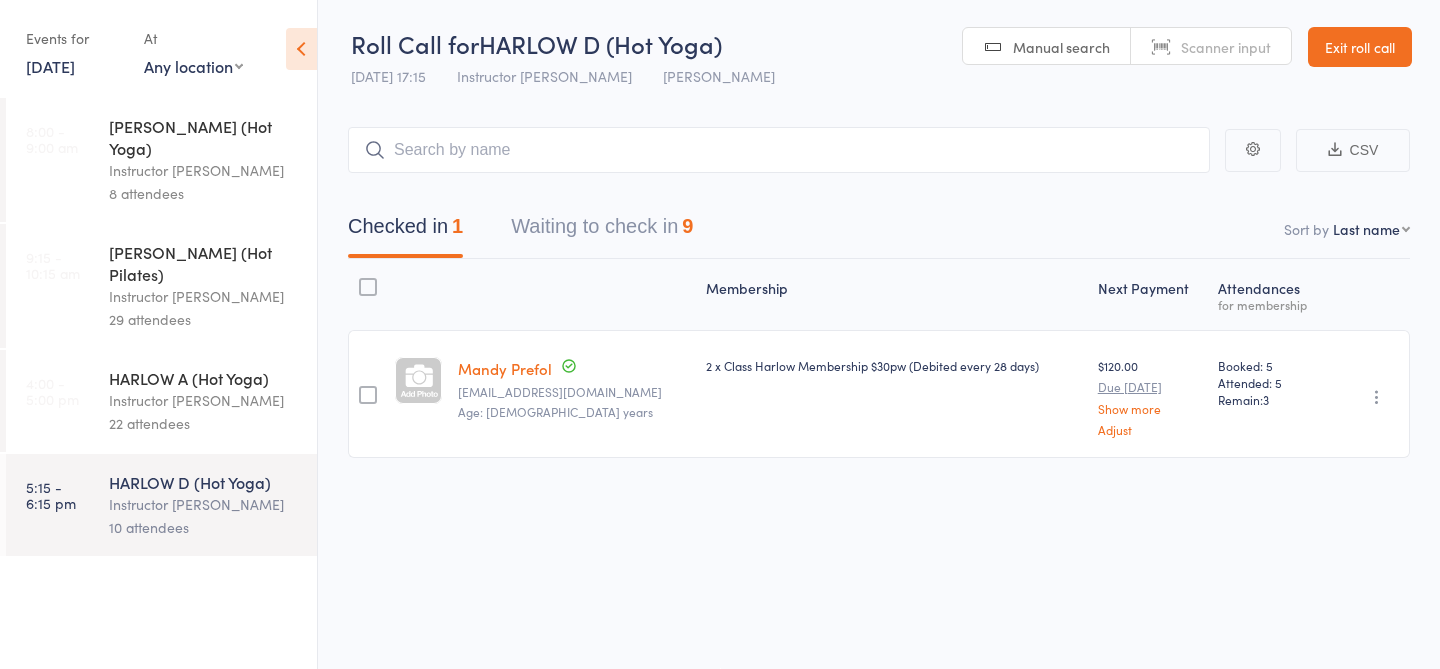 click on "Instructor [PERSON_NAME]" at bounding box center [204, 400] 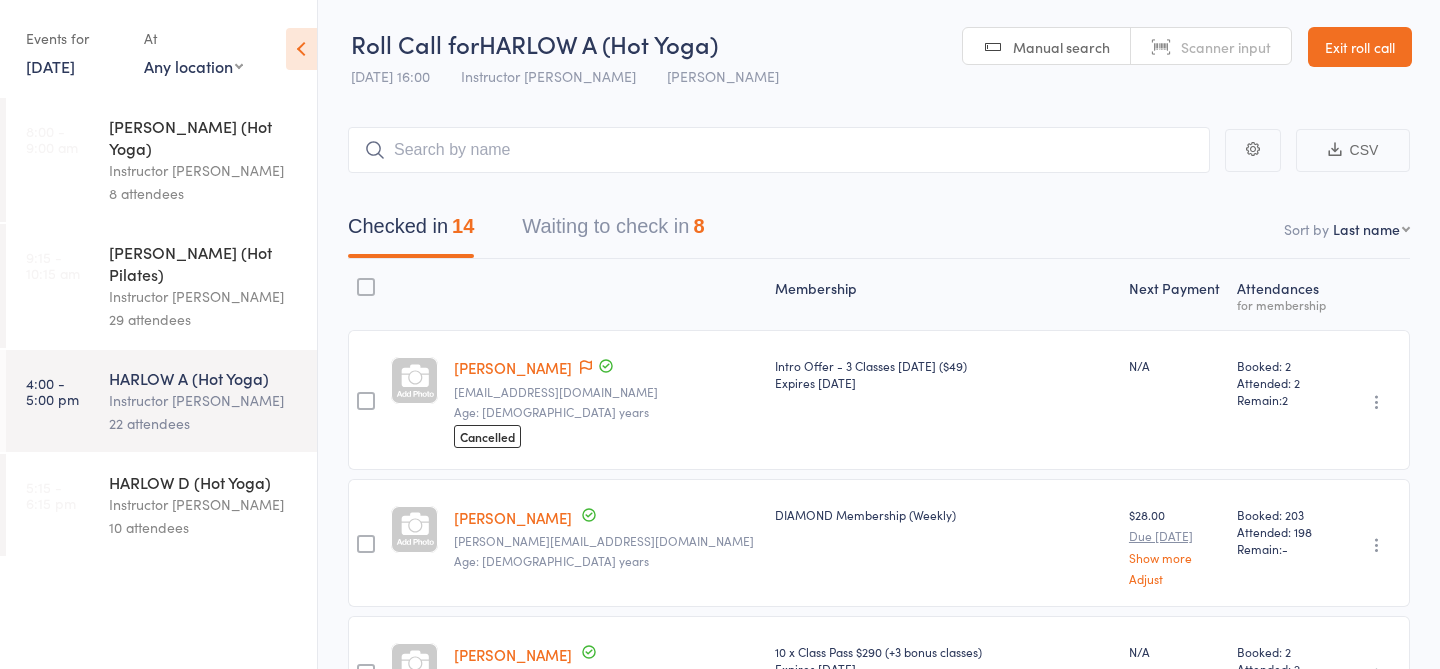 click on "Waiting to check in  8" at bounding box center (613, 231) 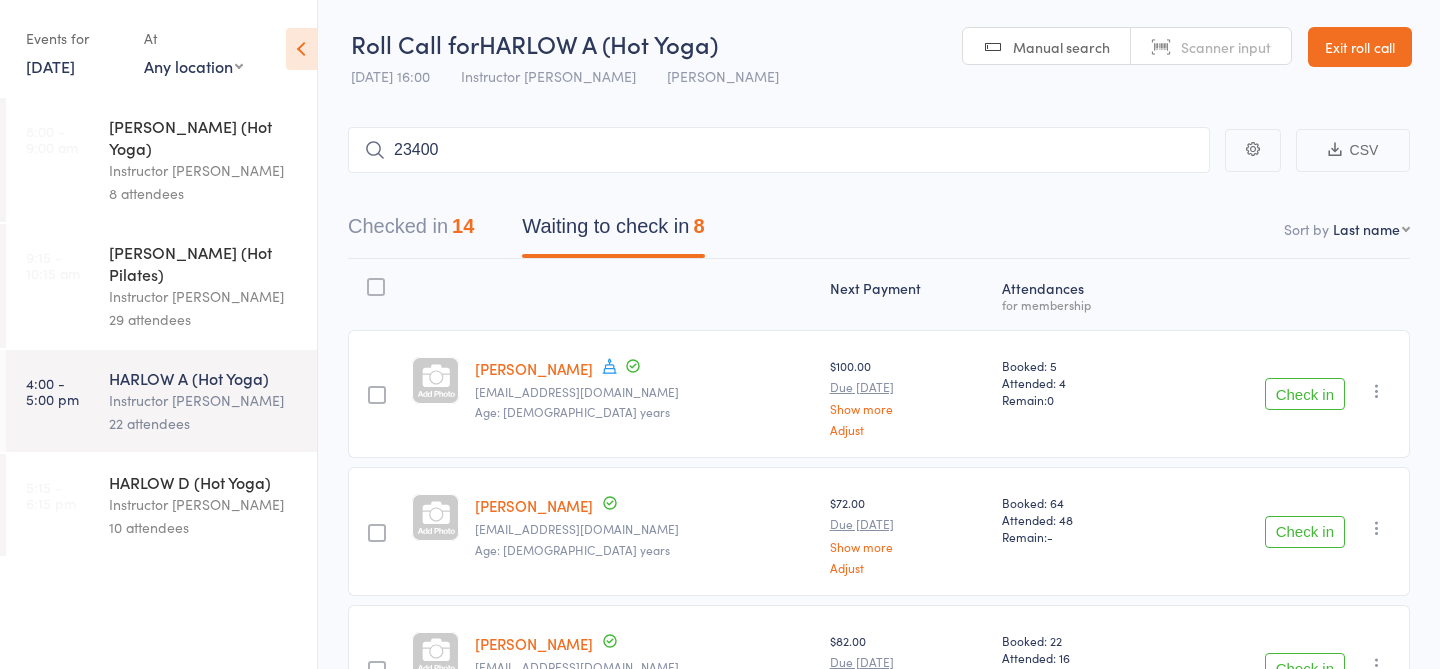 type on "23400" 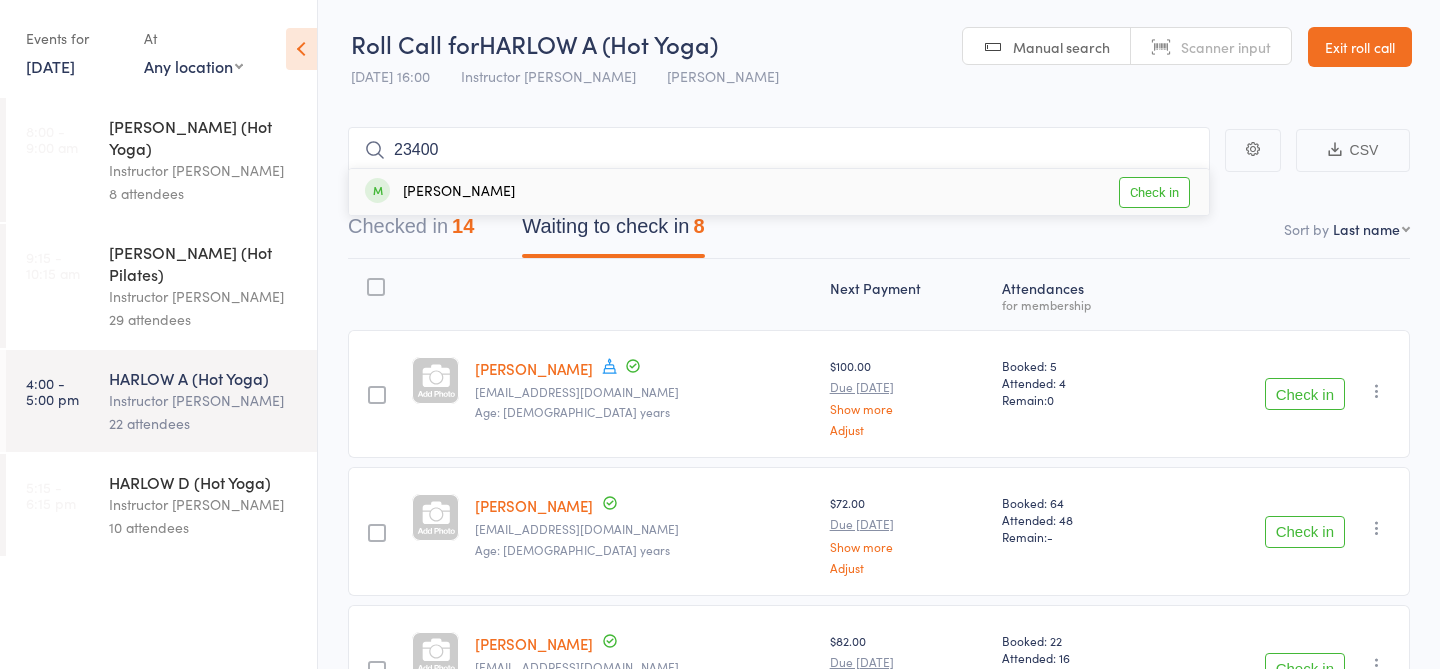 click on "Check in" at bounding box center (1154, 192) 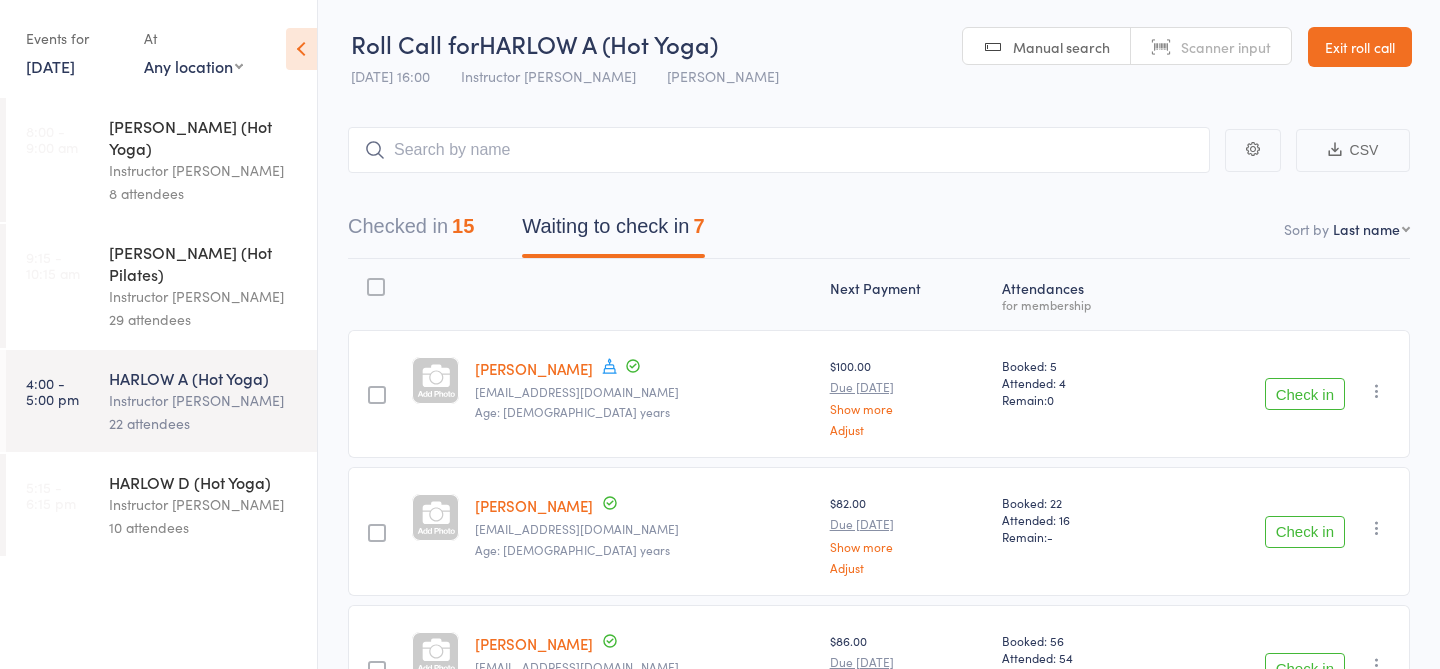 click on "10 attendees" at bounding box center [204, 527] 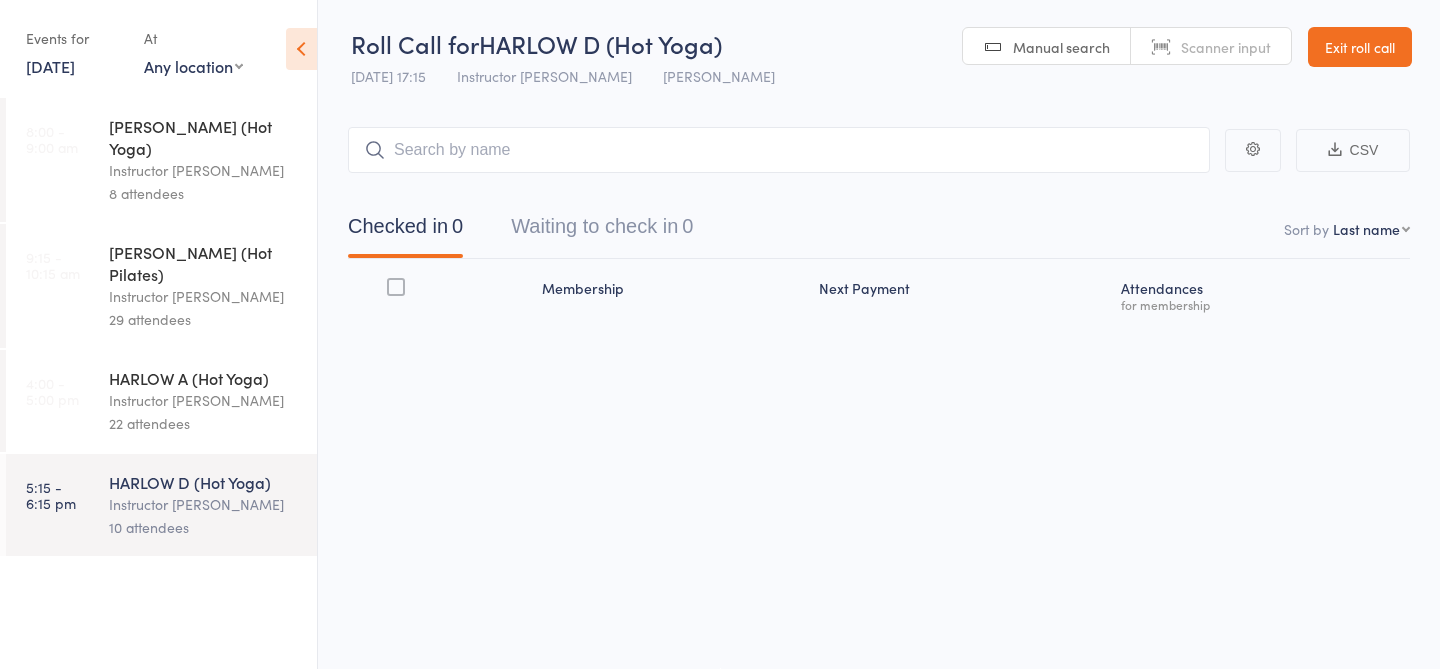 click on "22 attendees" at bounding box center (204, 423) 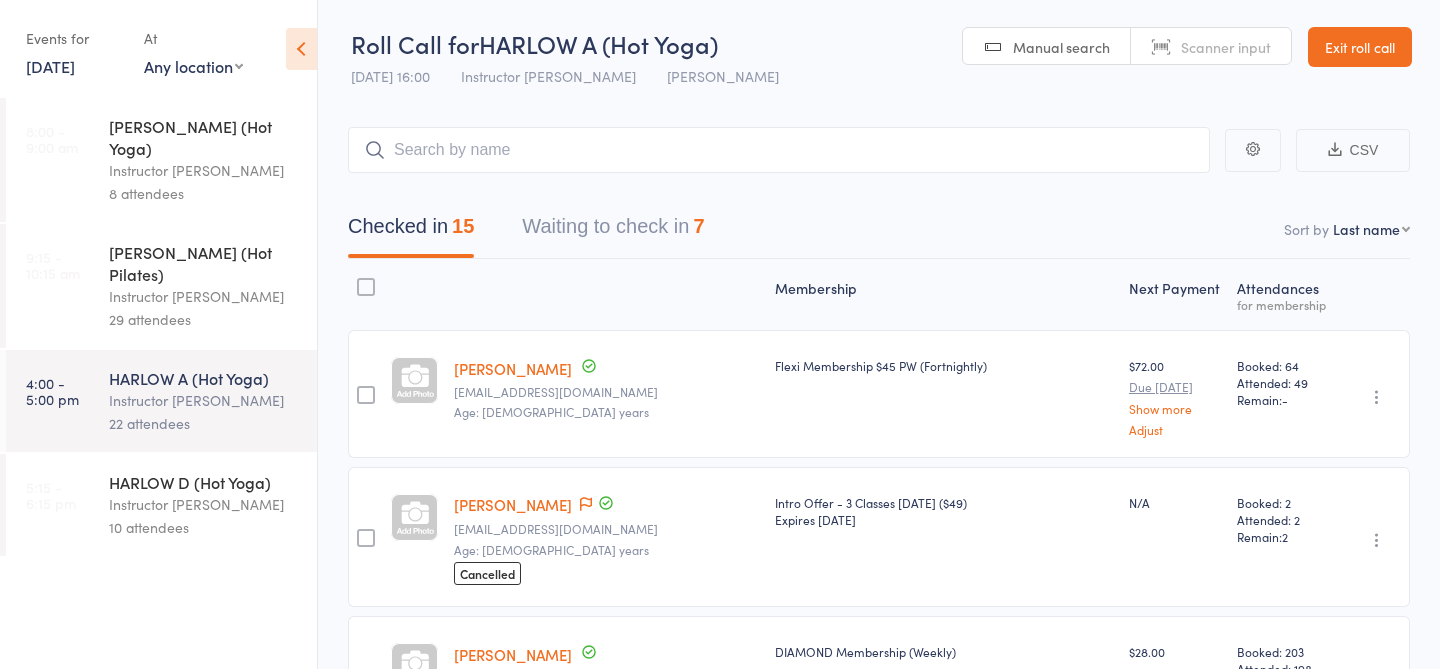 click on "Waiting to check in  7" at bounding box center [613, 231] 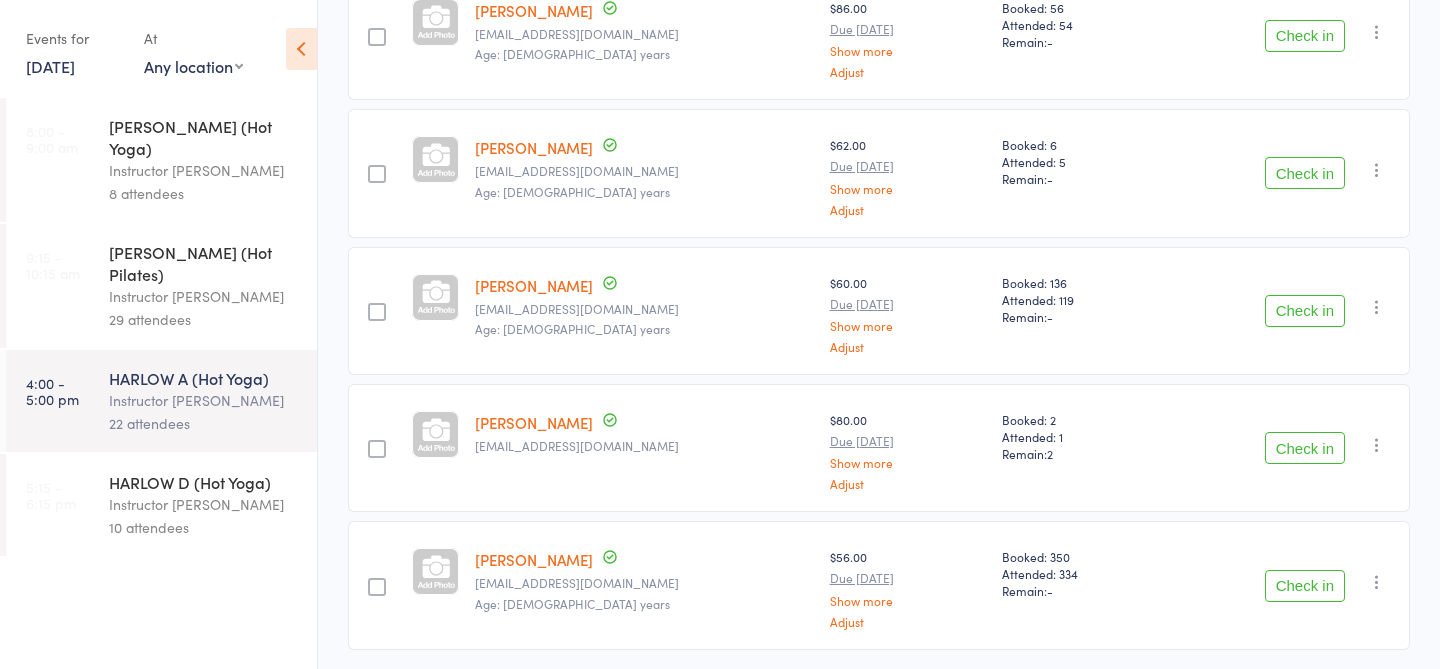 scroll, scrollTop: 700, scrollLeft: 0, axis: vertical 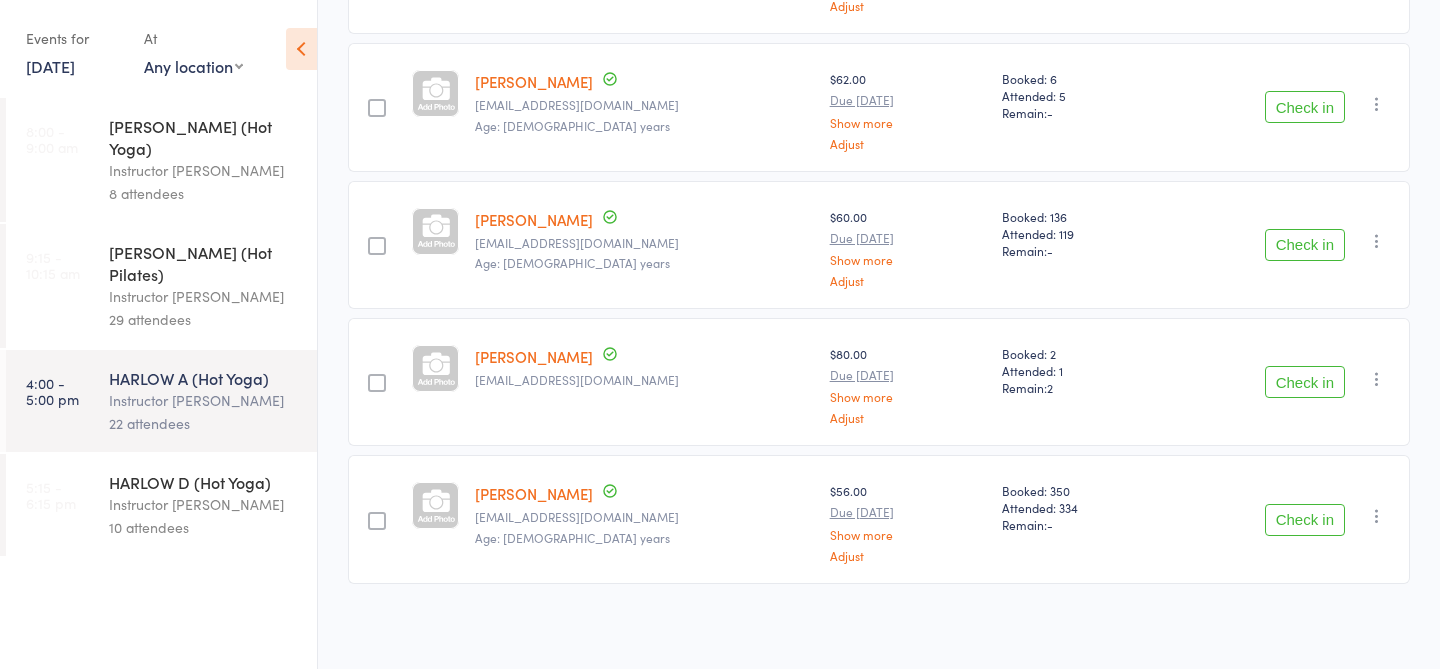 click on "Check in" at bounding box center [1305, 382] 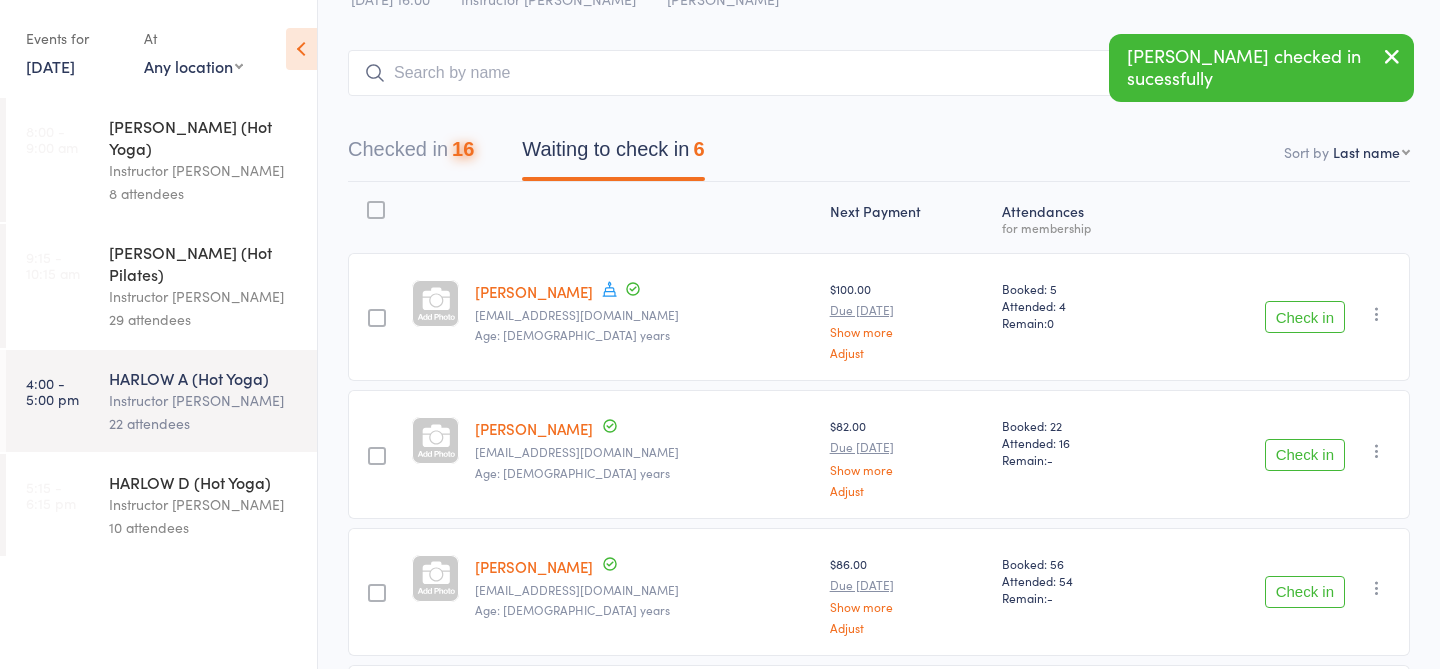 scroll, scrollTop: 0, scrollLeft: 0, axis: both 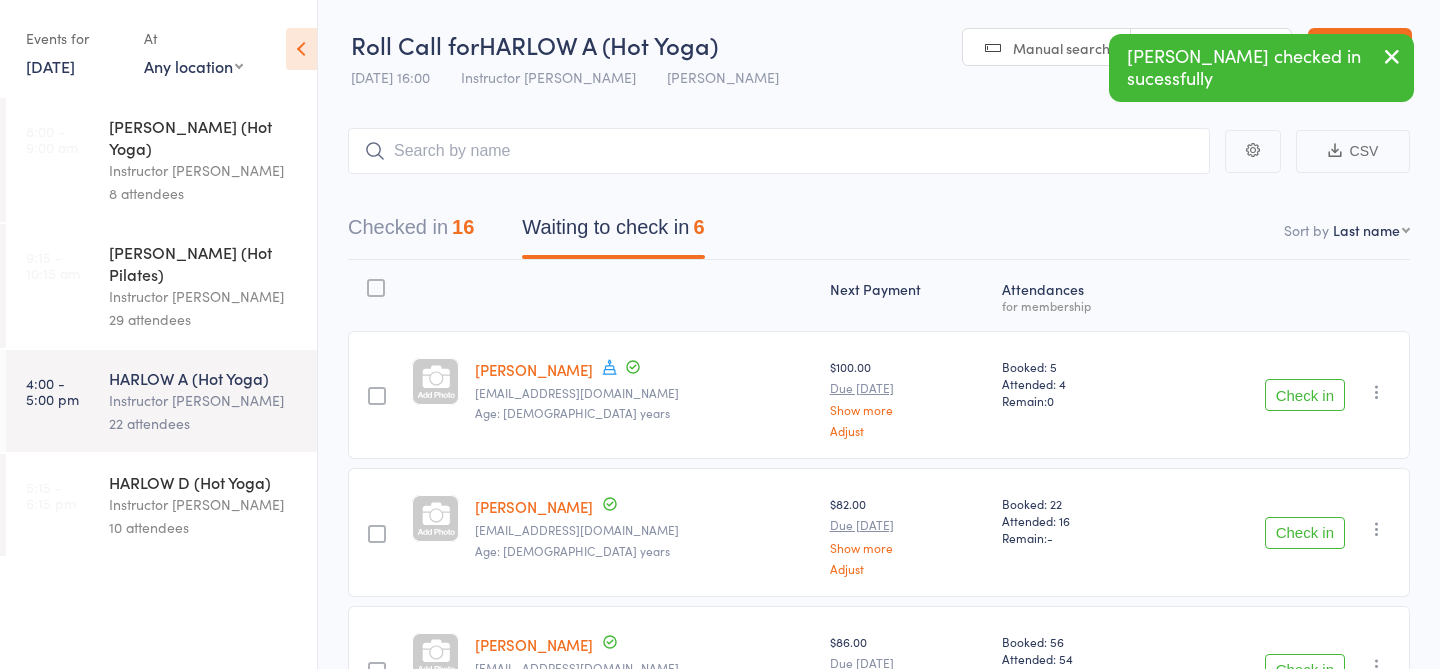 click on "Check in" at bounding box center (1305, 395) 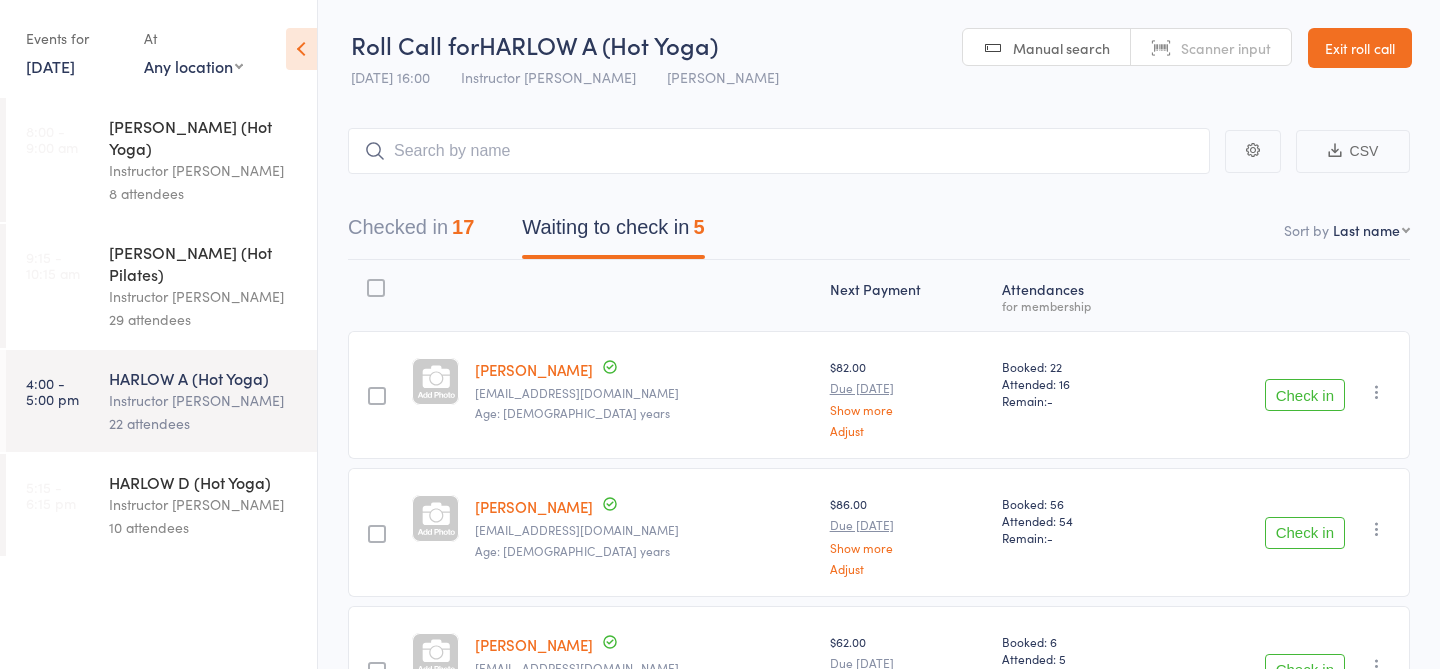 click on "HARLOW D (Hot Yoga)" at bounding box center (204, 482) 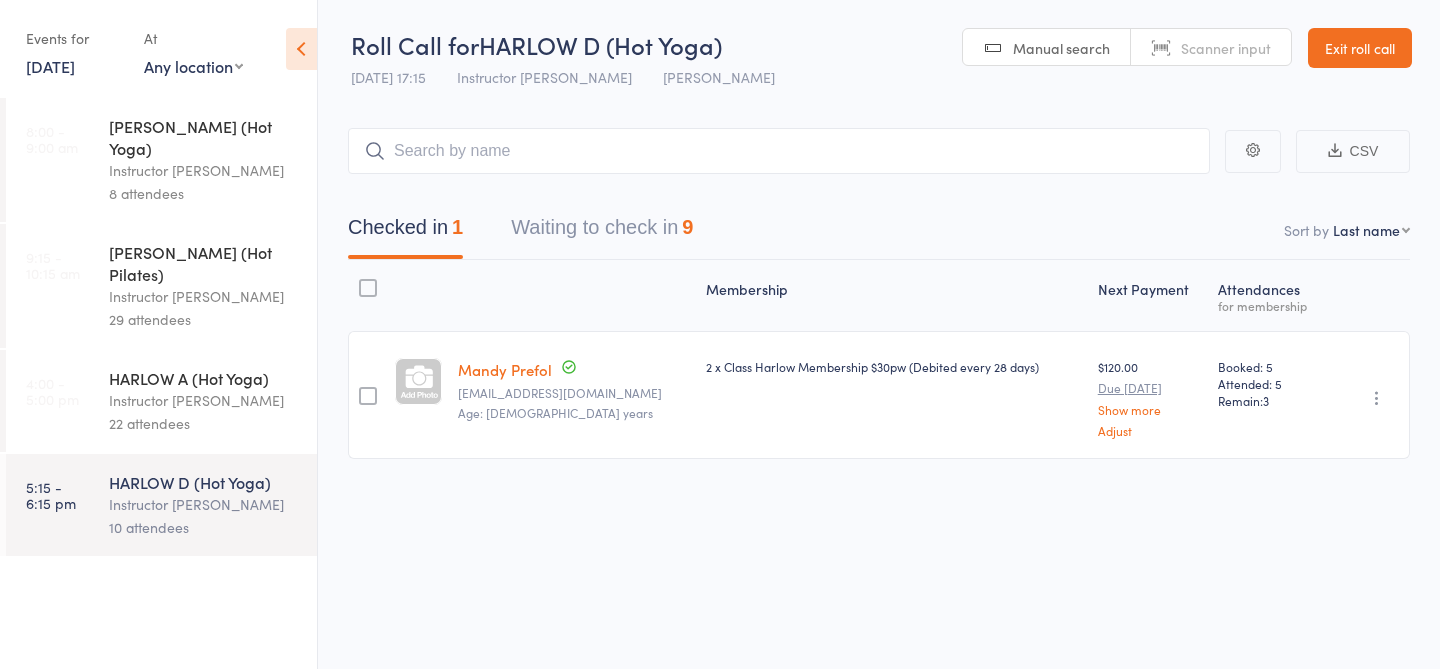 click on "22 attendees" at bounding box center (204, 423) 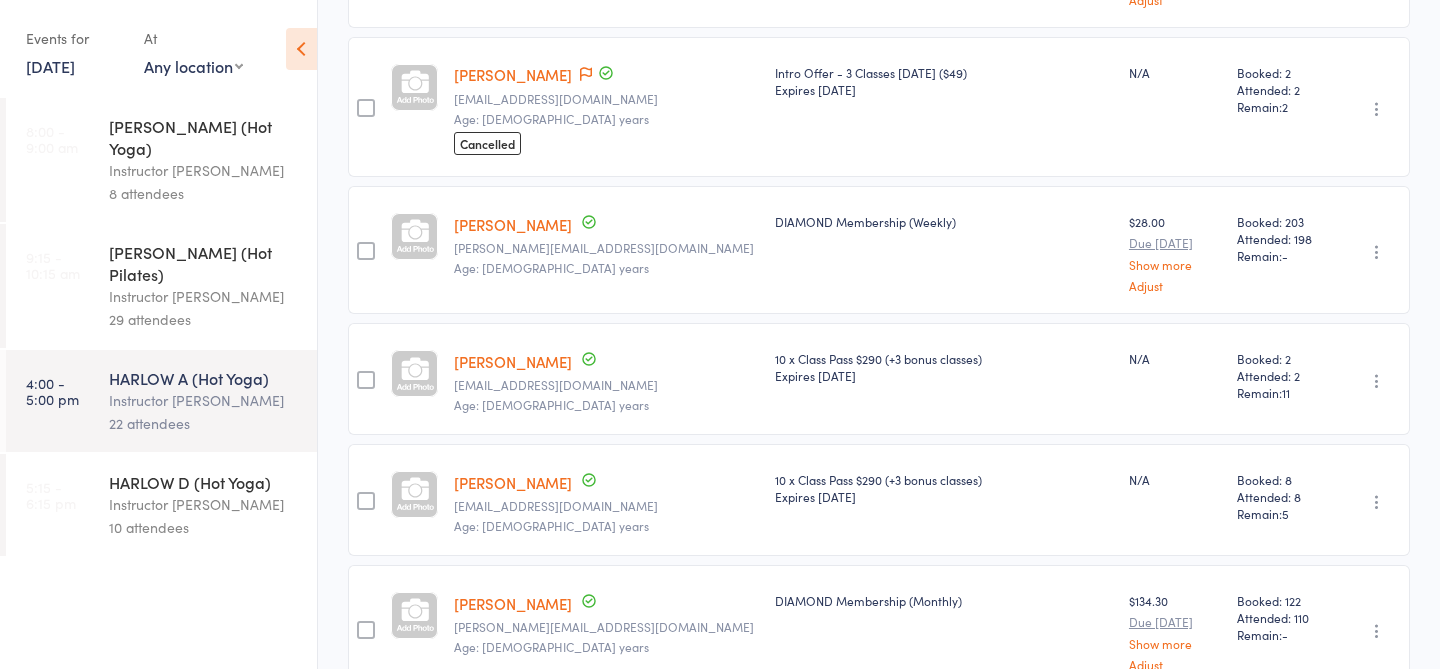 scroll, scrollTop: 0, scrollLeft: 0, axis: both 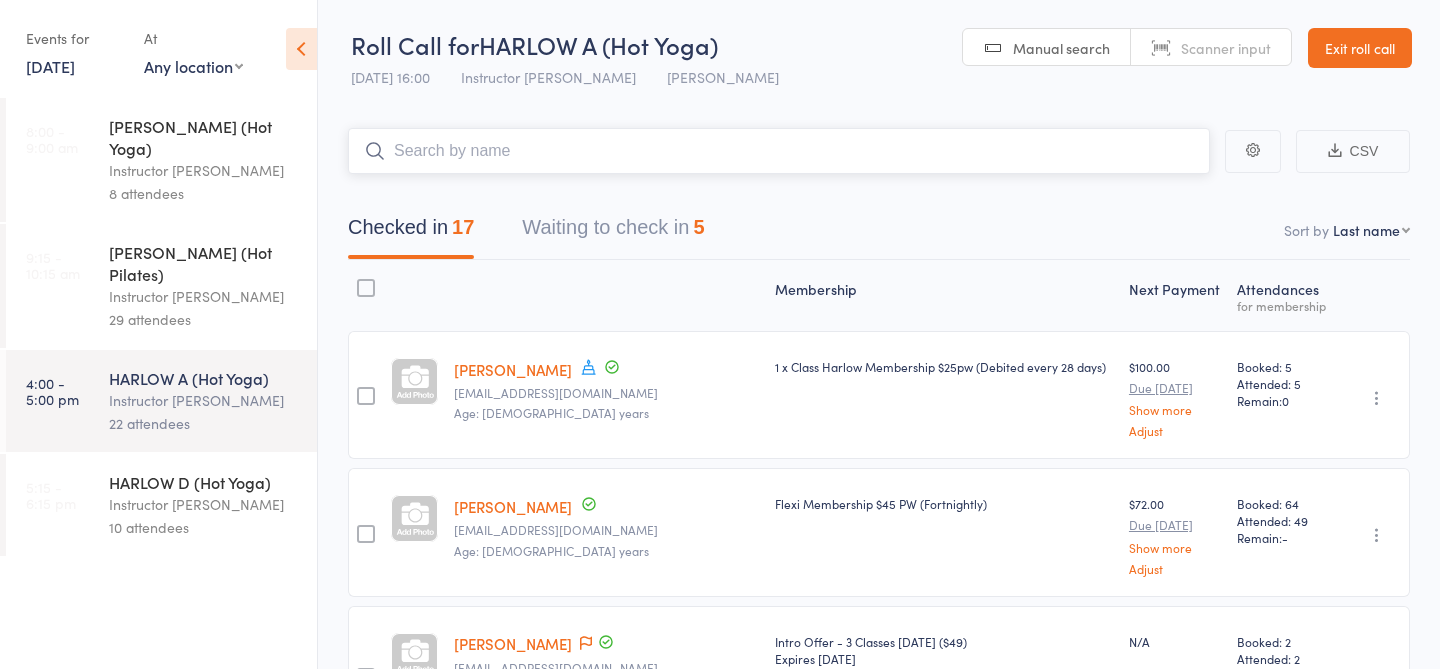 click on "Waiting to check in  5" at bounding box center [613, 232] 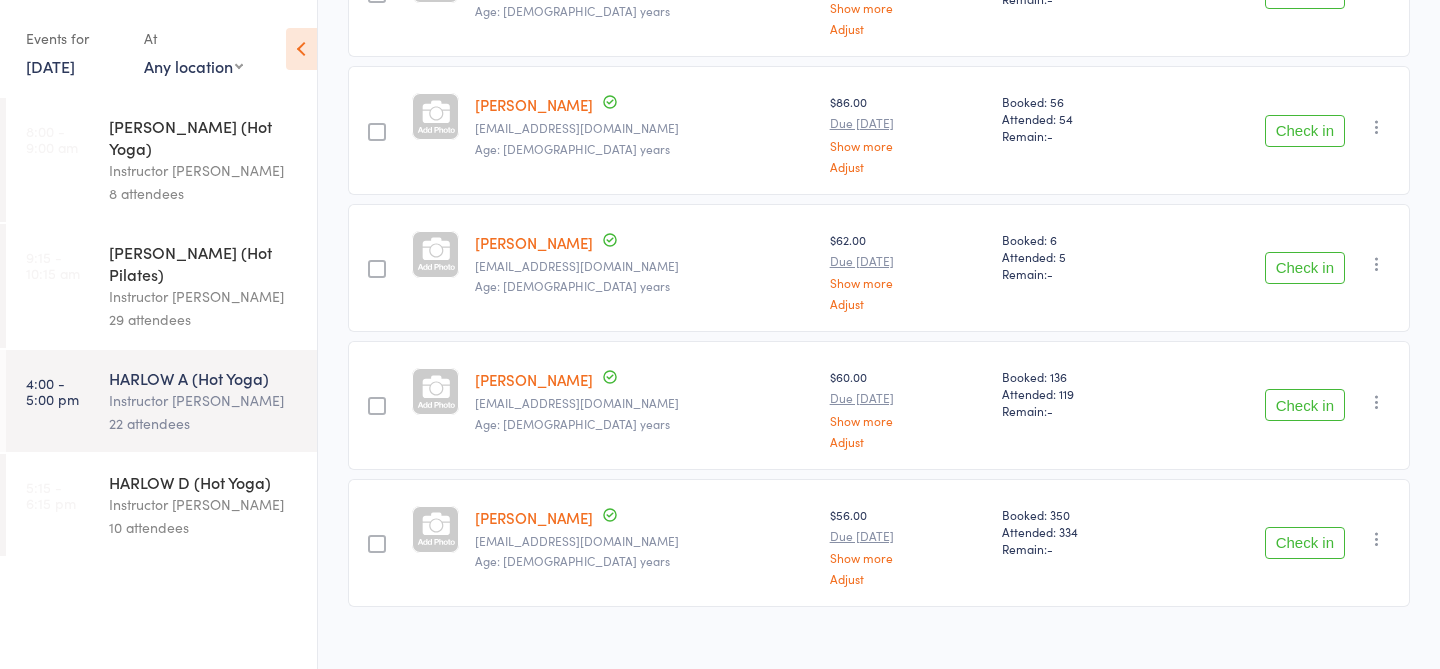 scroll, scrollTop: 0, scrollLeft: 0, axis: both 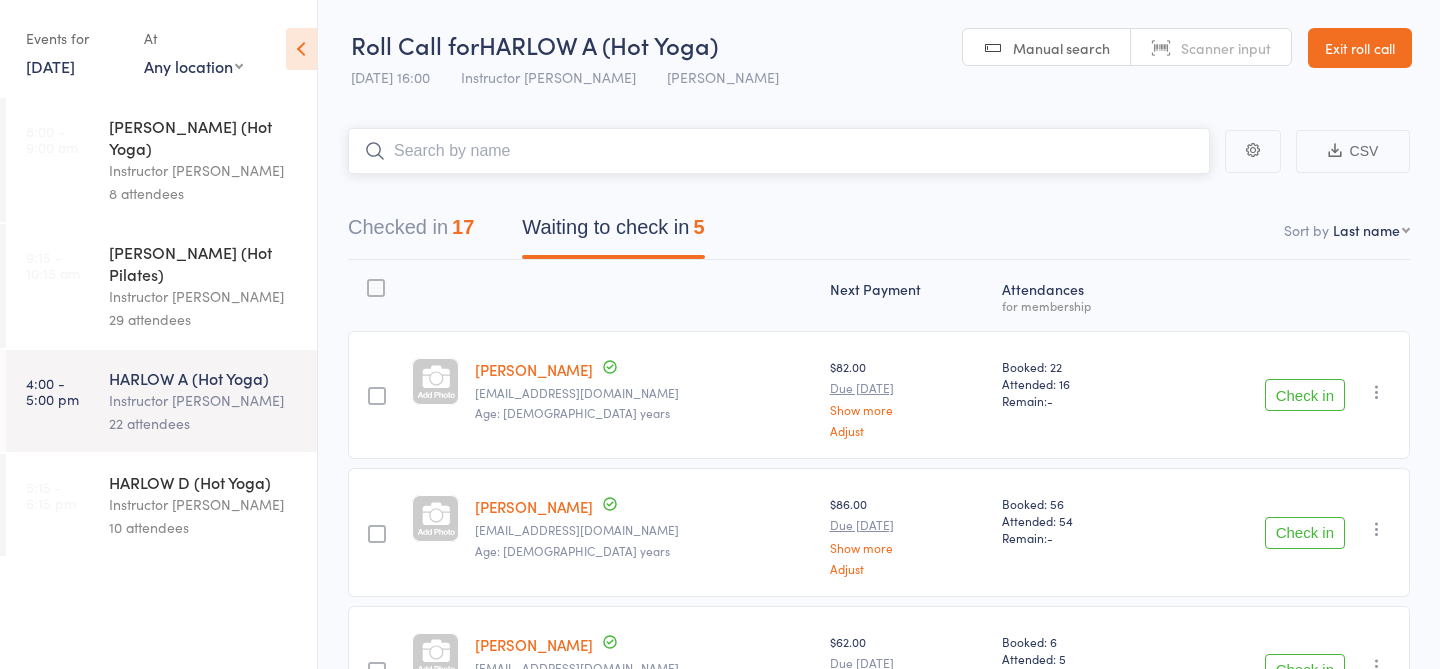 click at bounding box center (779, 151) 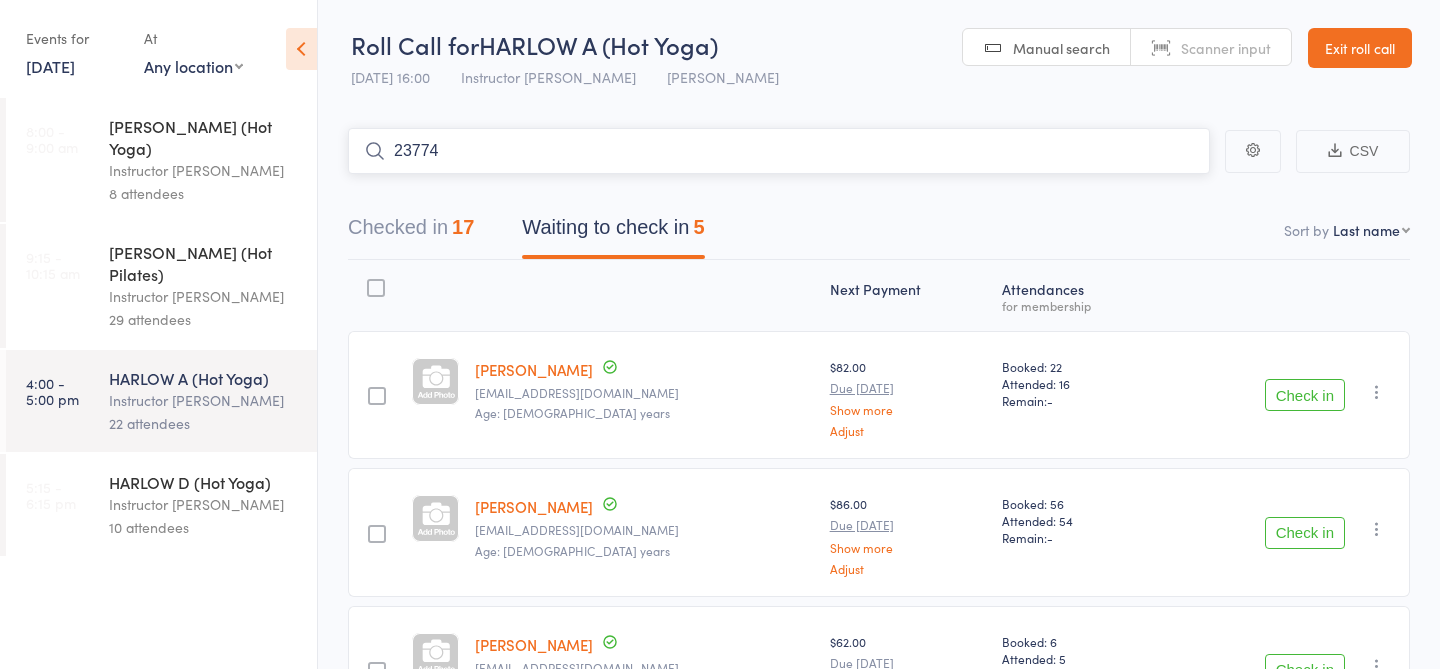 type on "23774" 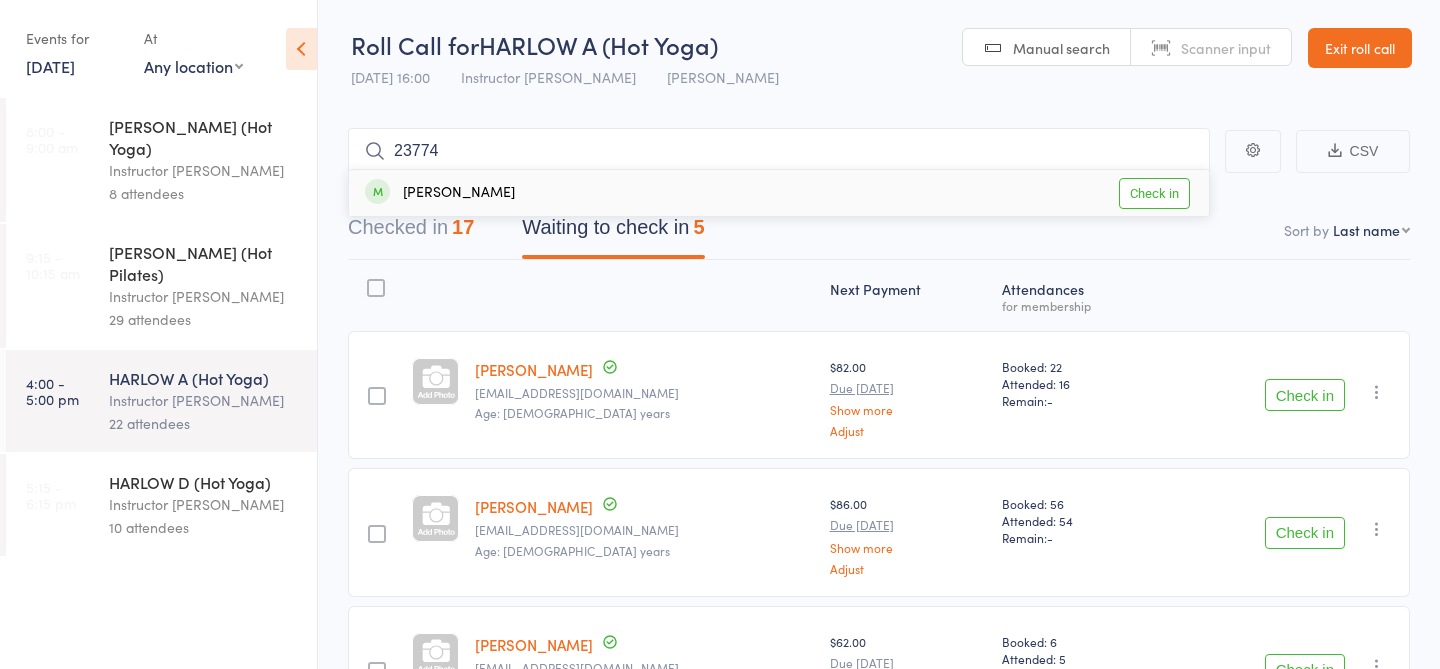 click on "Check in" at bounding box center (1154, 193) 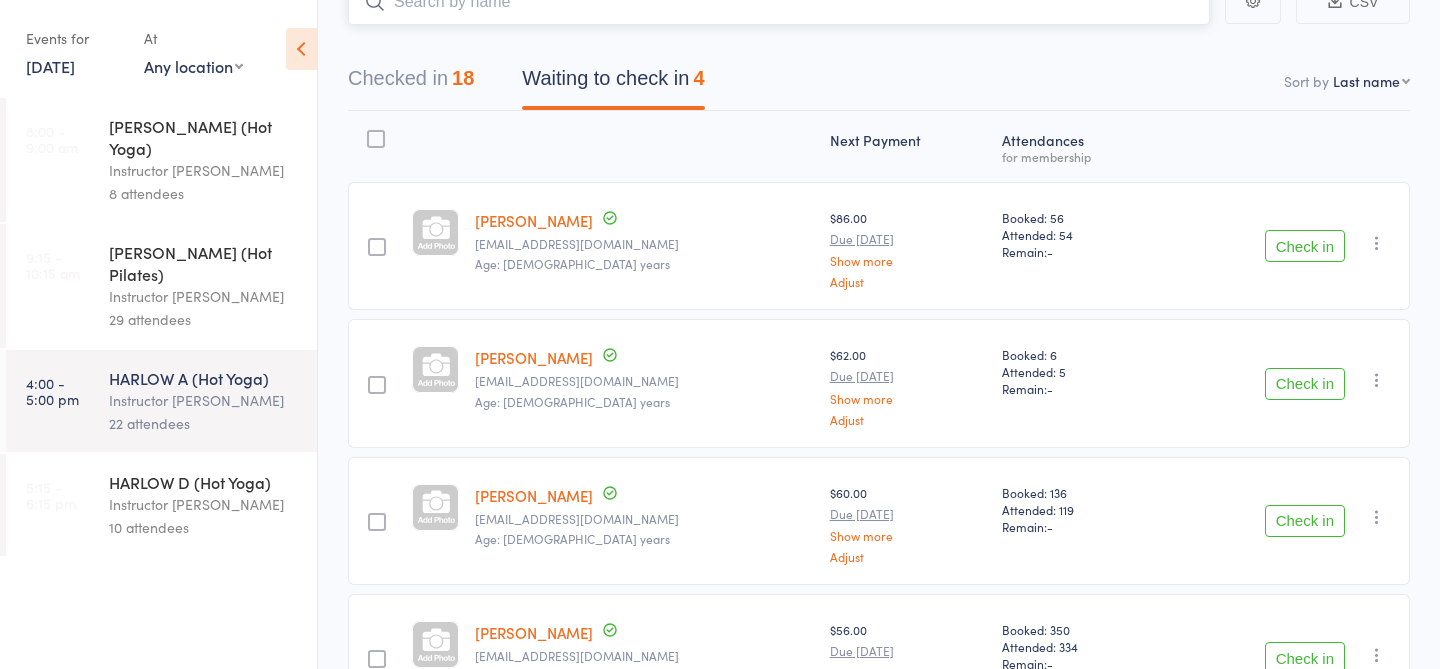scroll, scrollTop: 164, scrollLeft: 0, axis: vertical 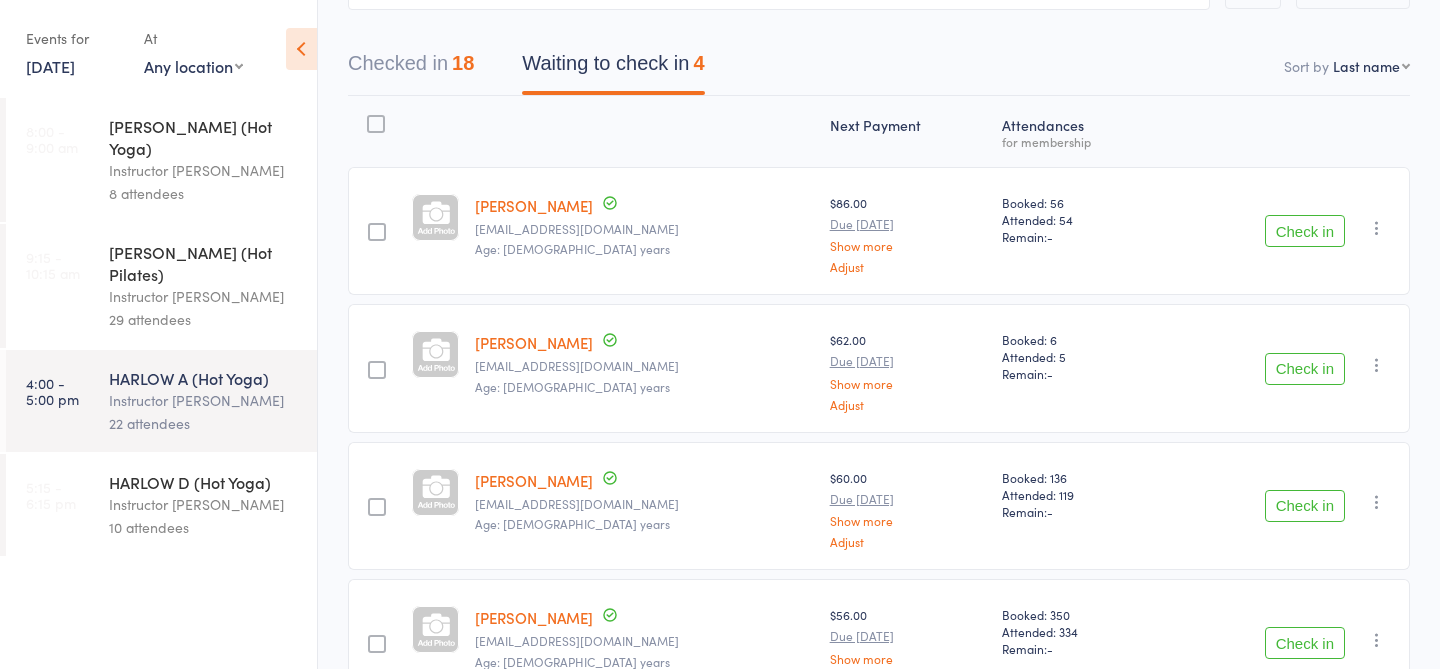 click on "Check in" at bounding box center (1305, 506) 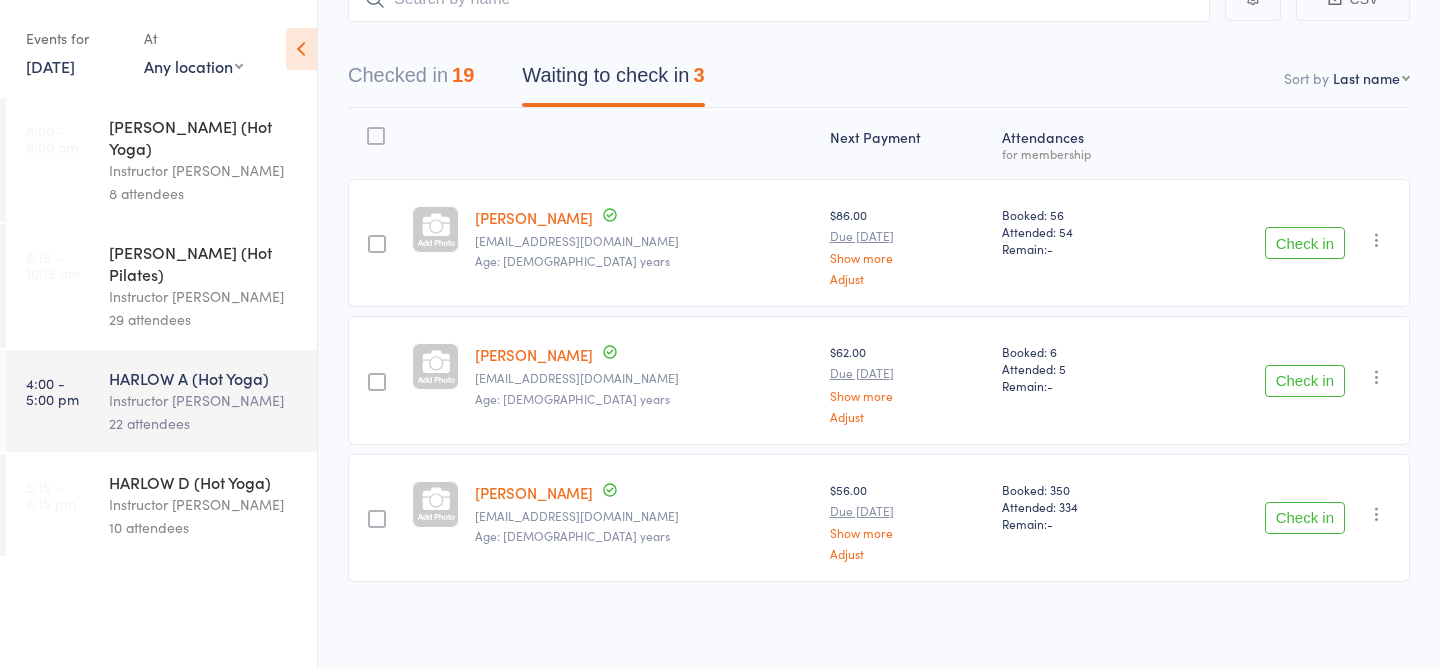 click on "Check in" at bounding box center (1305, 518) 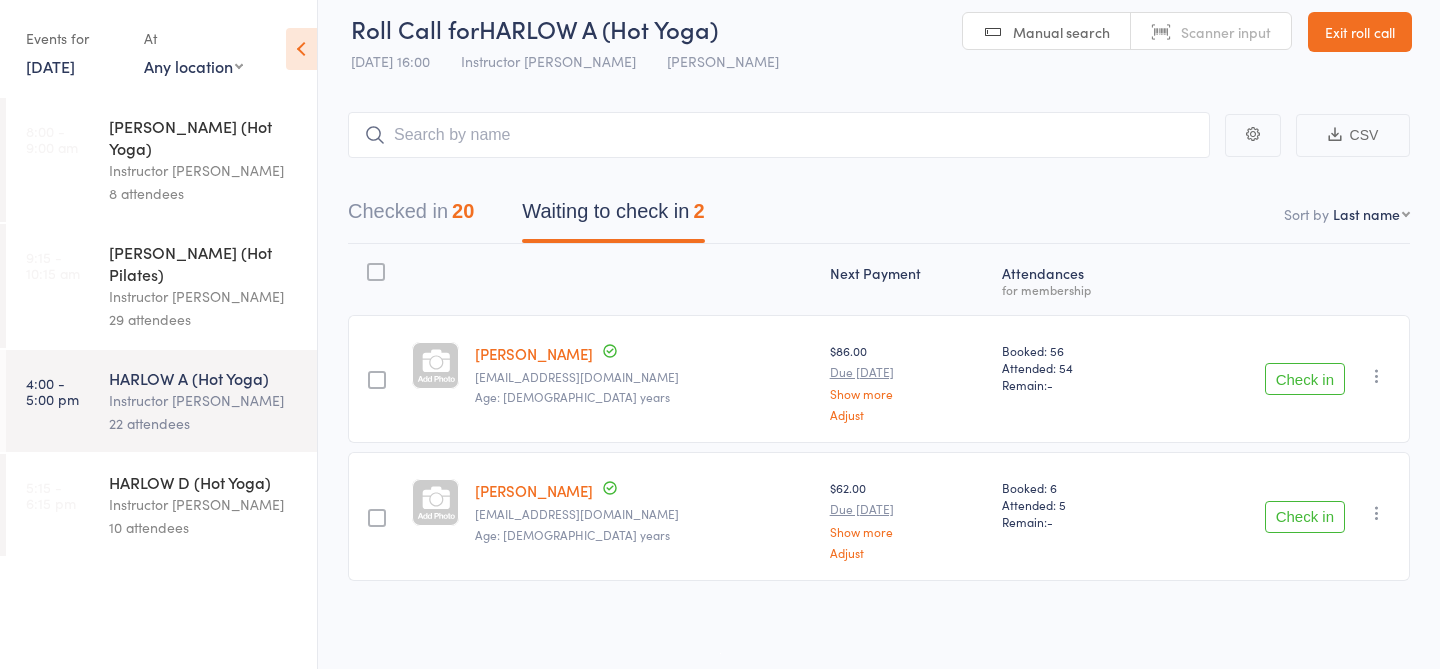 click on "Instructor [PERSON_NAME]" at bounding box center (204, 504) 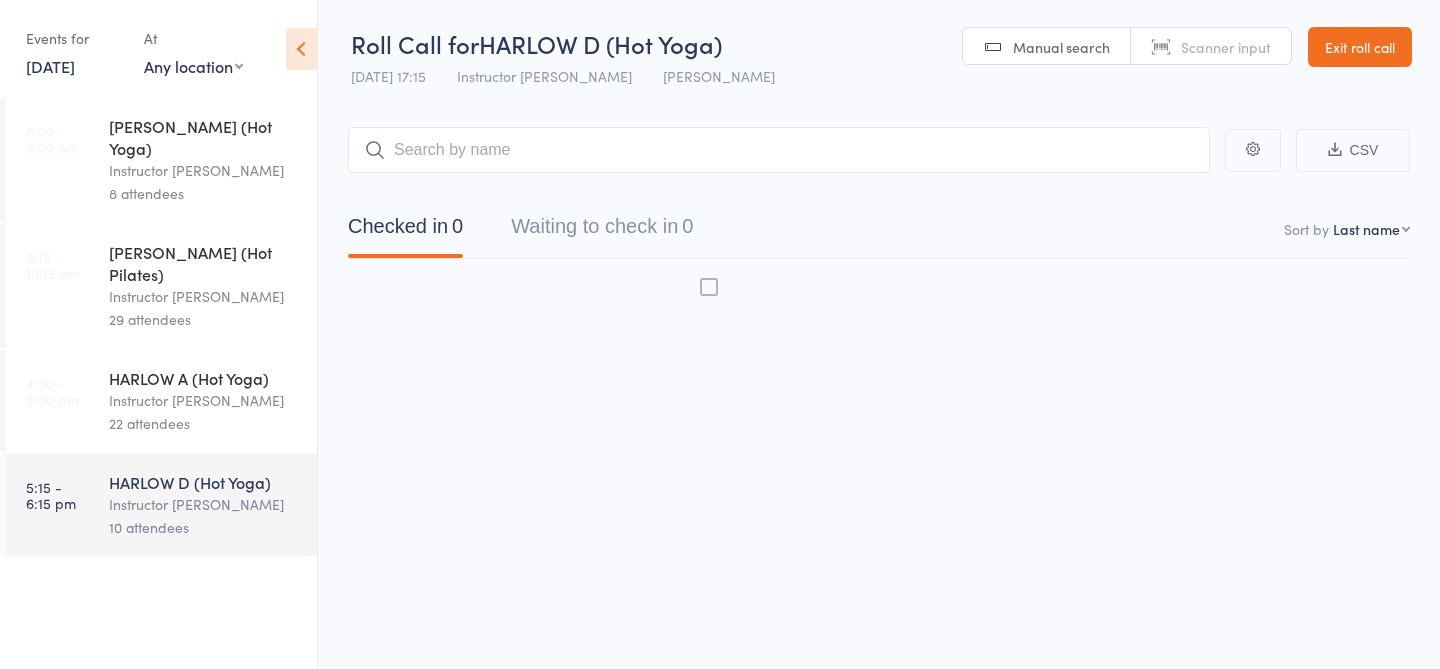 scroll, scrollTop: 1, scrollLeft: 0, axis: vertical 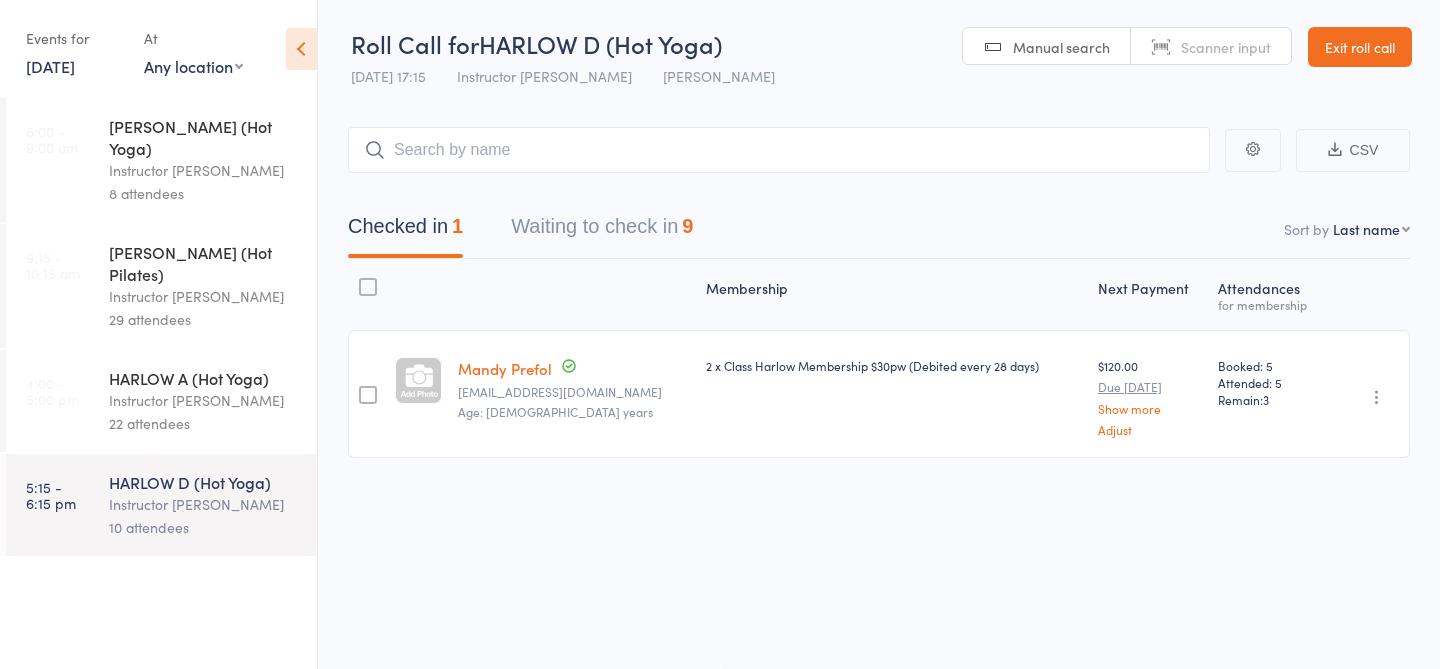 click on "22 attendees" at bounding box center [204, 423] 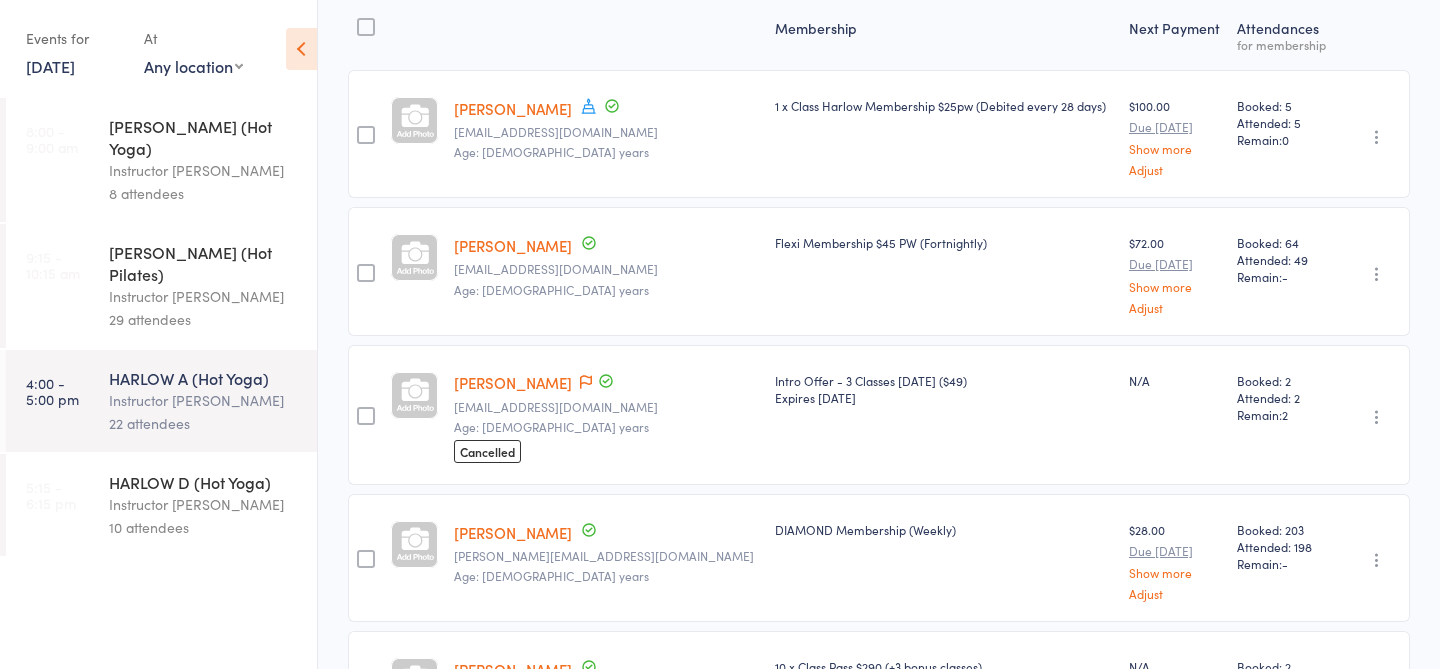 scroll, scrollTop: 0, scrollLeft: 0, axis: both 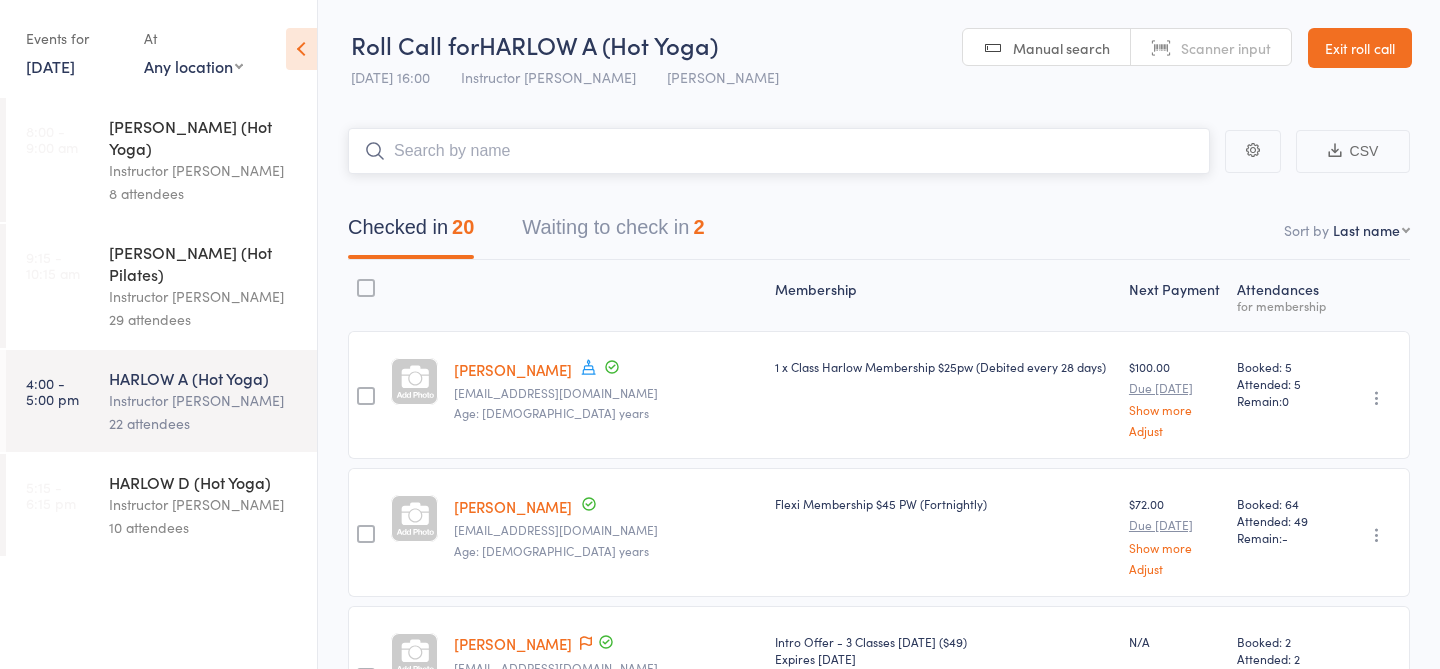 click on "Waiting to check in  2" at bounding box center (613, 232) 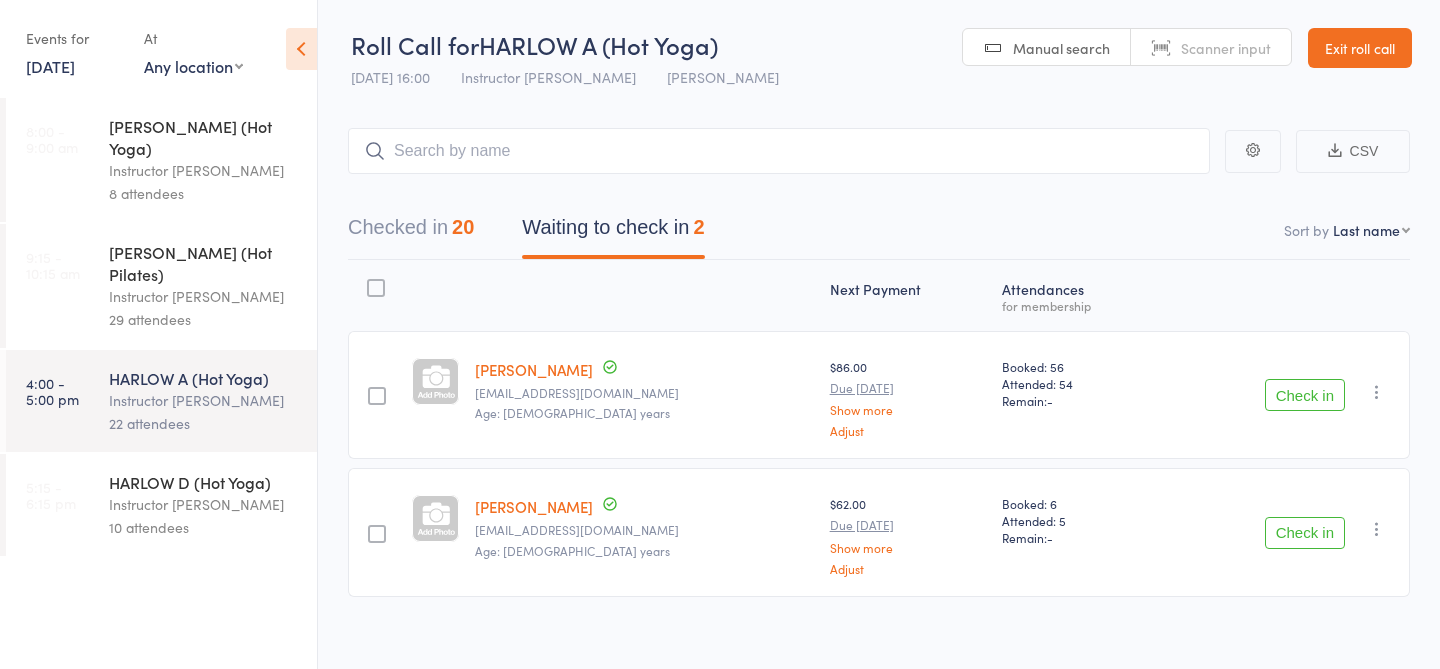 click on "Check in" at bounding box center (1305, 533) 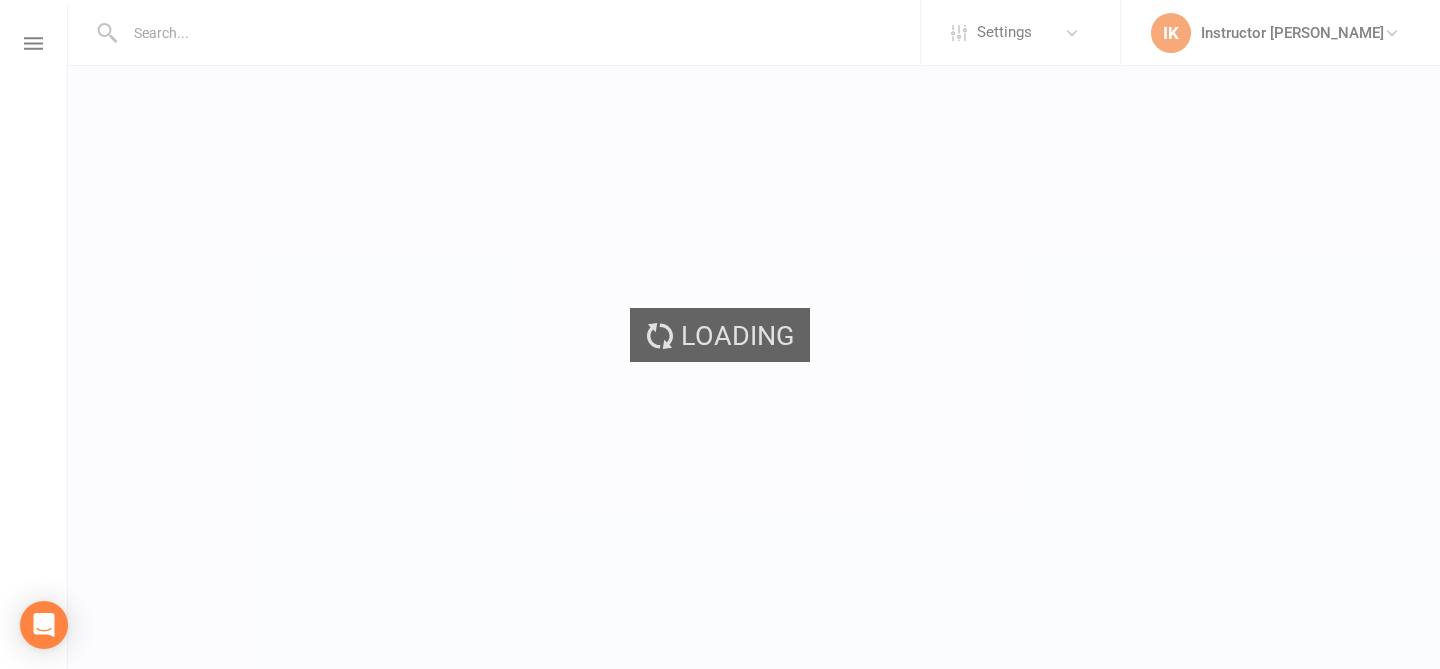 scroll, scrollTop: 0, scrollLeft: 0, axis: both 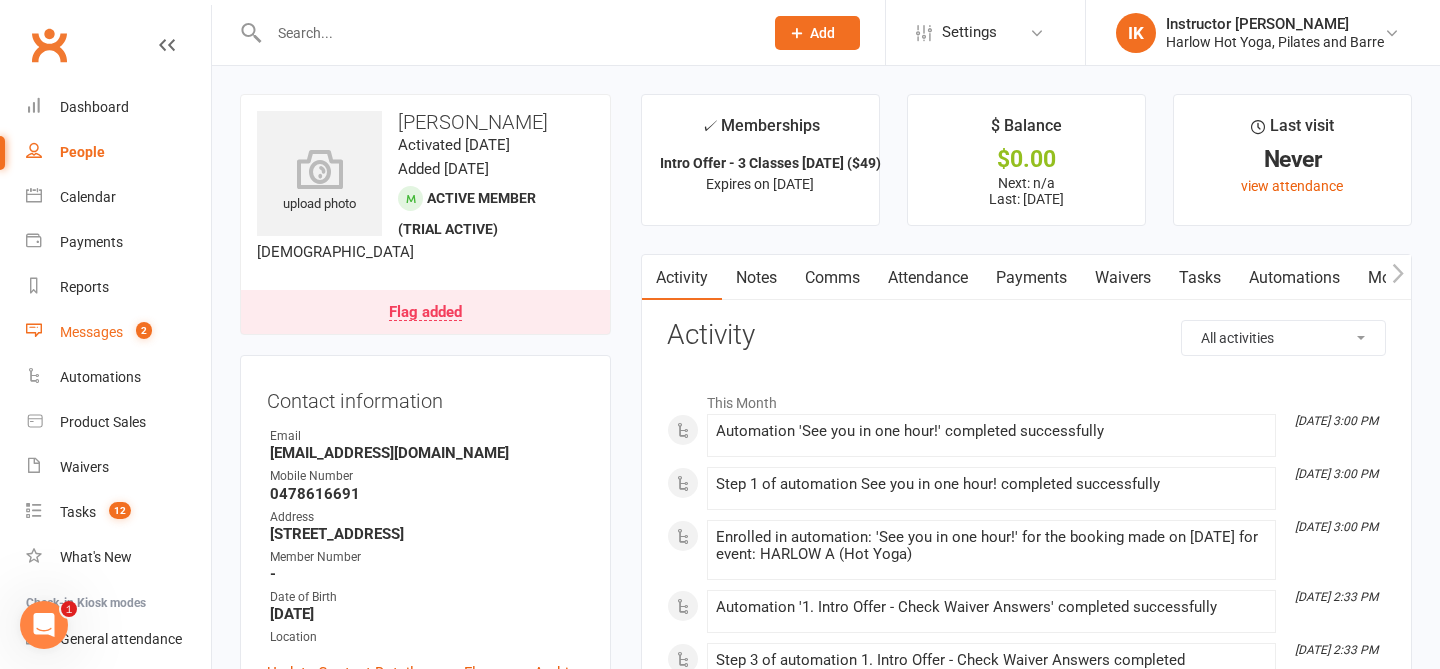 click on "Messages   2" at bounding box center (118, 332) 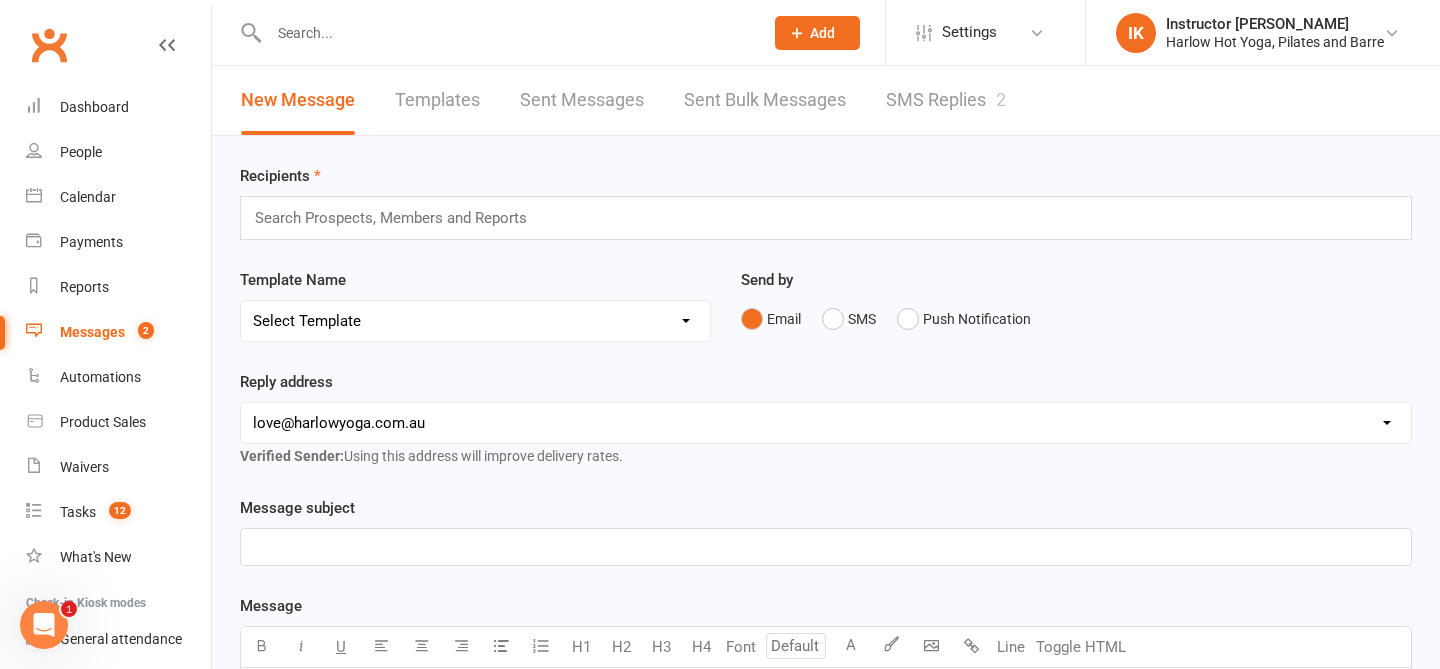 click on "SMS Replies  2" at bounding box center (946, 100) 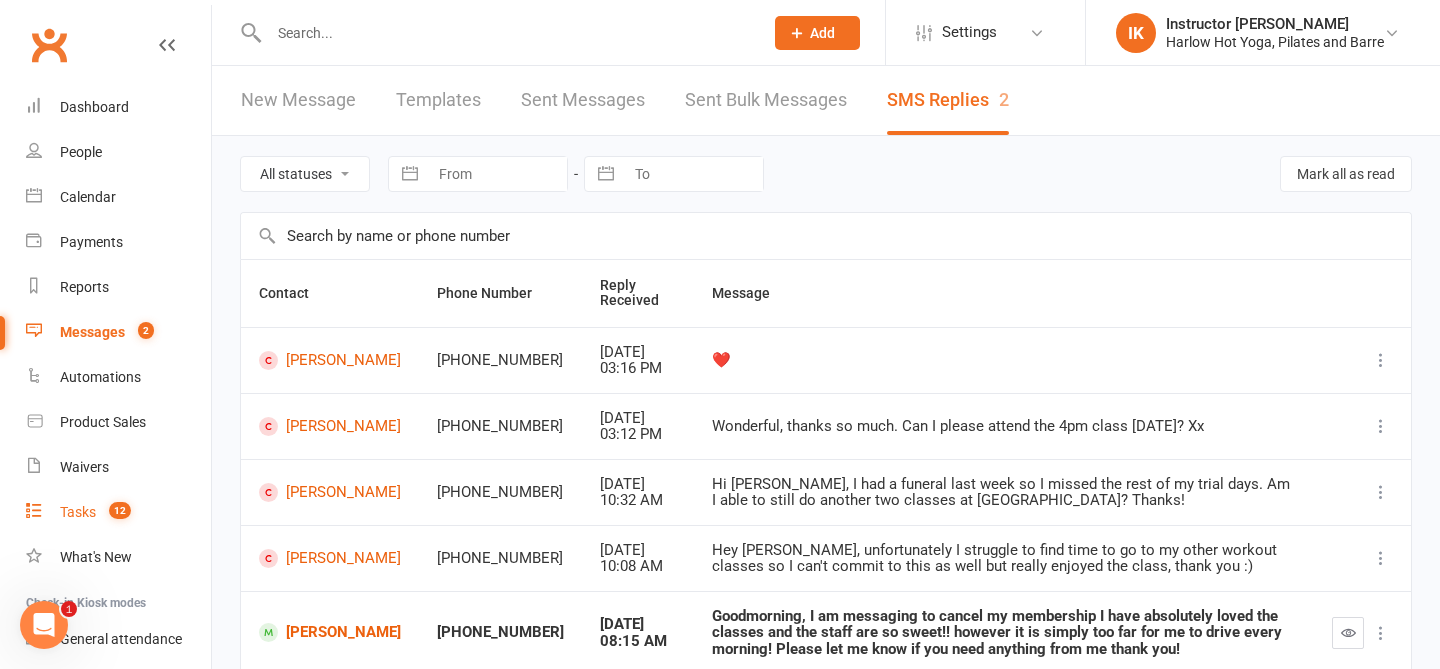 click on "Tasks   12" at bounding box center [118, 512] 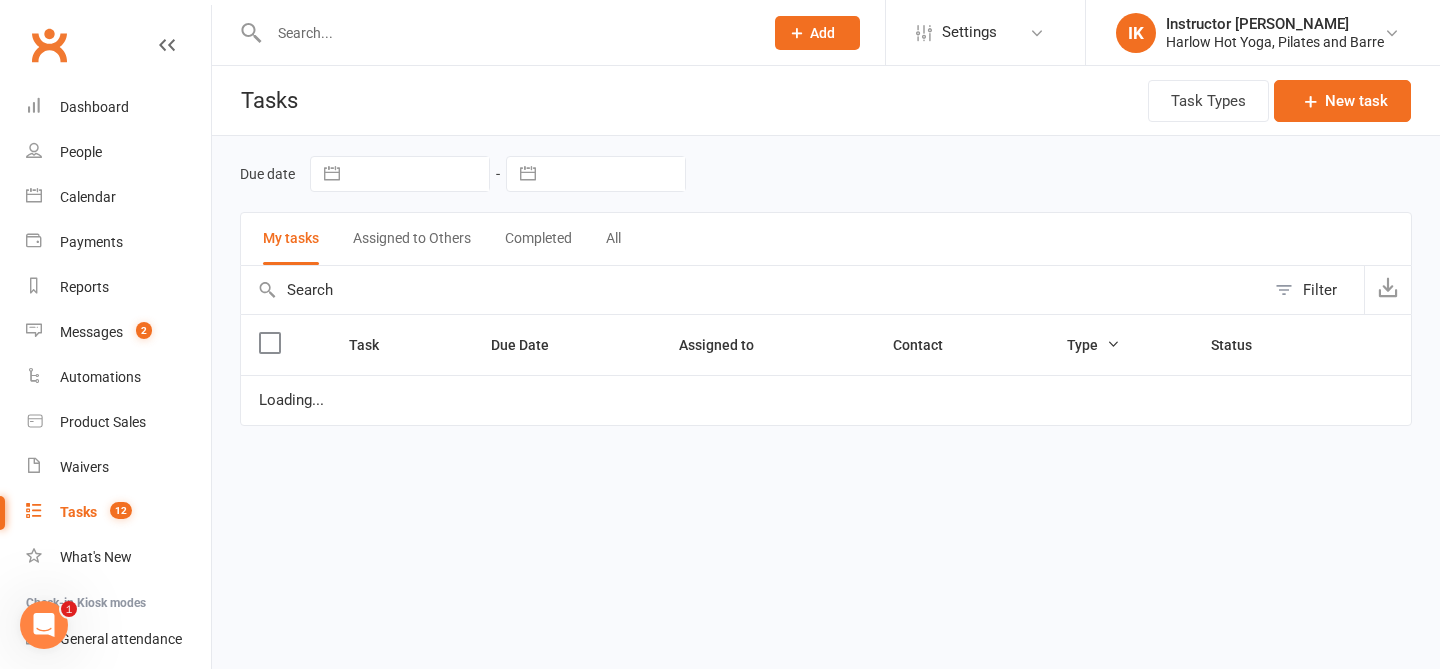 scroll, scrollTop: 158, scrollLeft: 0, axis: vertical 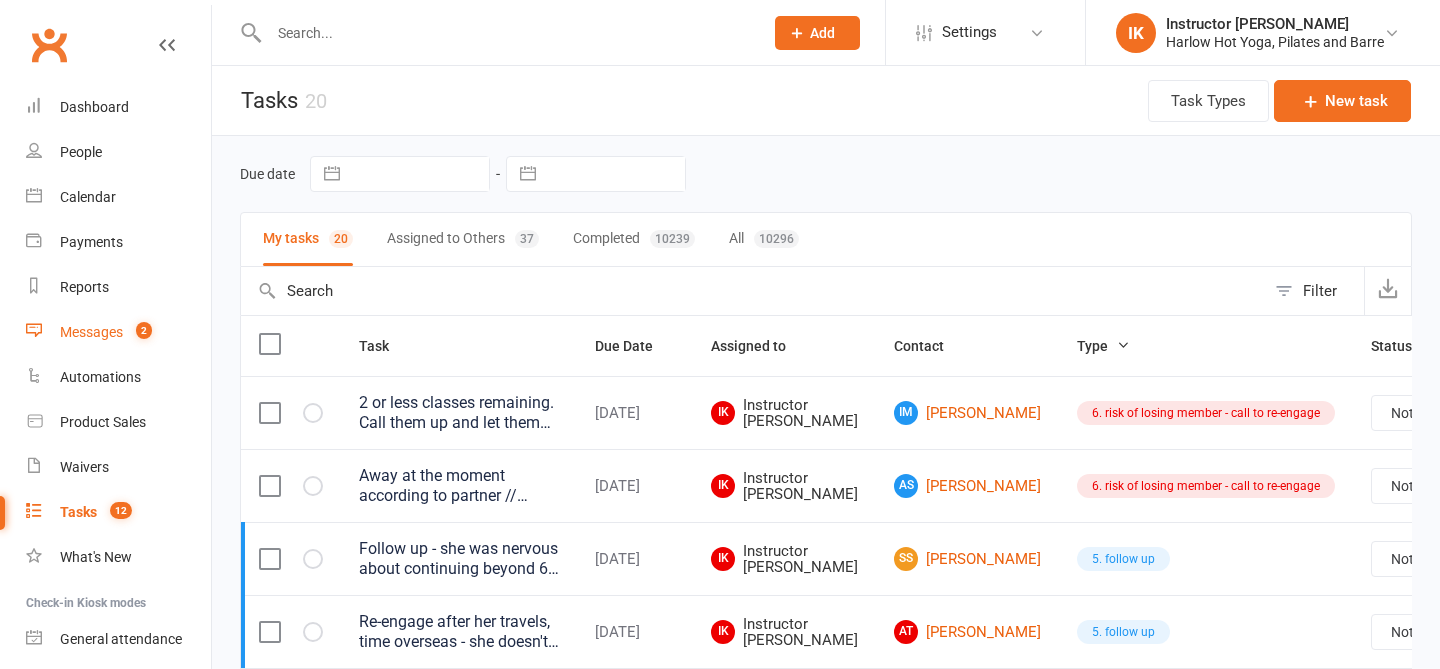 click on "Messages" at bounding box center (91, 332) 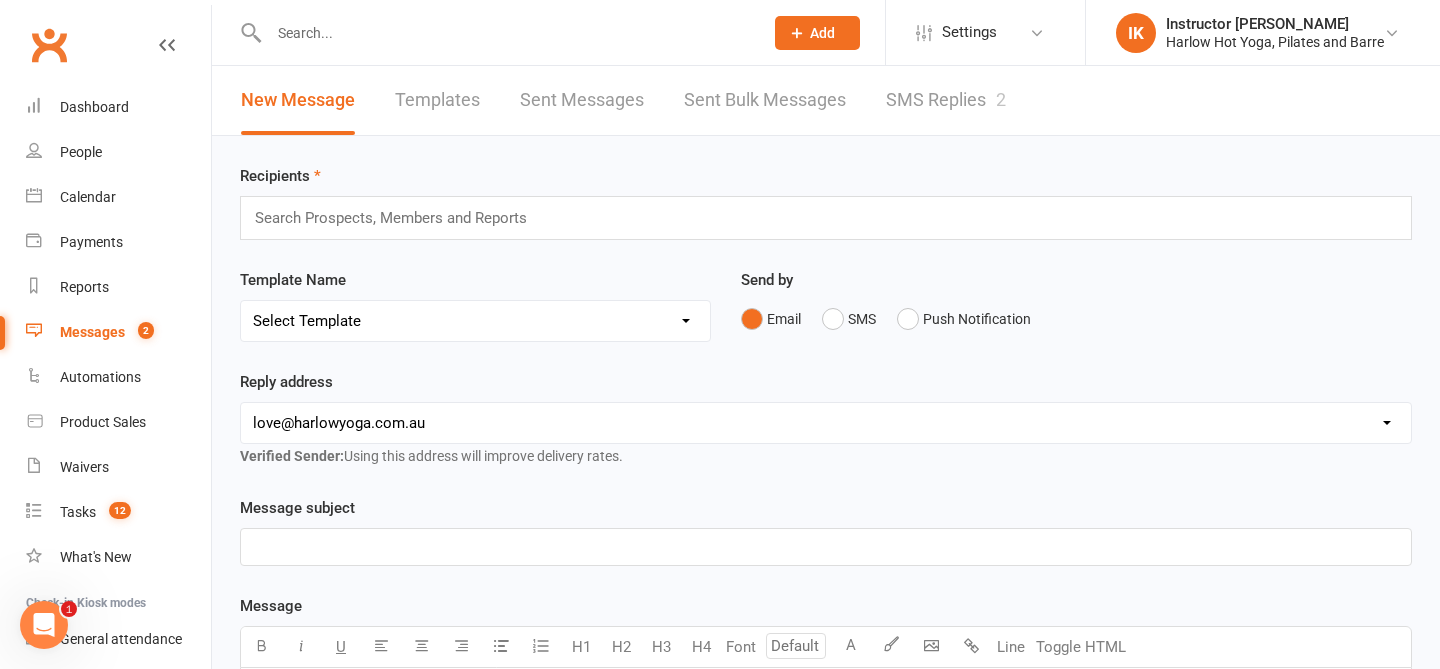 scroll, scrollTop: 0, scrollLeft: 0, axis: both 